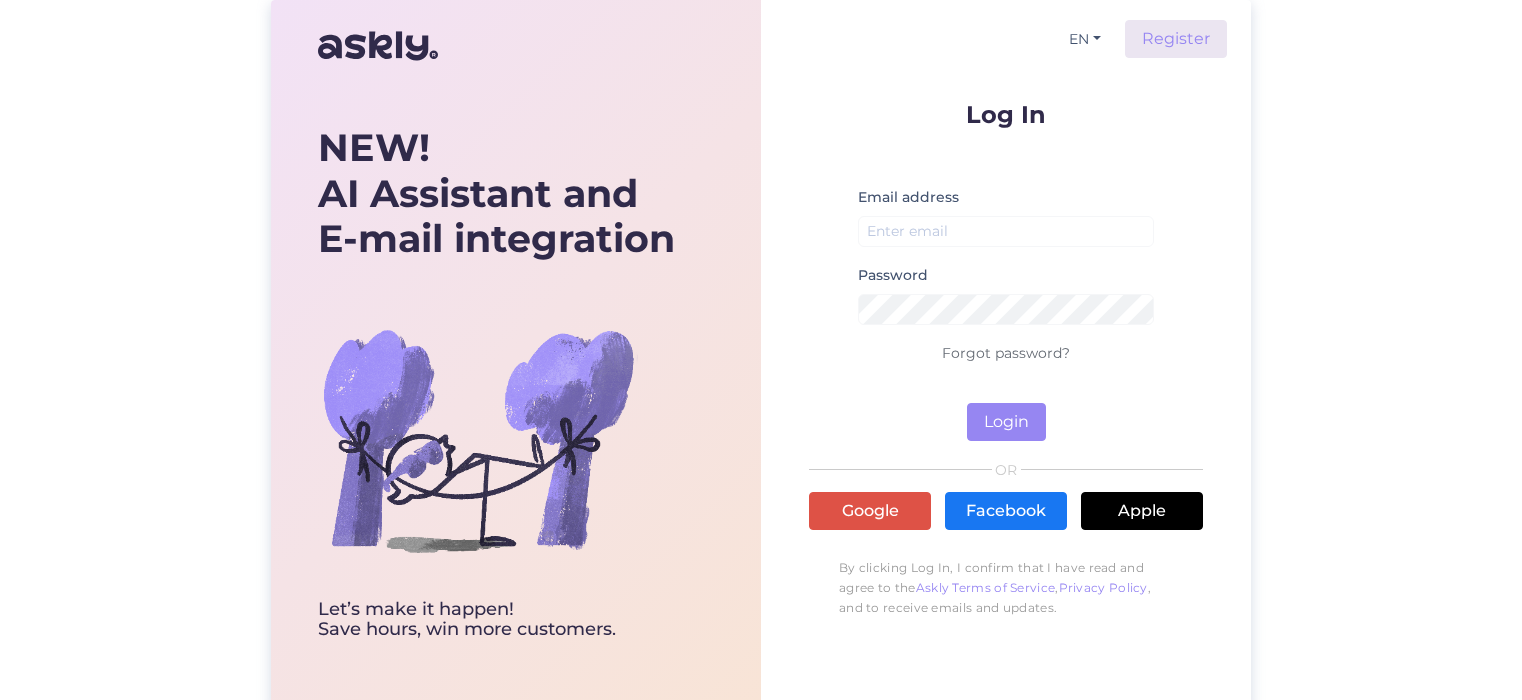 scroll, scrollTop: 0, scrollLeft: 0, axis: both 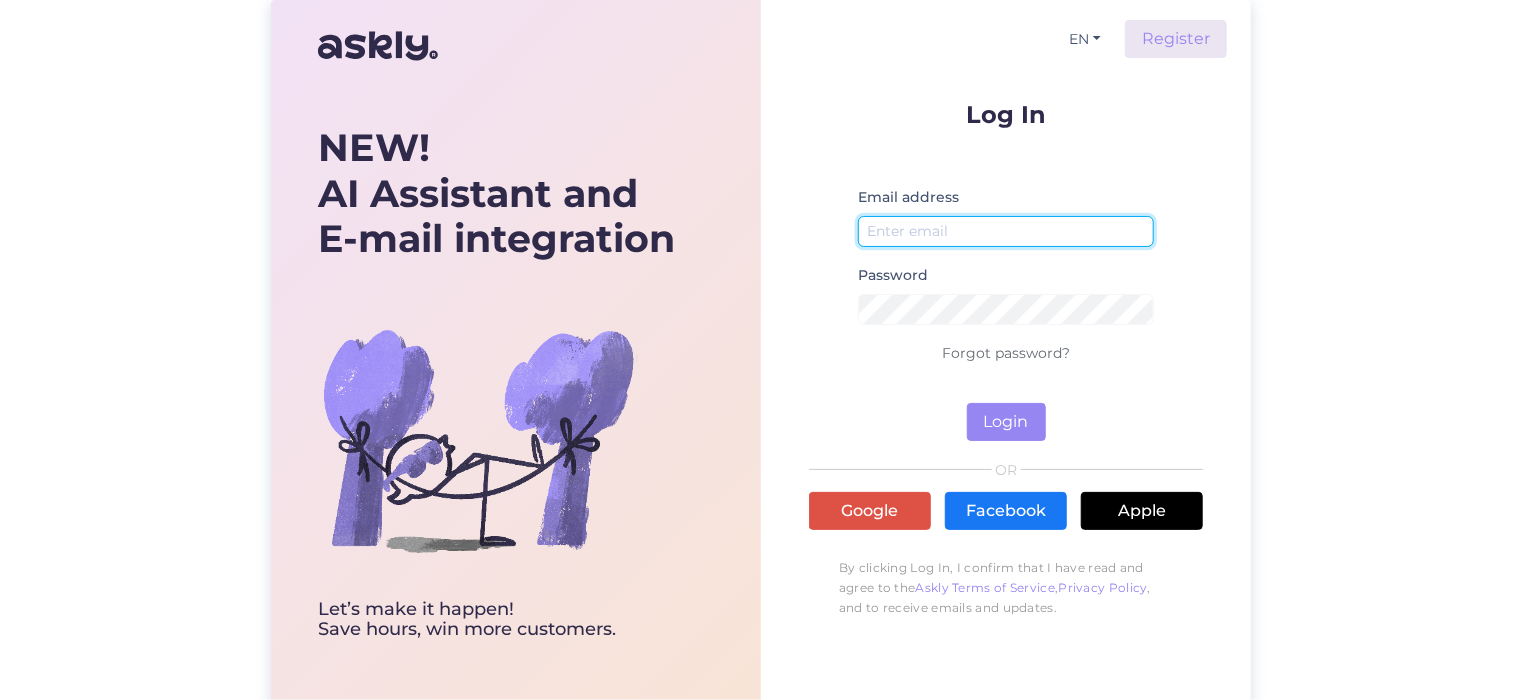 click at bounding box center [1006, 231] 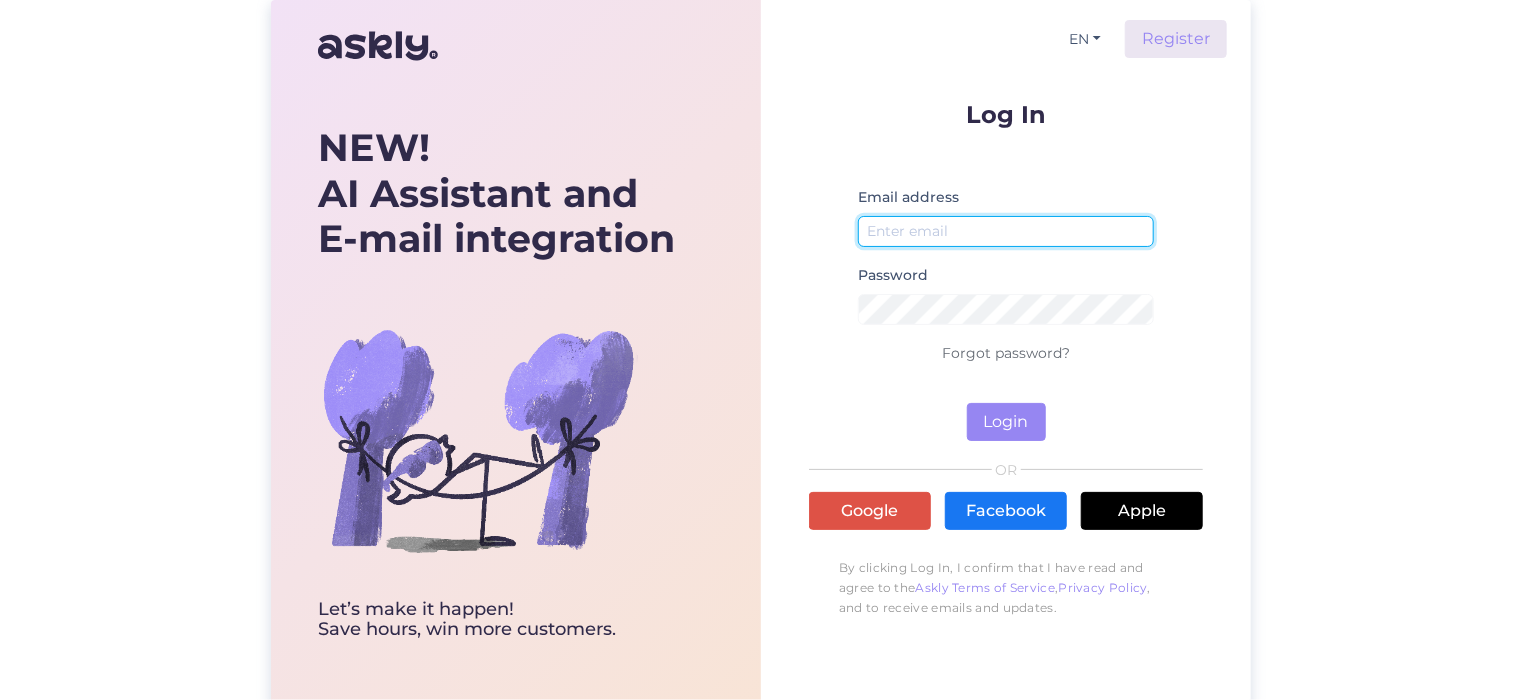 type on "k" 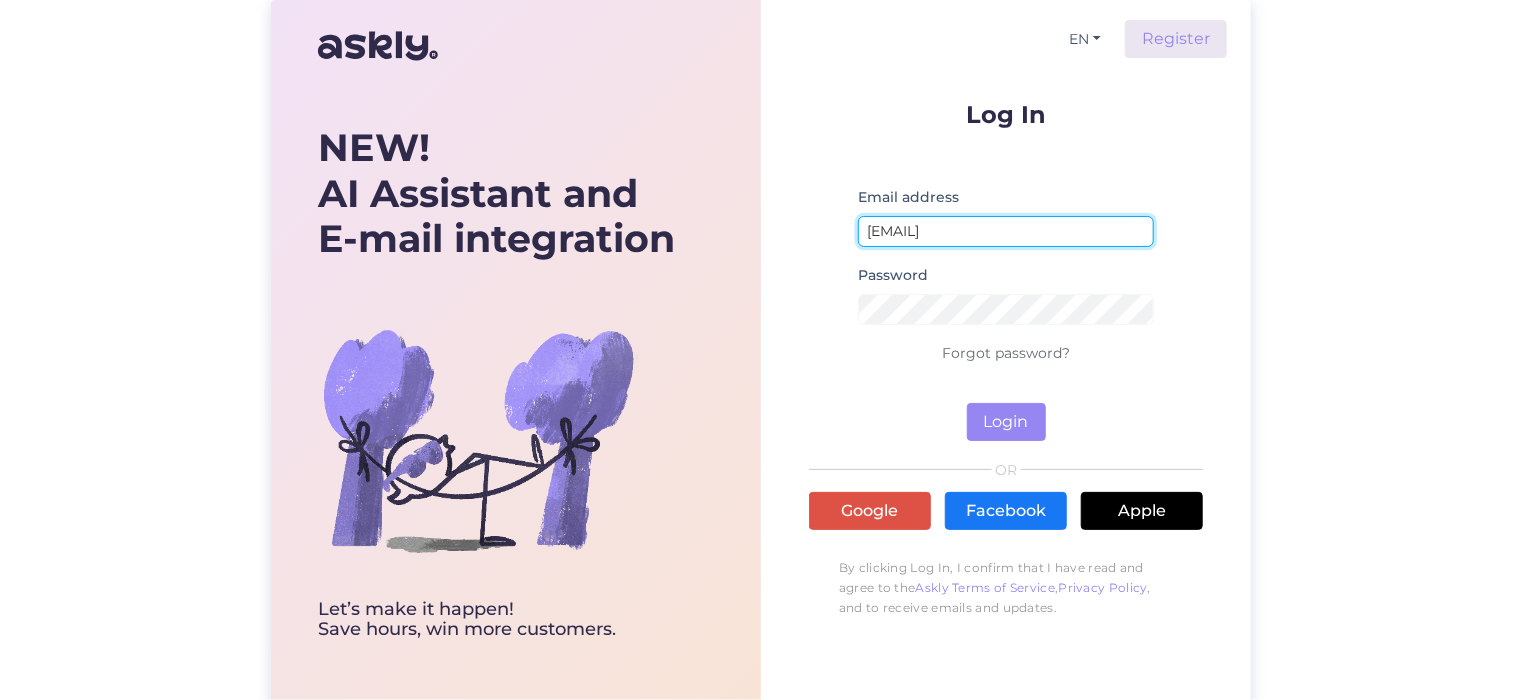 type on "[EMAIL]" 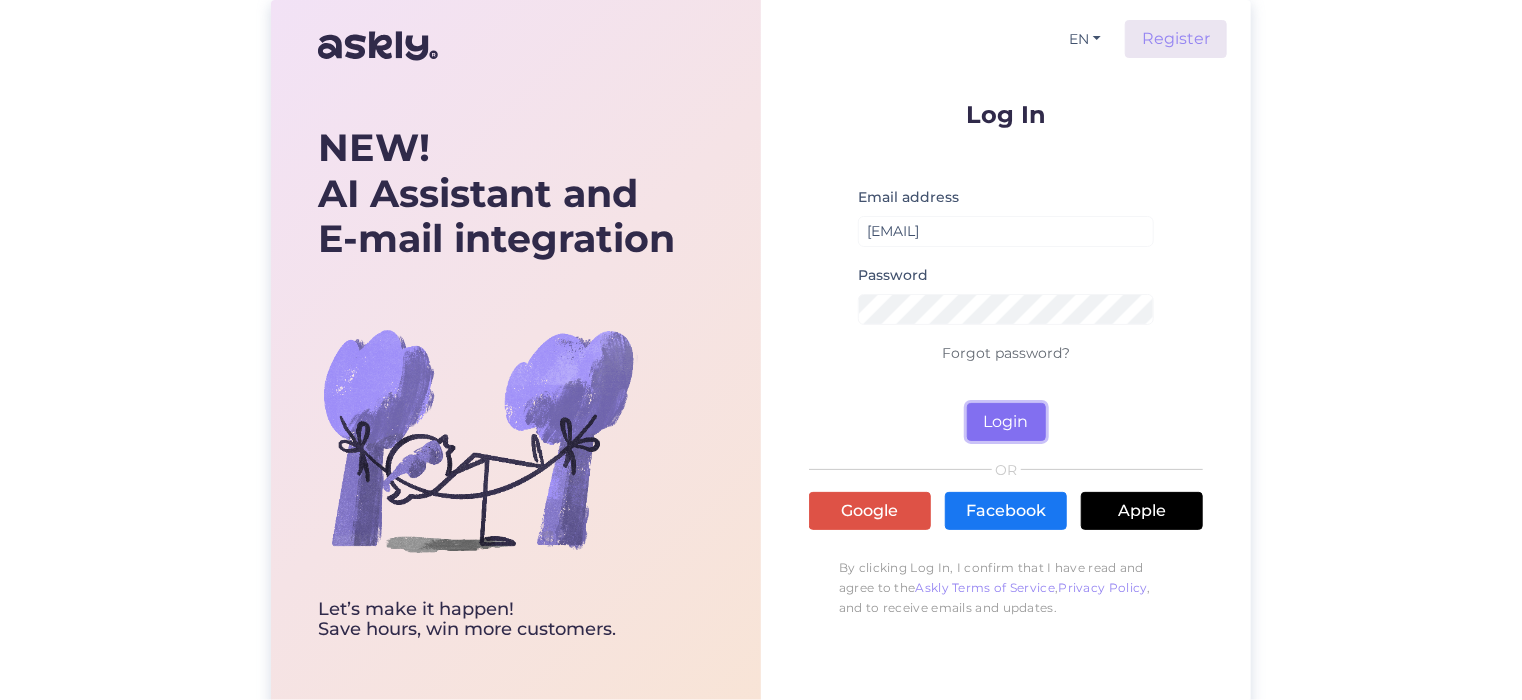 click on "Login" at bounding box center (1006, 422) 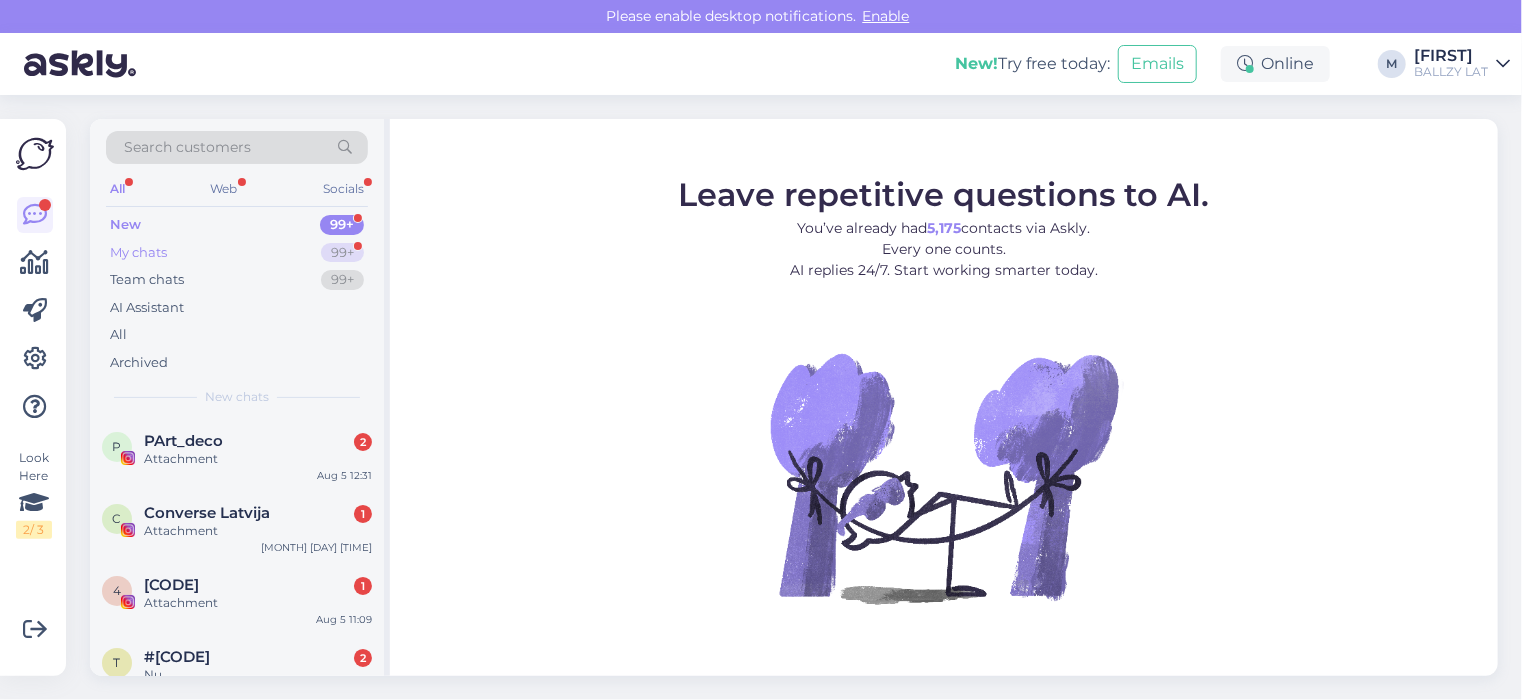 click on "My chats" at bounding box center [138, 253] 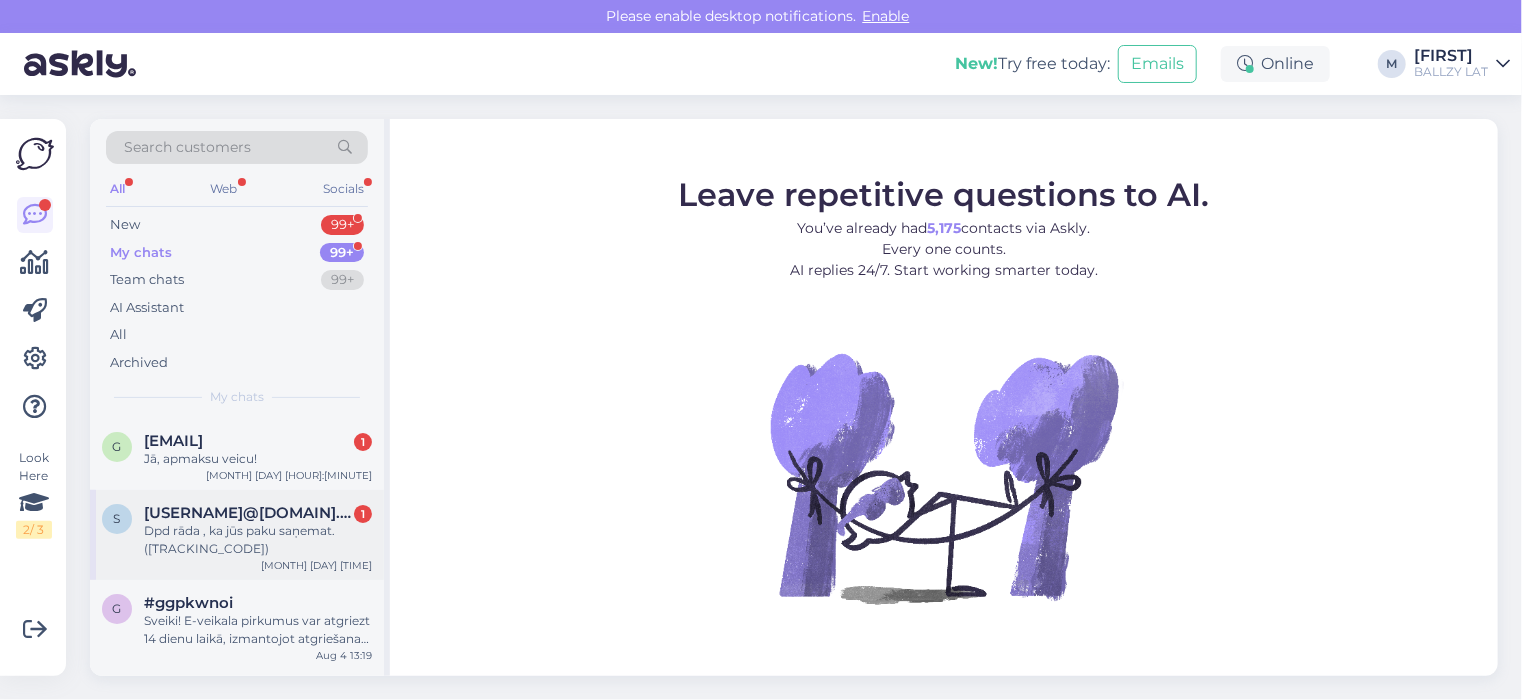 click on "Dpd rāda , ka jūs paku saņemat. ([TRACKING_CODE])" at bounding box center (258, 540) 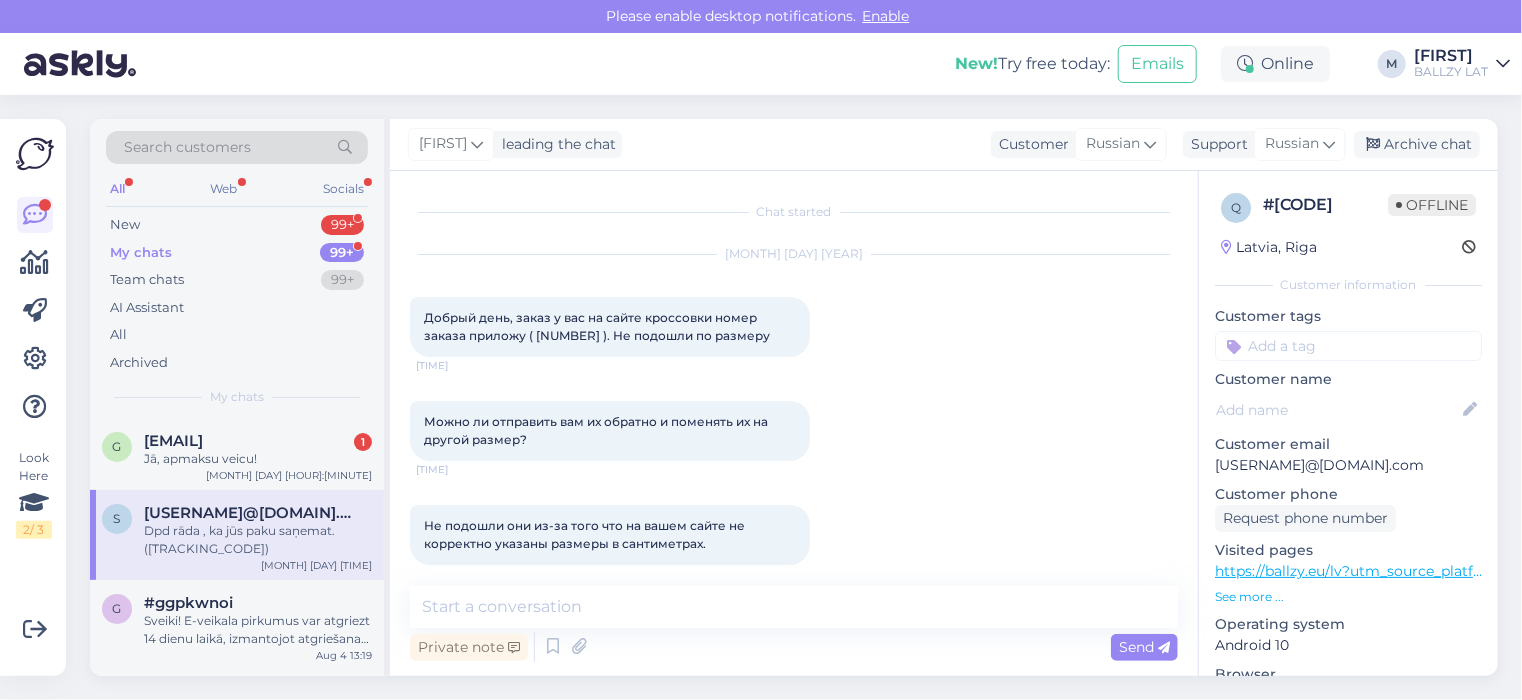 scroll, scrollTop: 970, scrollLeft: 0, axis: vertical 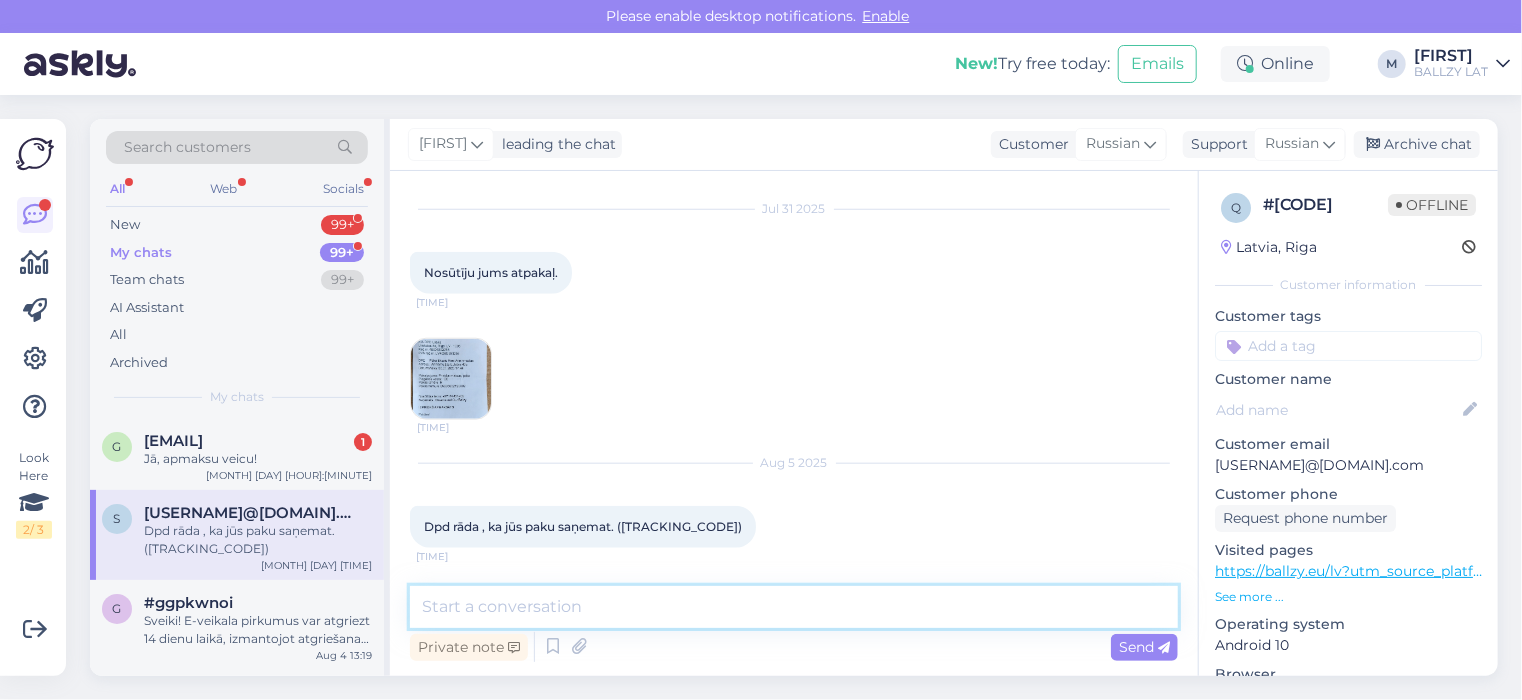 click at bounding box center [794, 607] 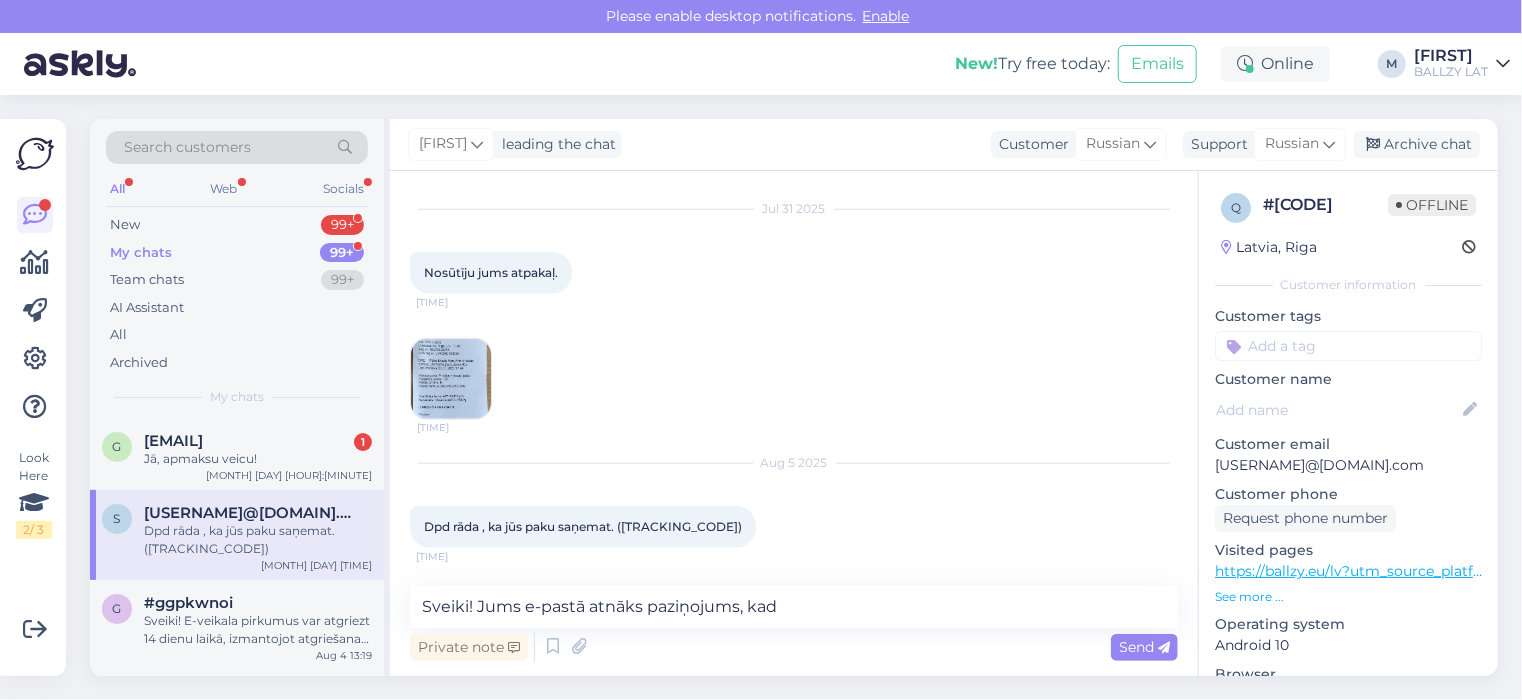 click at bounding box center [451, 379] 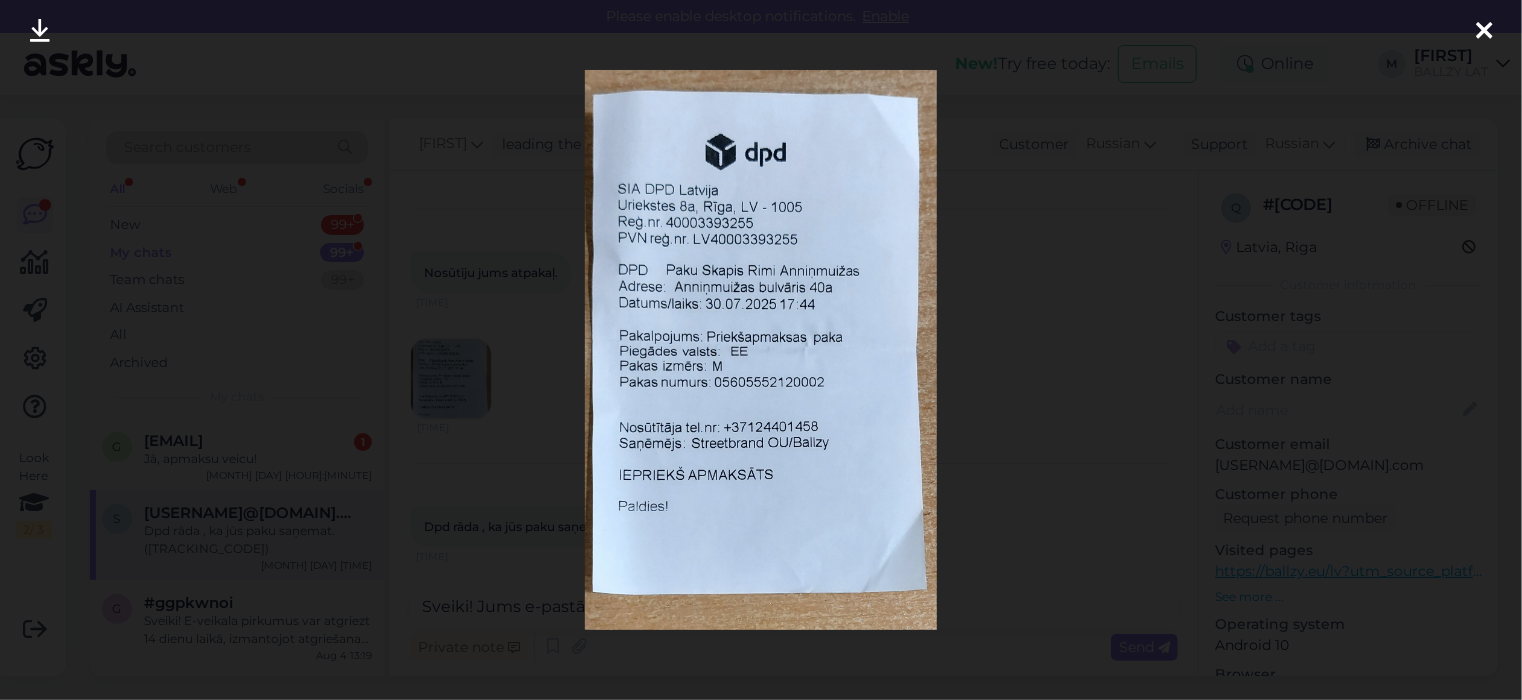 click at bounding box center (1484, 31) 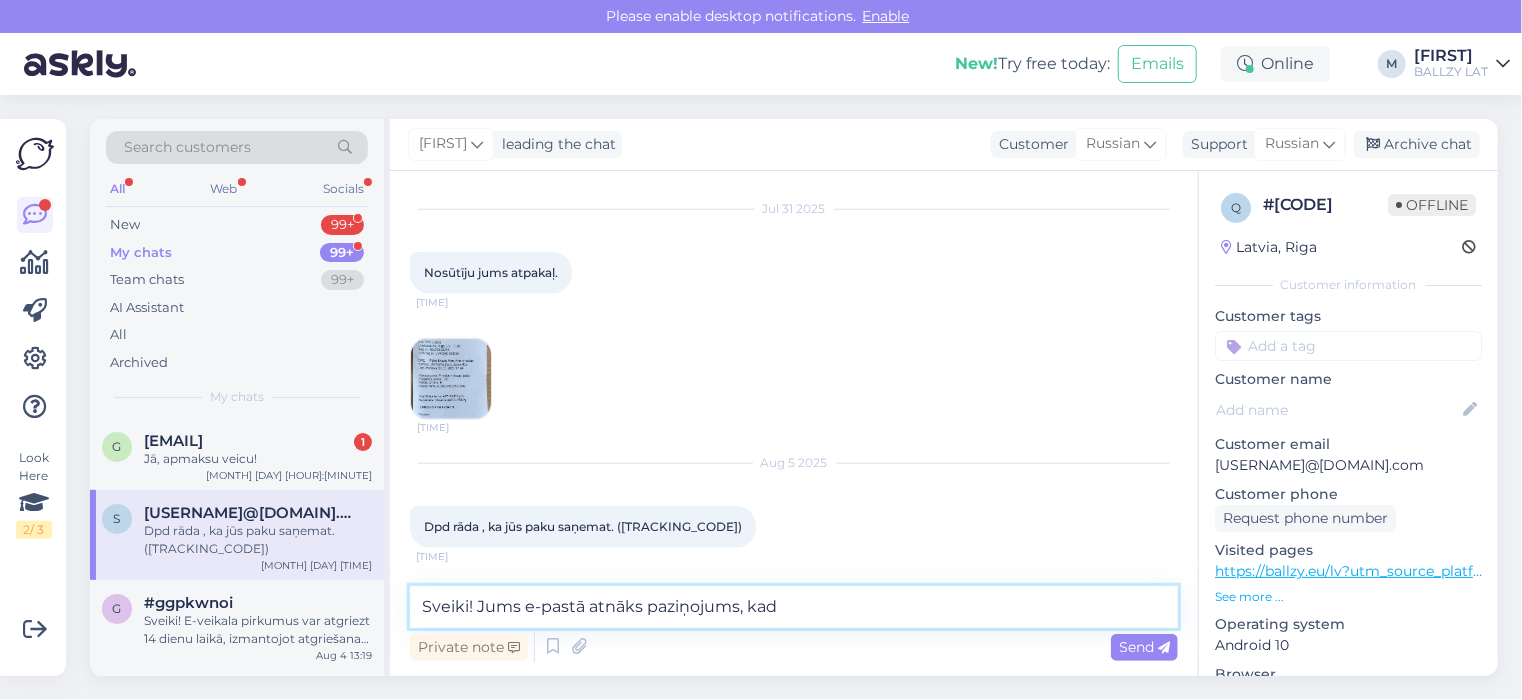 click on "Sveiki! Jums e-pastā atnāks paziņojums, kad" at bounding box center (794, 607) 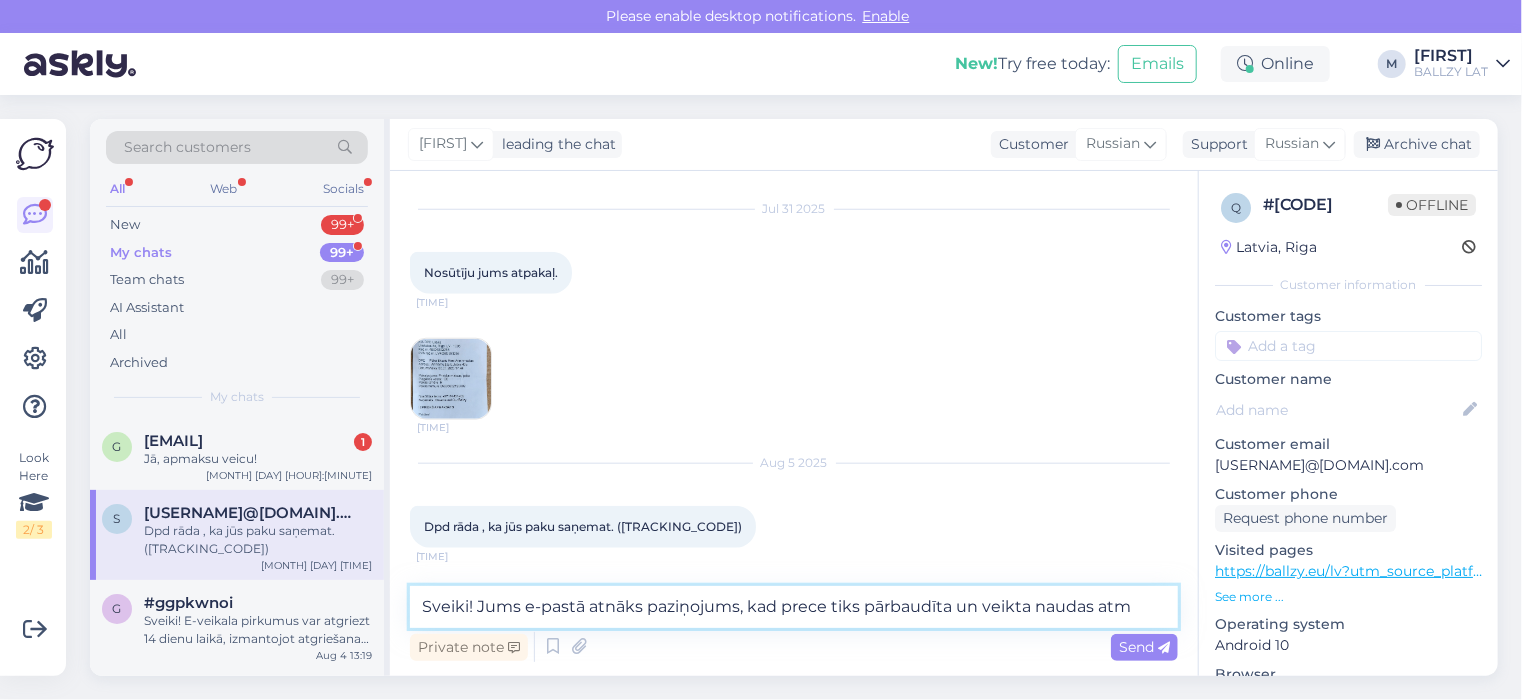 type on "Sveiki! Jums e-pastā atnāks paziņojums, kad prece tiks pārbaudīta un veikta naudas atmaksa" 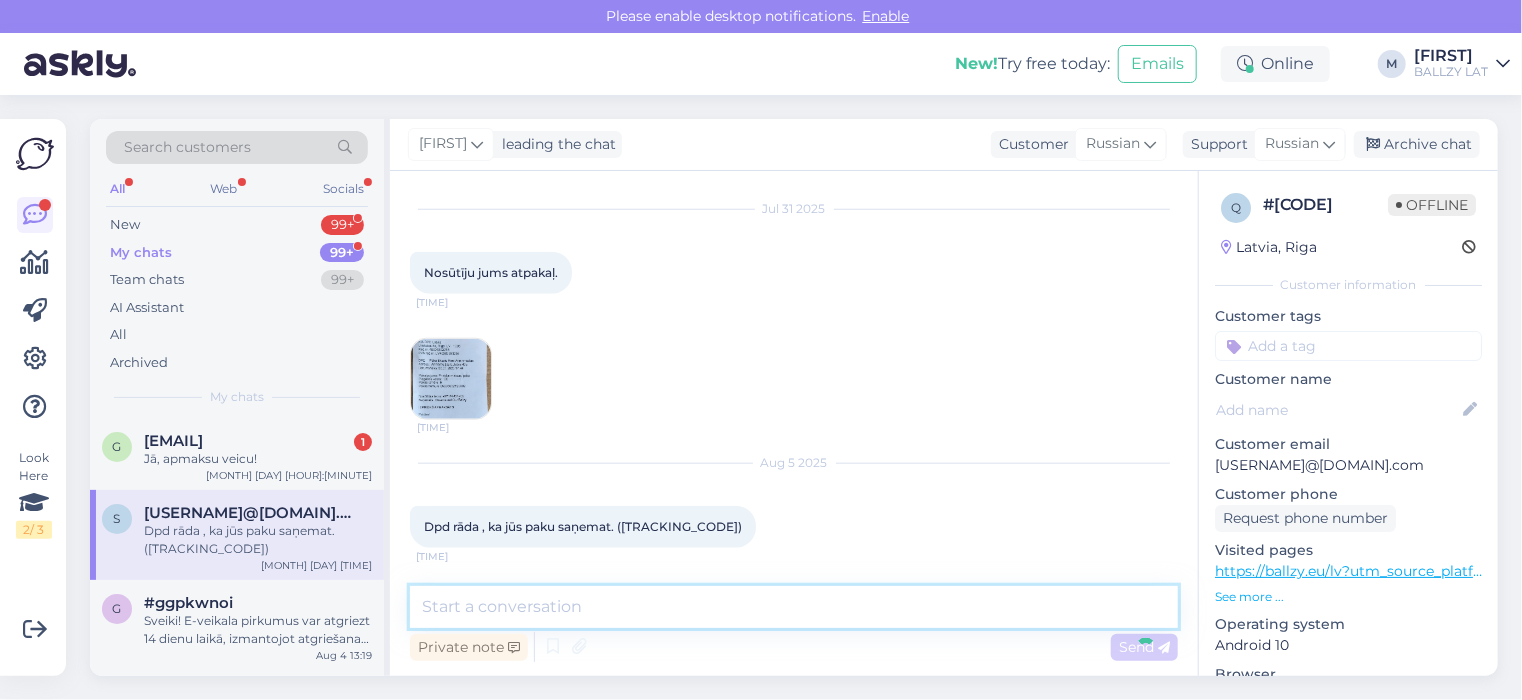 scroll, scrollTop: 1074, scrollLeft: 0, axis: vertical 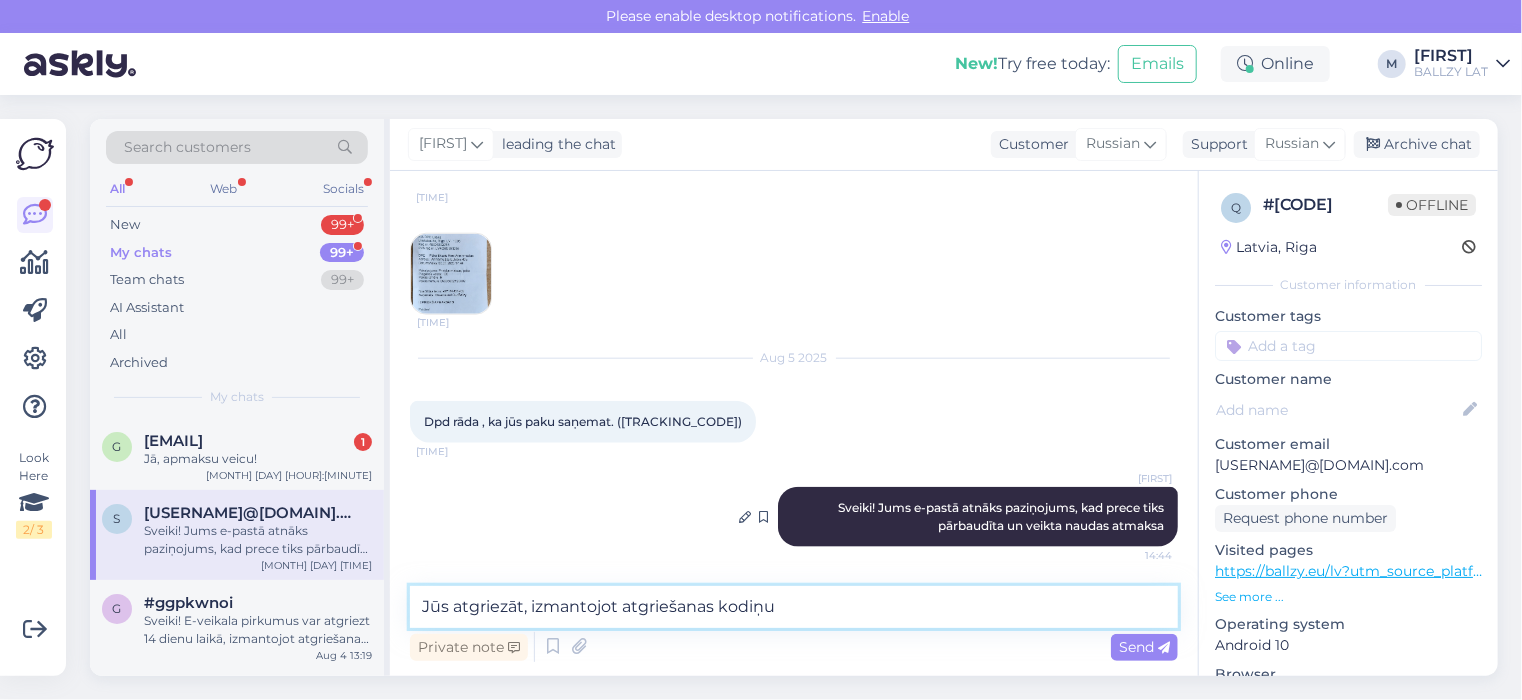 type on "Jūs atgriezāt, izmantojot atgriešanas kodiņu?" 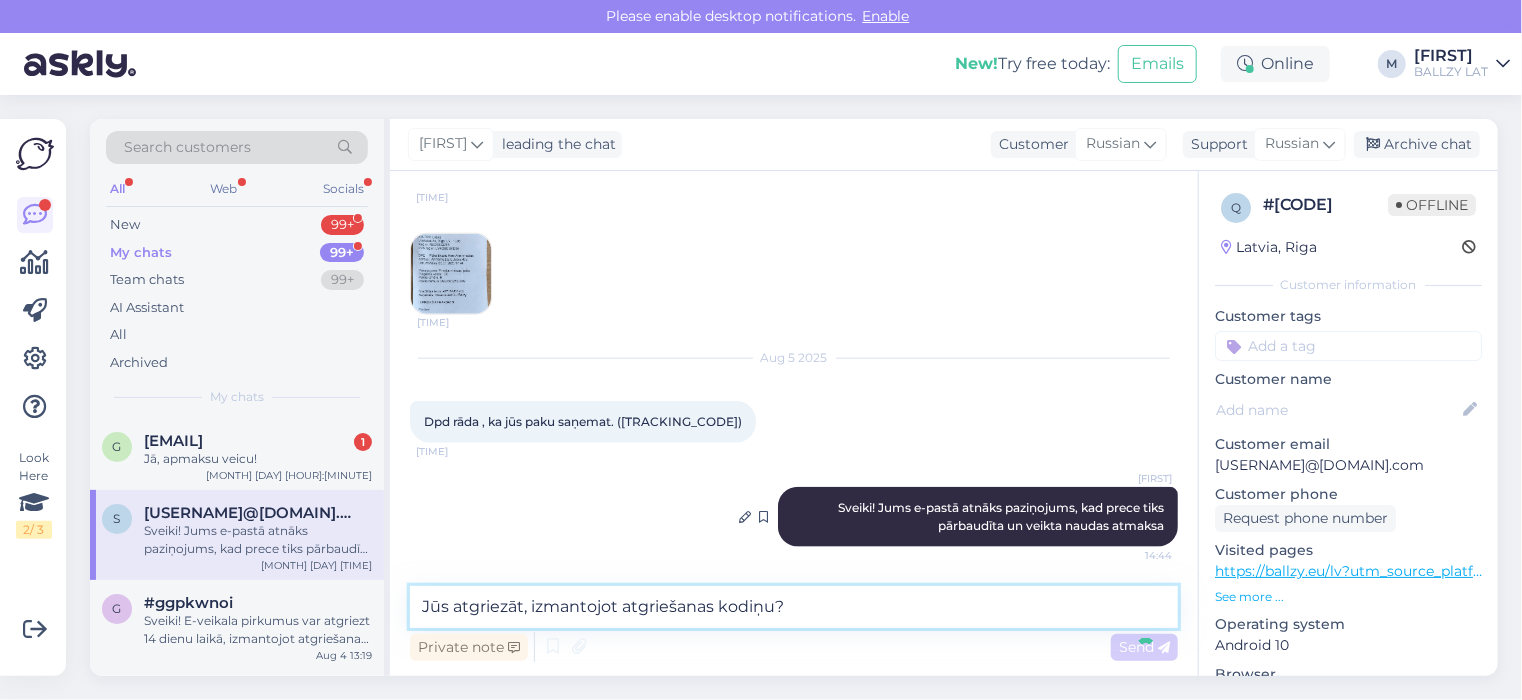 type 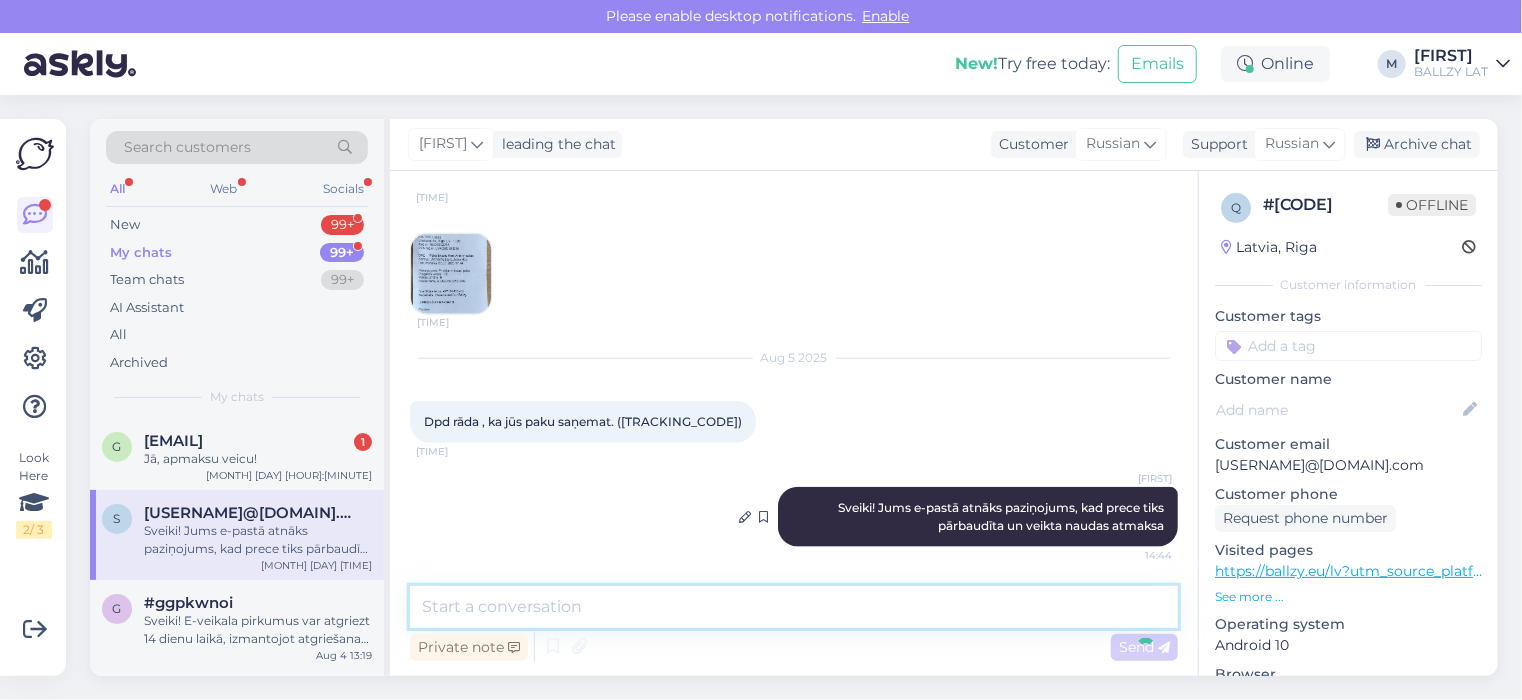 scroll, scrollTop: 1160, scrollLeft: 0, axis: vertical 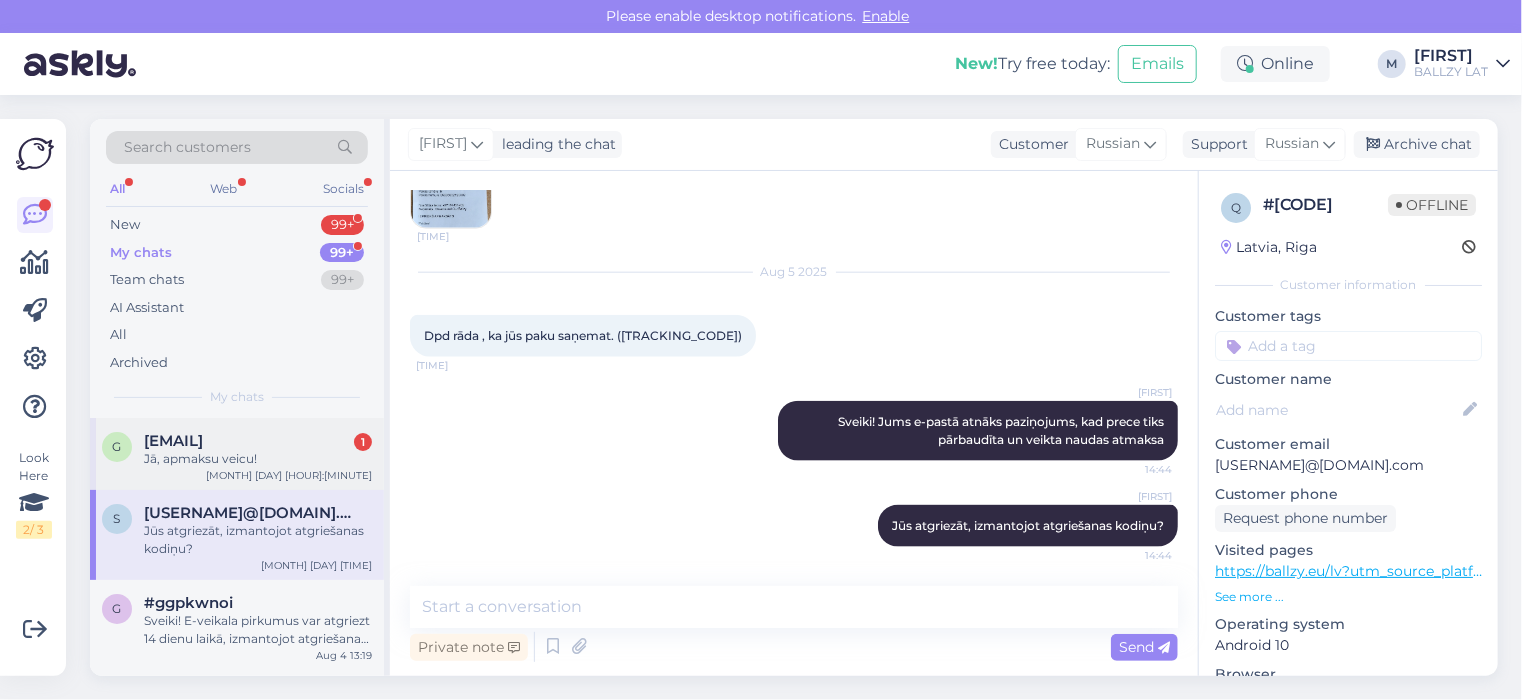 click on "Jā, apmaksu veicu!" at bounding box center (258, 459) 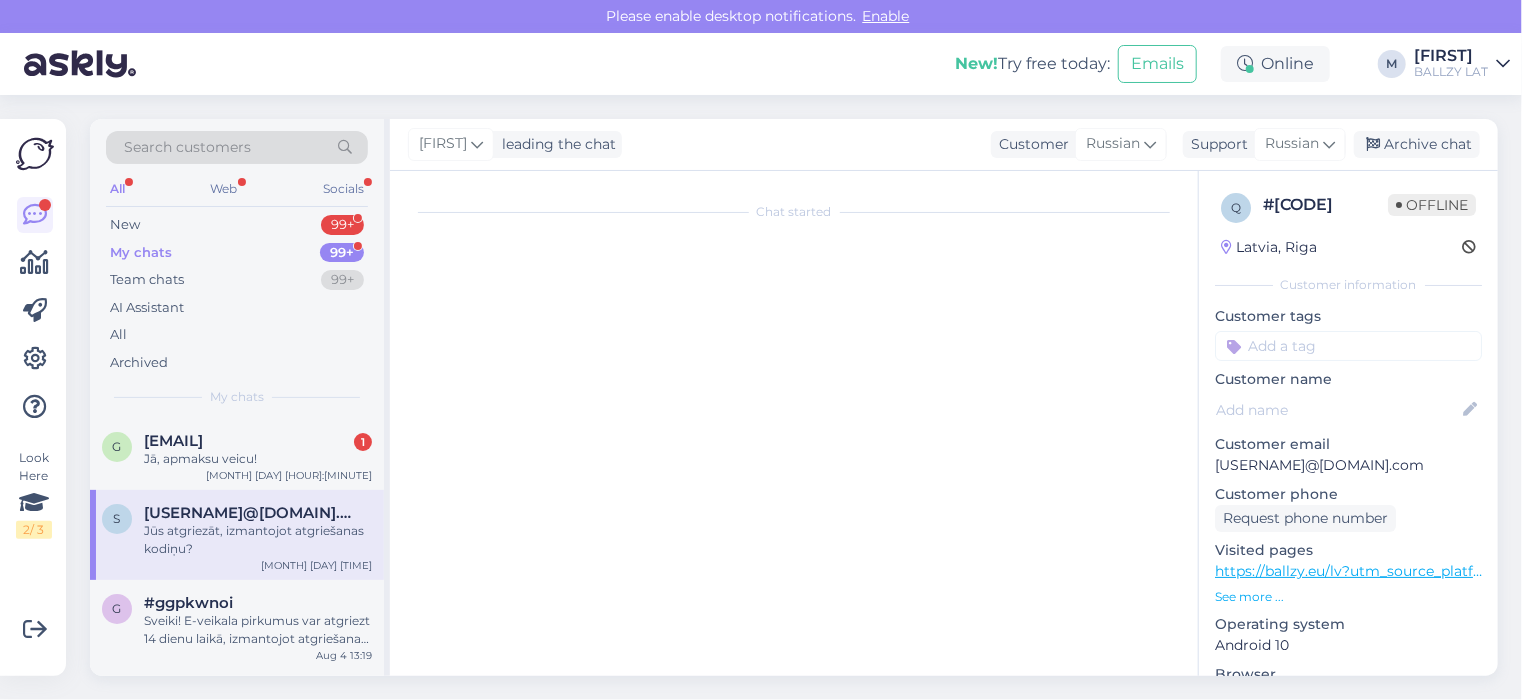 scroll, scrollTop: 93, scrollLeft: 0, axis: vertical 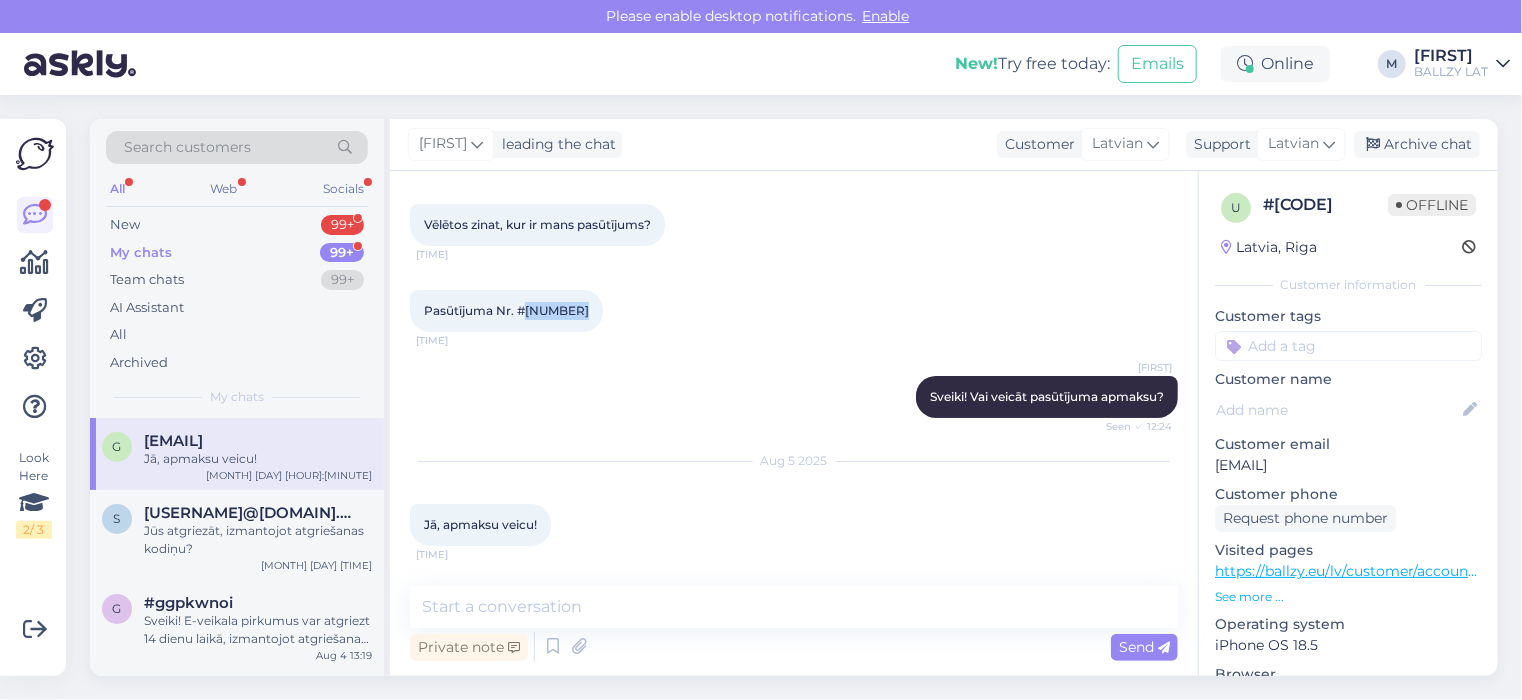 drag, startPoint x: 589, startPoint y: 307, endPoint x: 528, endPoint y: 308, distance: 61.008198 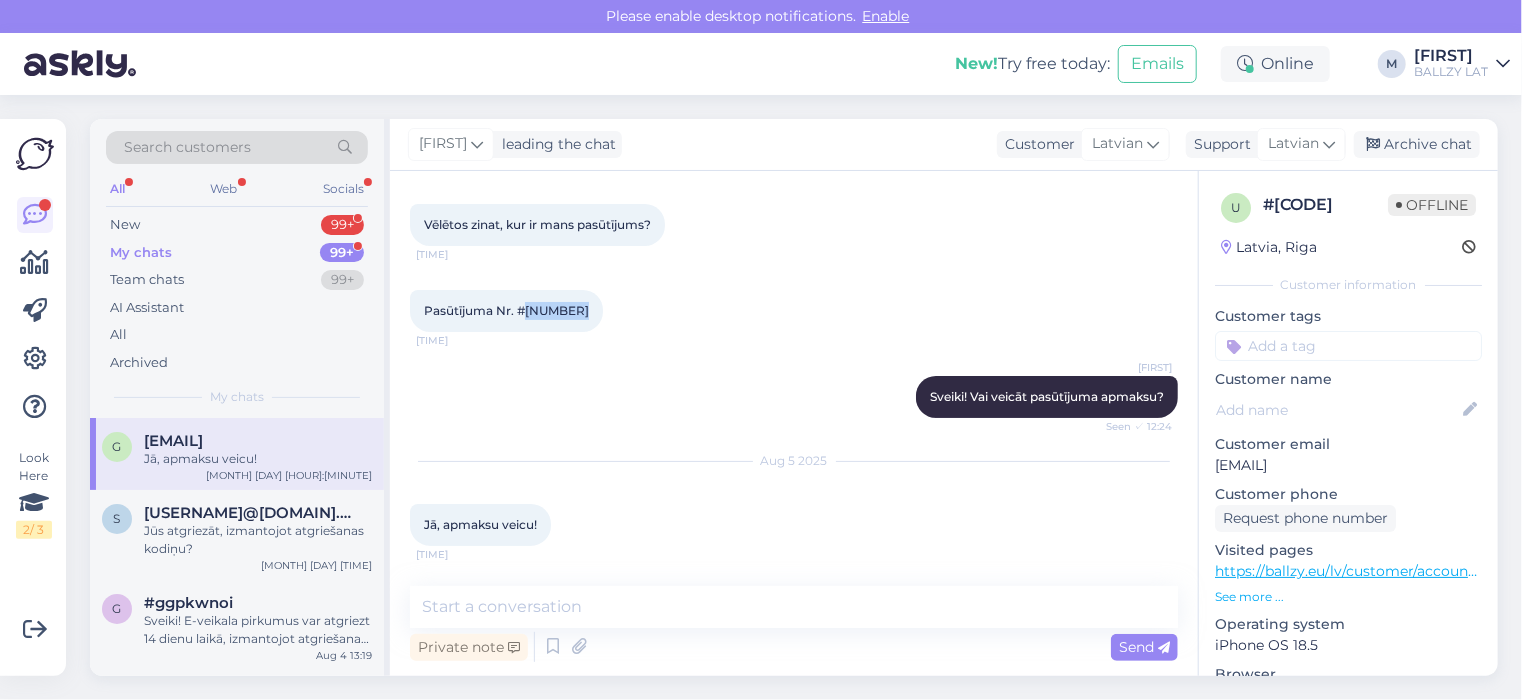click on "Pasūtījuma Nr. #[NUMBER] [HOUR]:[MINUTE]" at bounding box center (506, 311) 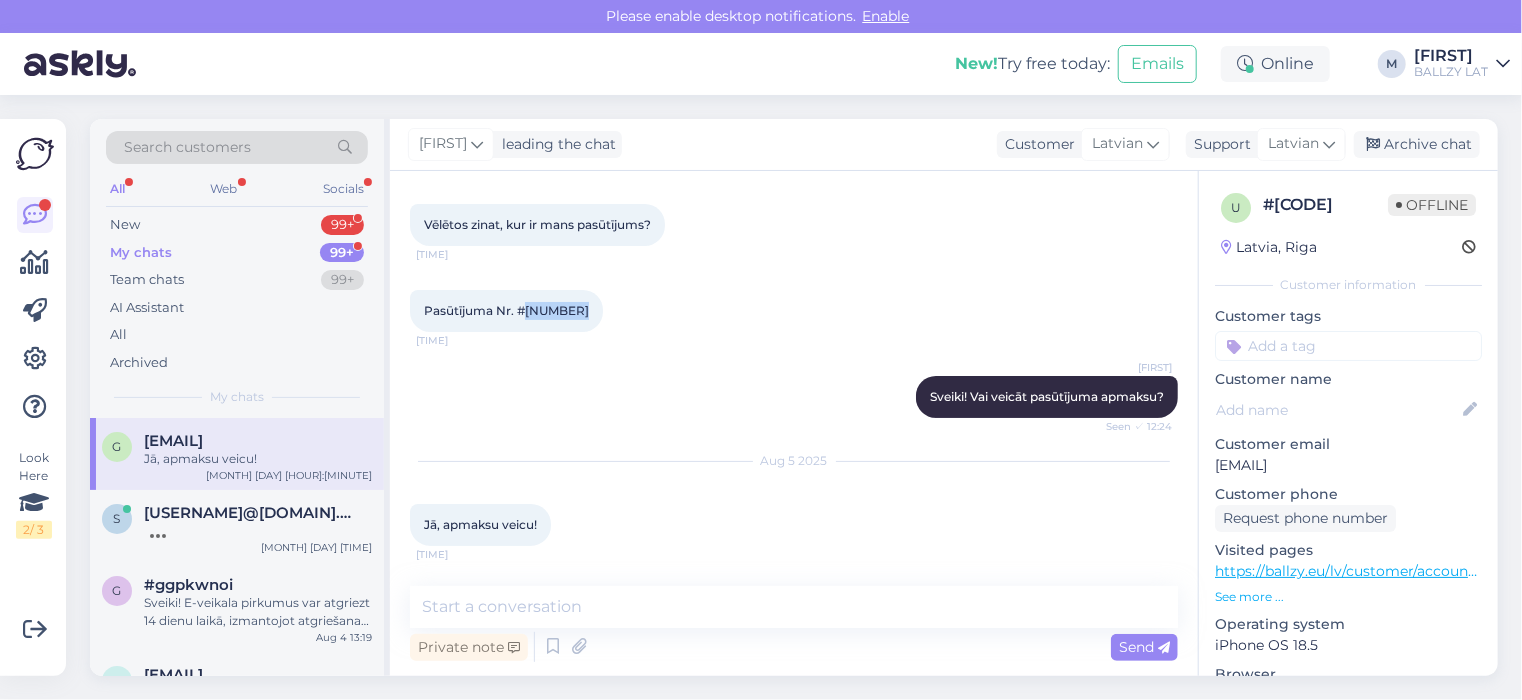 drag, startPoint x: 1401, startPoint y: 466, endPoint x: 1209, endPoint y: 474, distance: 192.1666 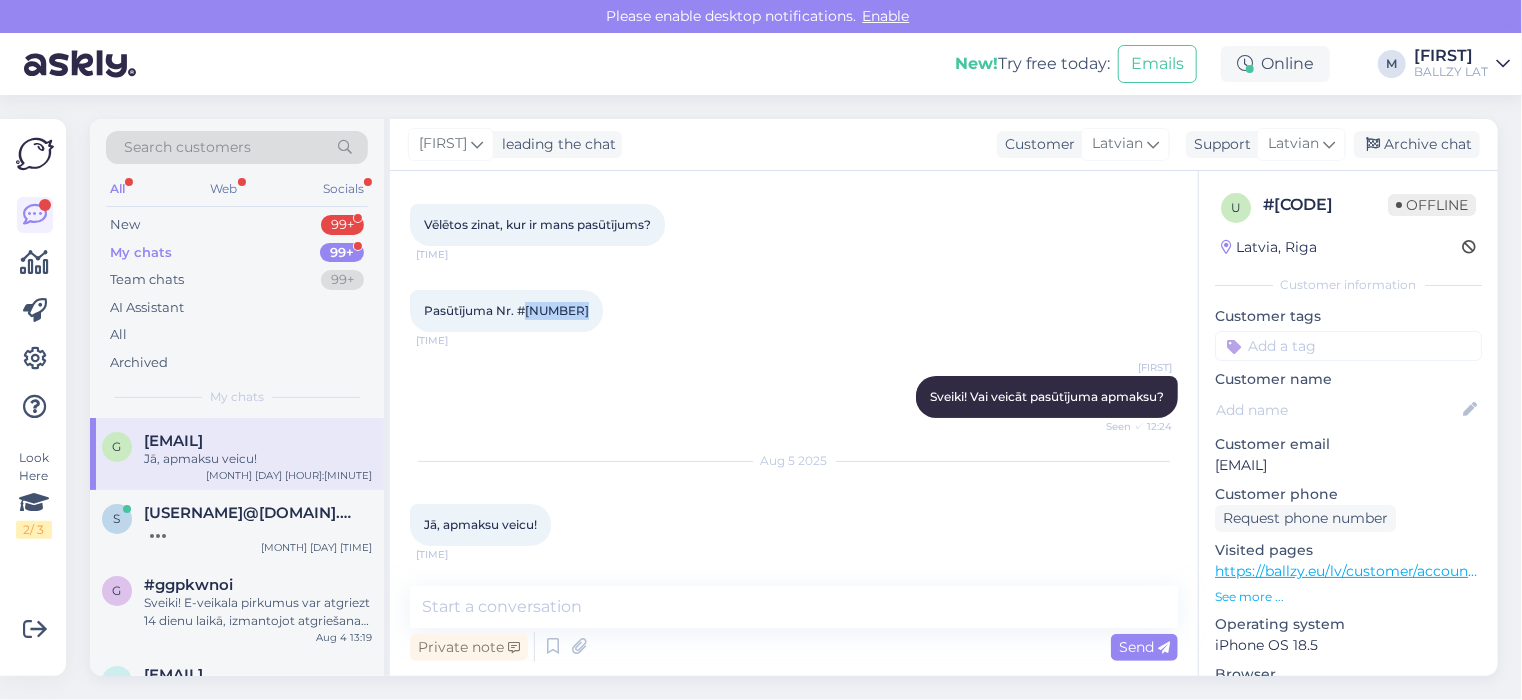 click on "itmi6bjx Offline Latvia, Riga Customer information Customer tags Customer name Customer email [EMAIL] Customer phone Request phone number Visited pages https://ballzy.eu/lv/customer/account/orders See more ... Operating system iPhone OS 18.5 Browser Safari 18.5 Extra Notes" at bounding box center [1348, 582] 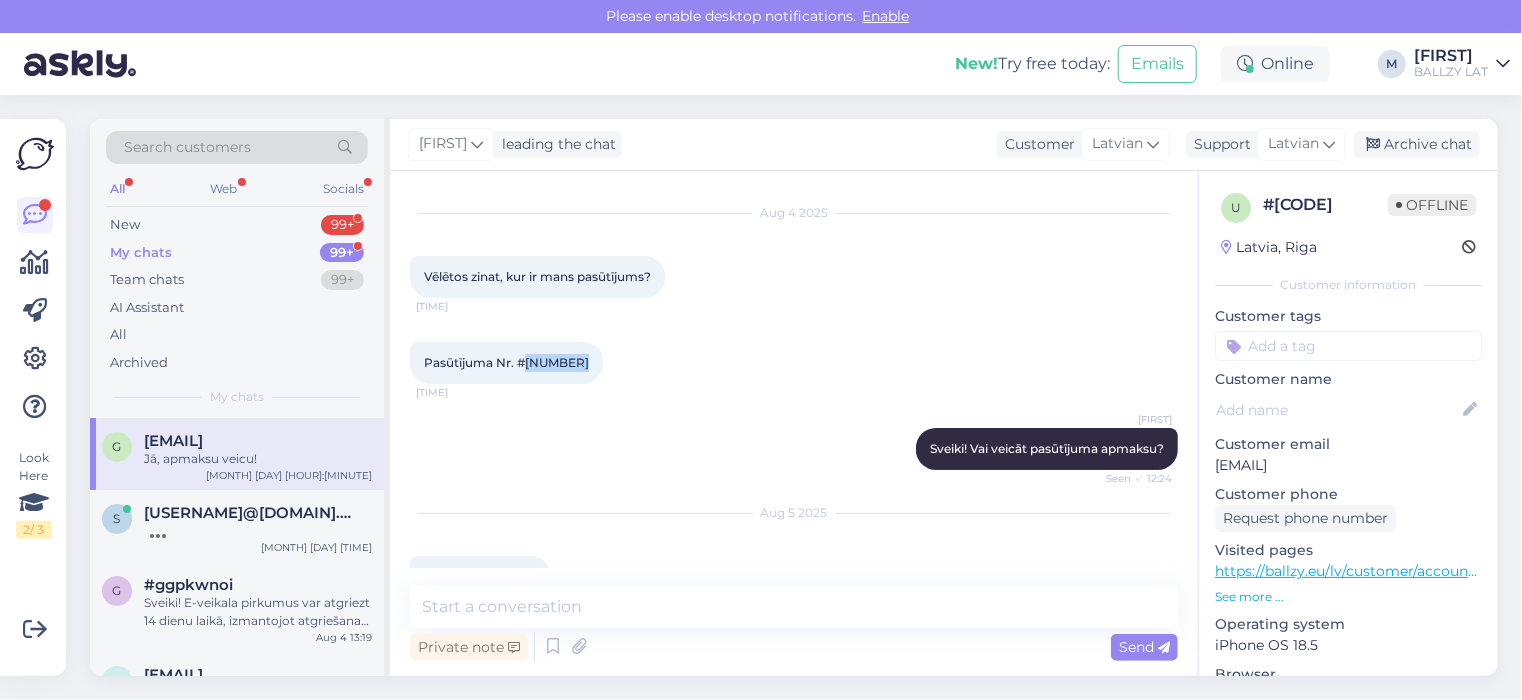 scroll, scrollTop: 92, scrollLeft: 0, axis: vertical 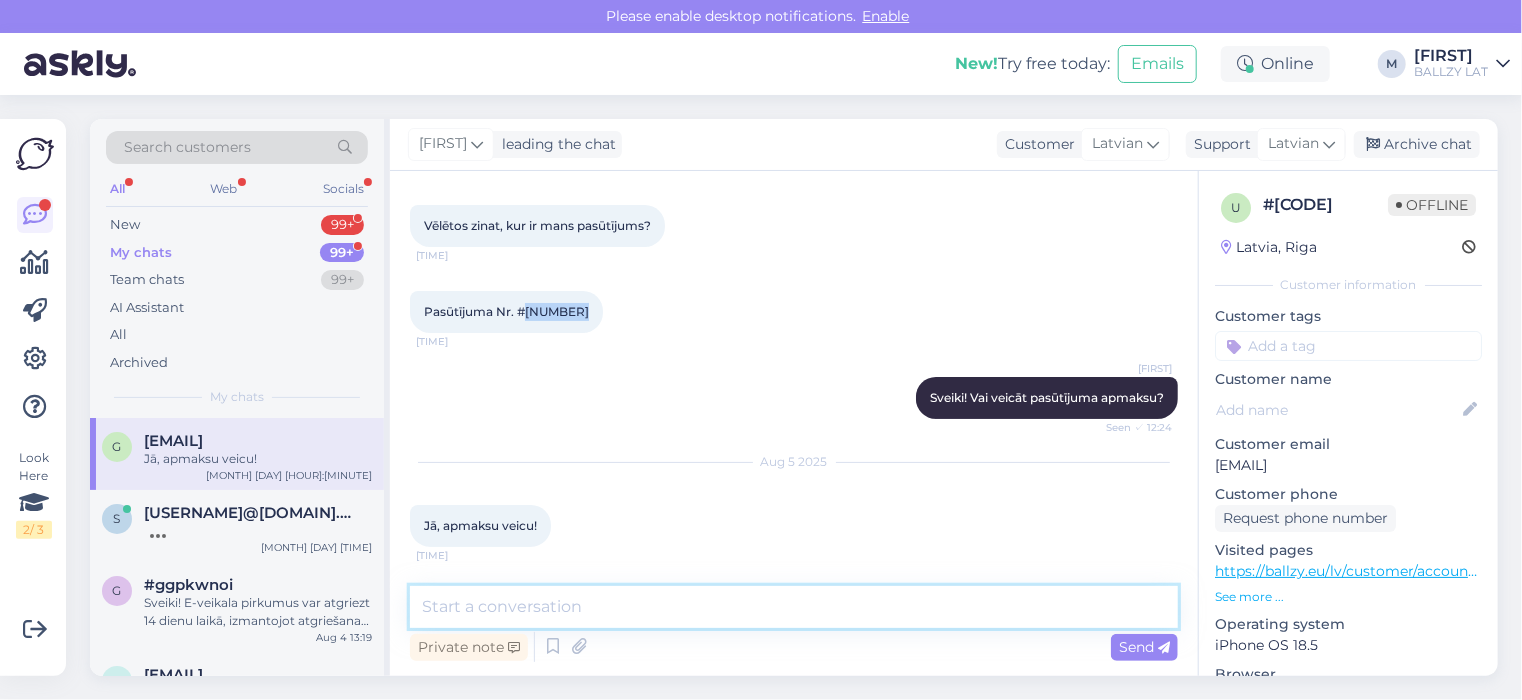 click at bounding box center [794, 607] 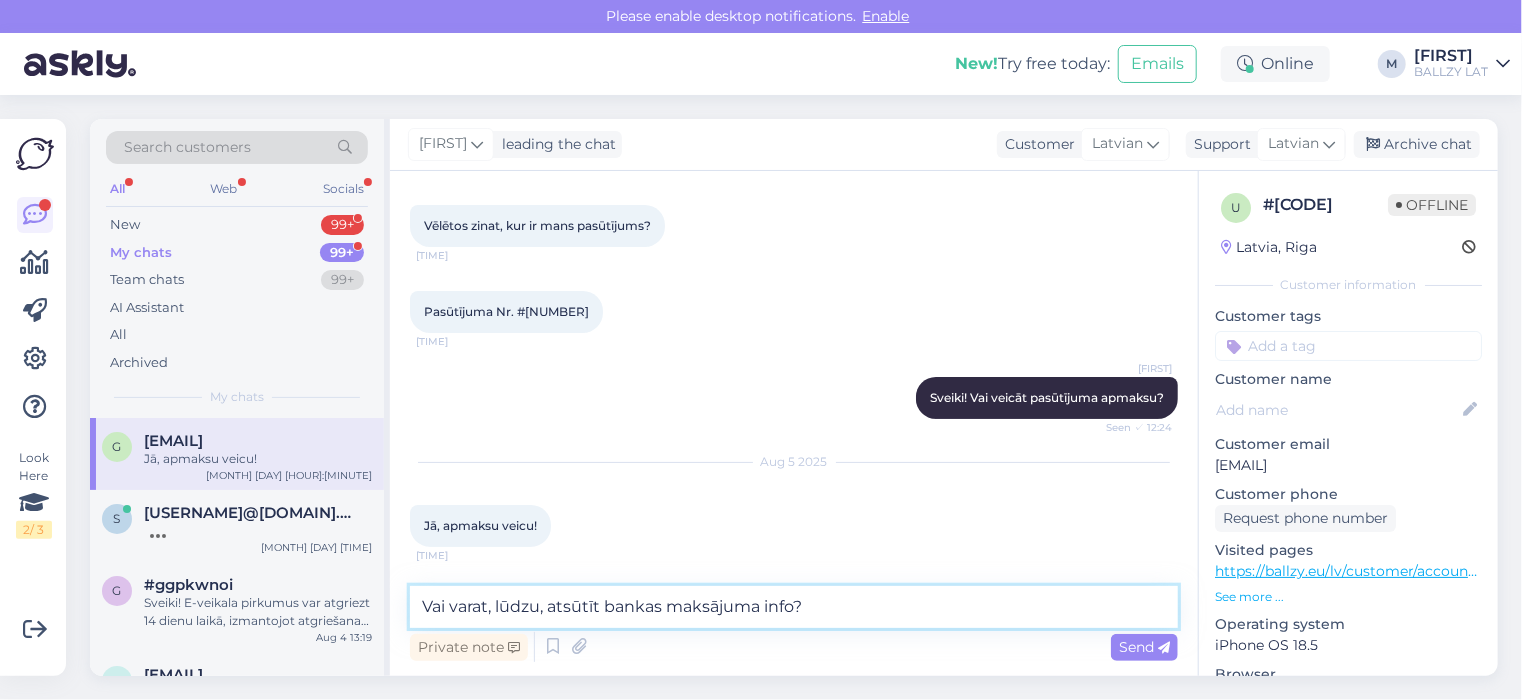 type on "Vai varat, lūdzu, atsūtīt bankas maksājuma info?" 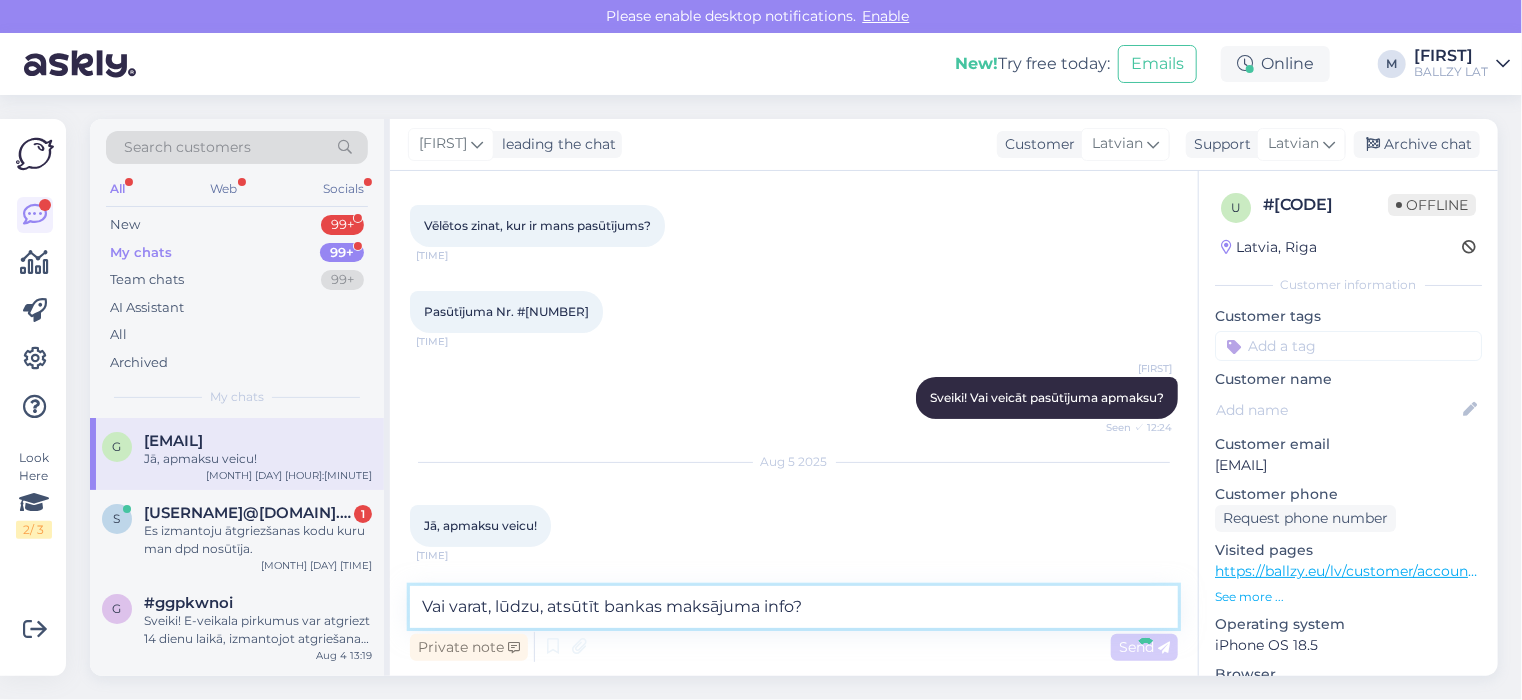 type 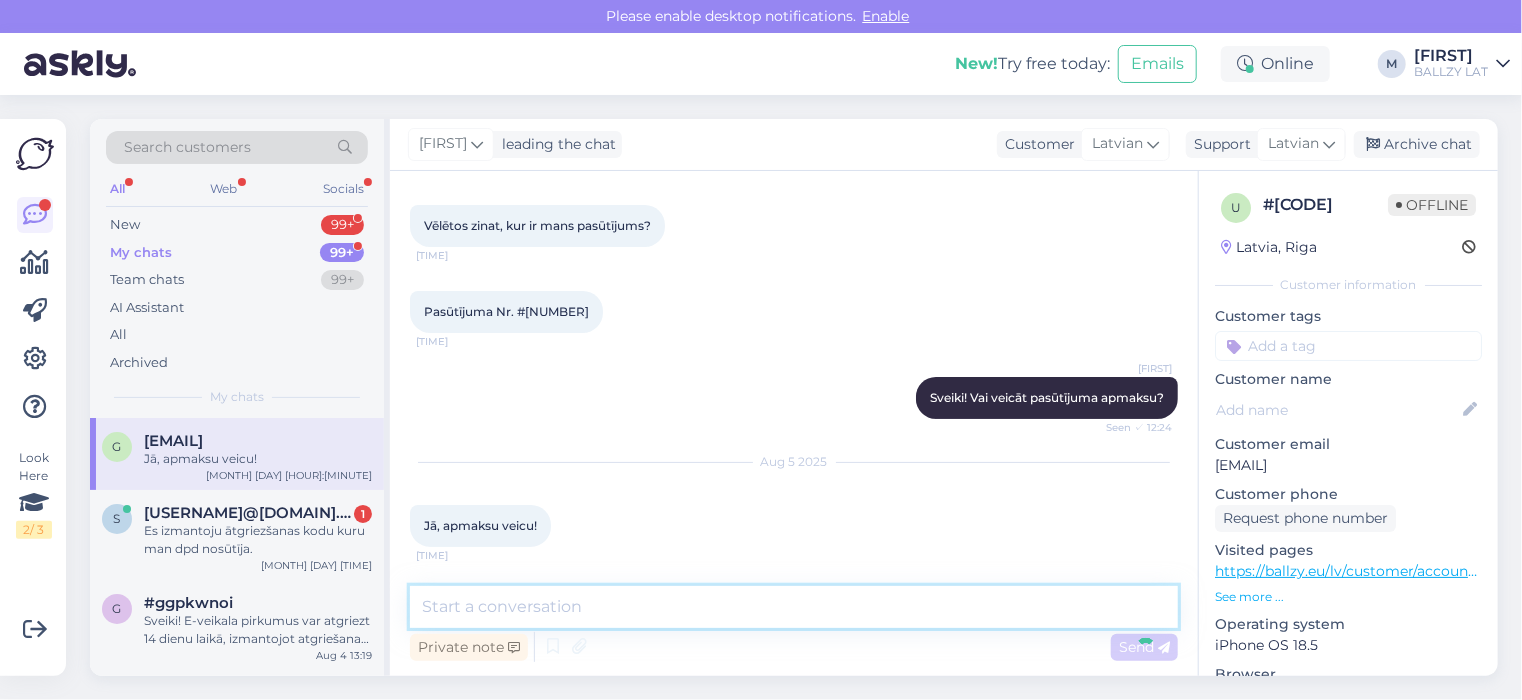 scroll, scrollTop: 179, scrollLeft: 0, axis: vertical 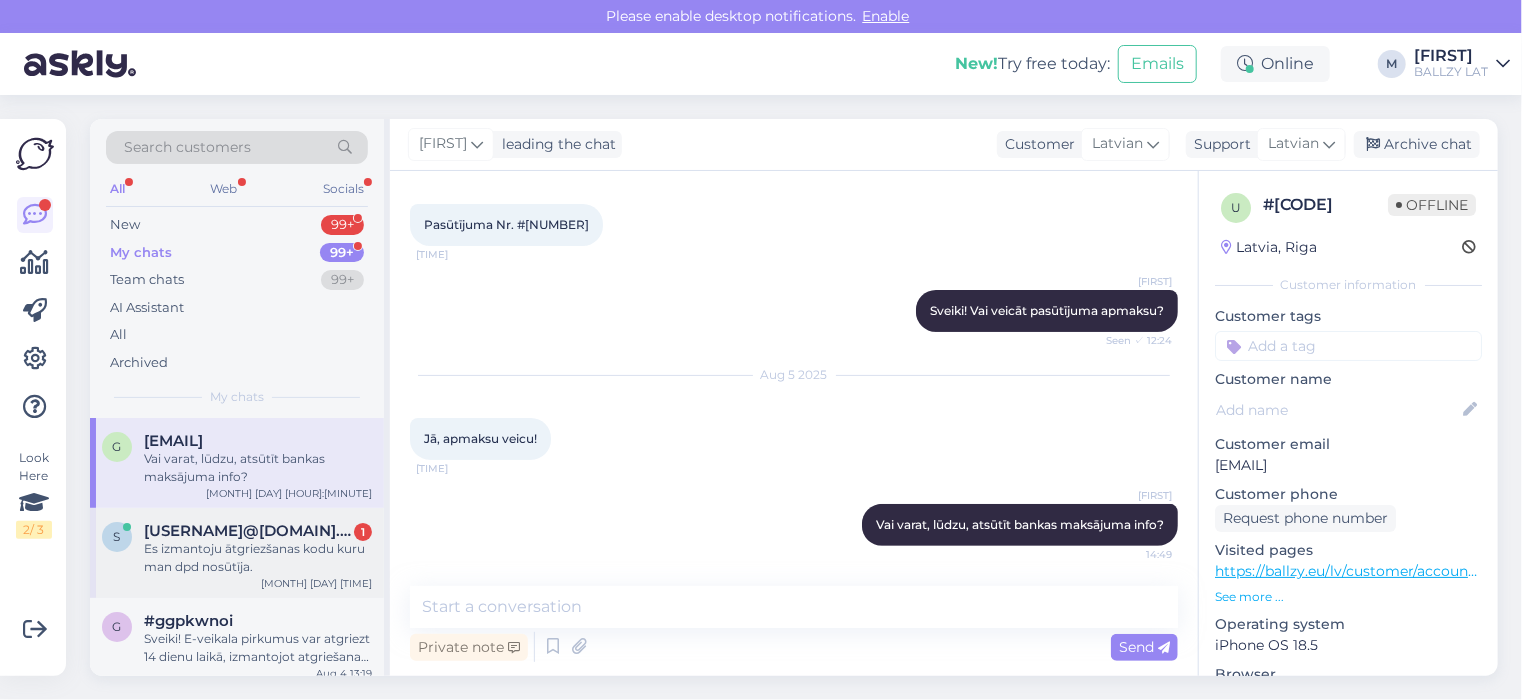 click on "Es izmantoju ātgriezšanas kodu kuru man dpd nosūtīja." at bounding box center (258, 558) 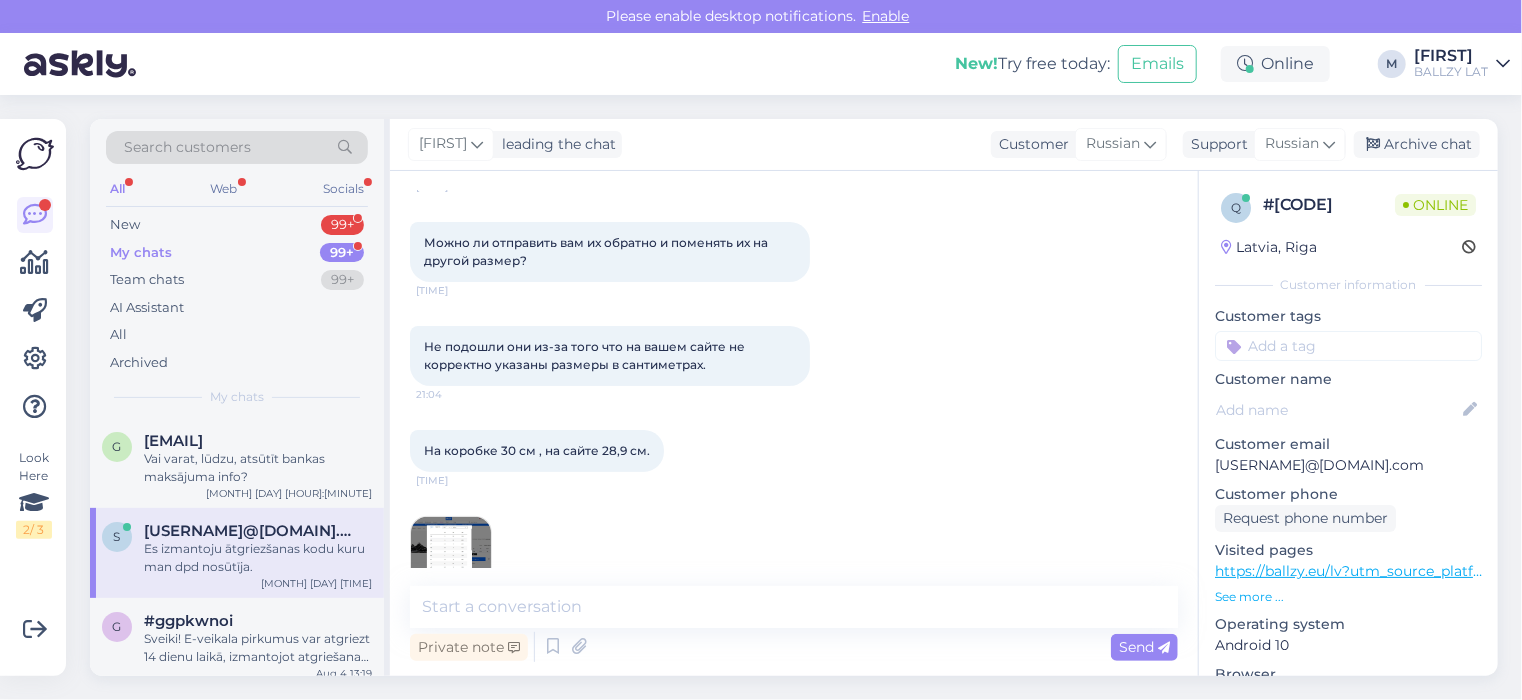 scroll, scrollTop: 1219, scrollLeft: 0, axis: vertical 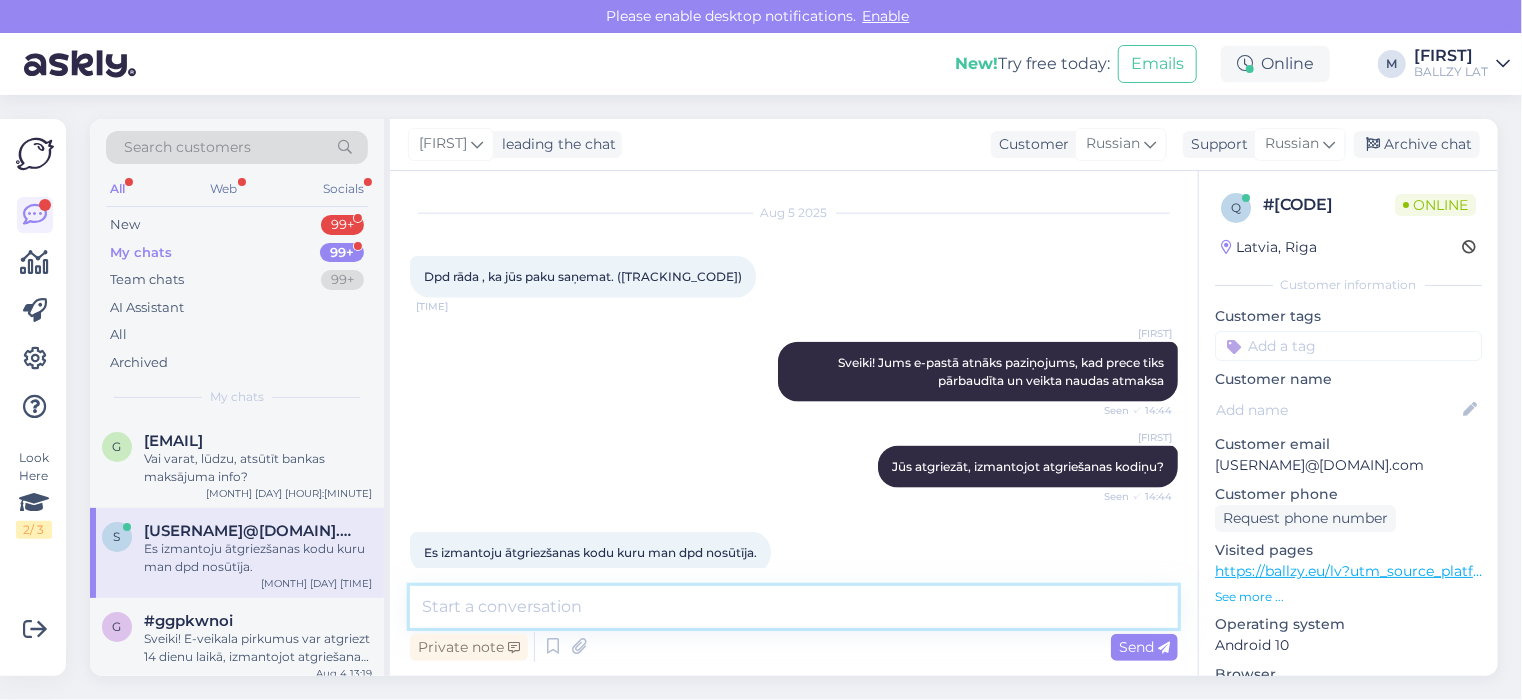 click at bounding box center [794, 607] 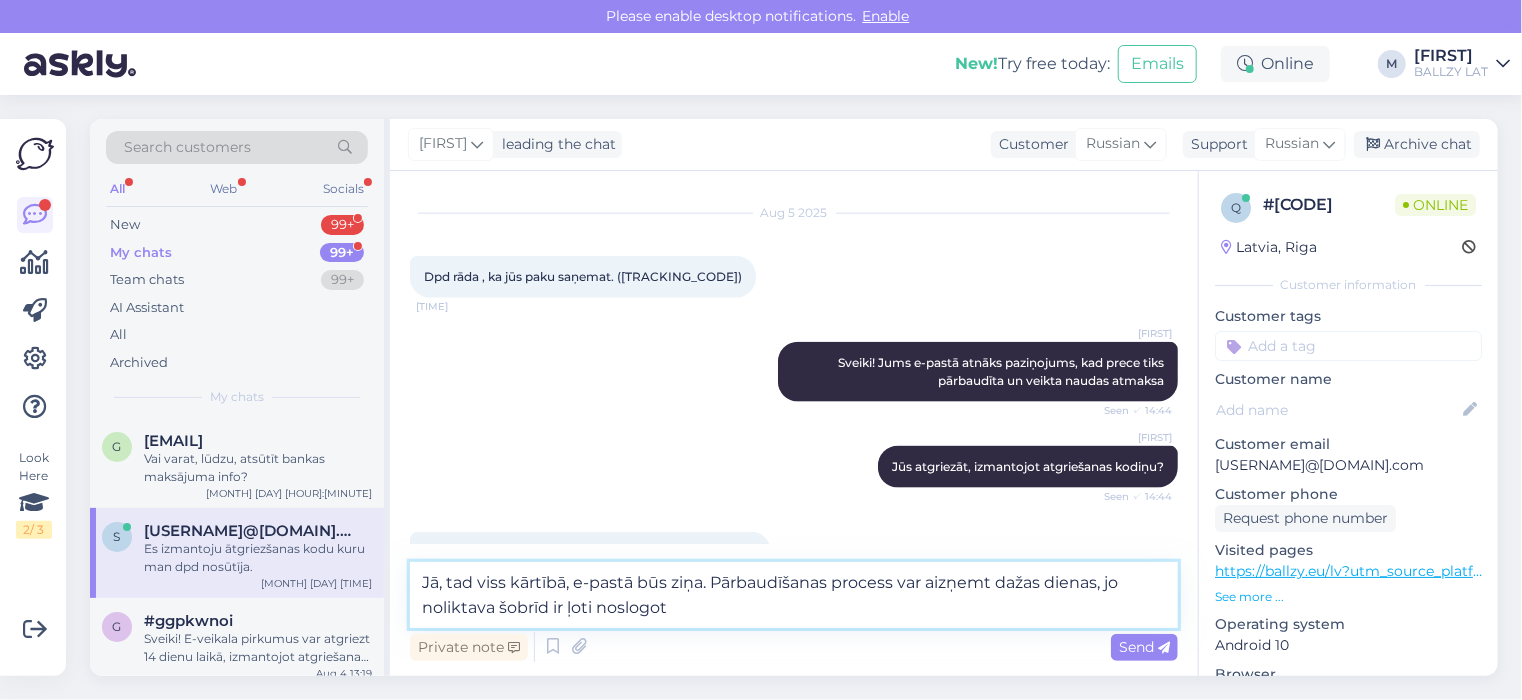 type on "Jā, tad viss kārtībā, e-pastā būs ziņa. Pārbaudīšanas process var aizņemt dažas dienas, jo noliktava šobrīd ir ļoti noslogota" 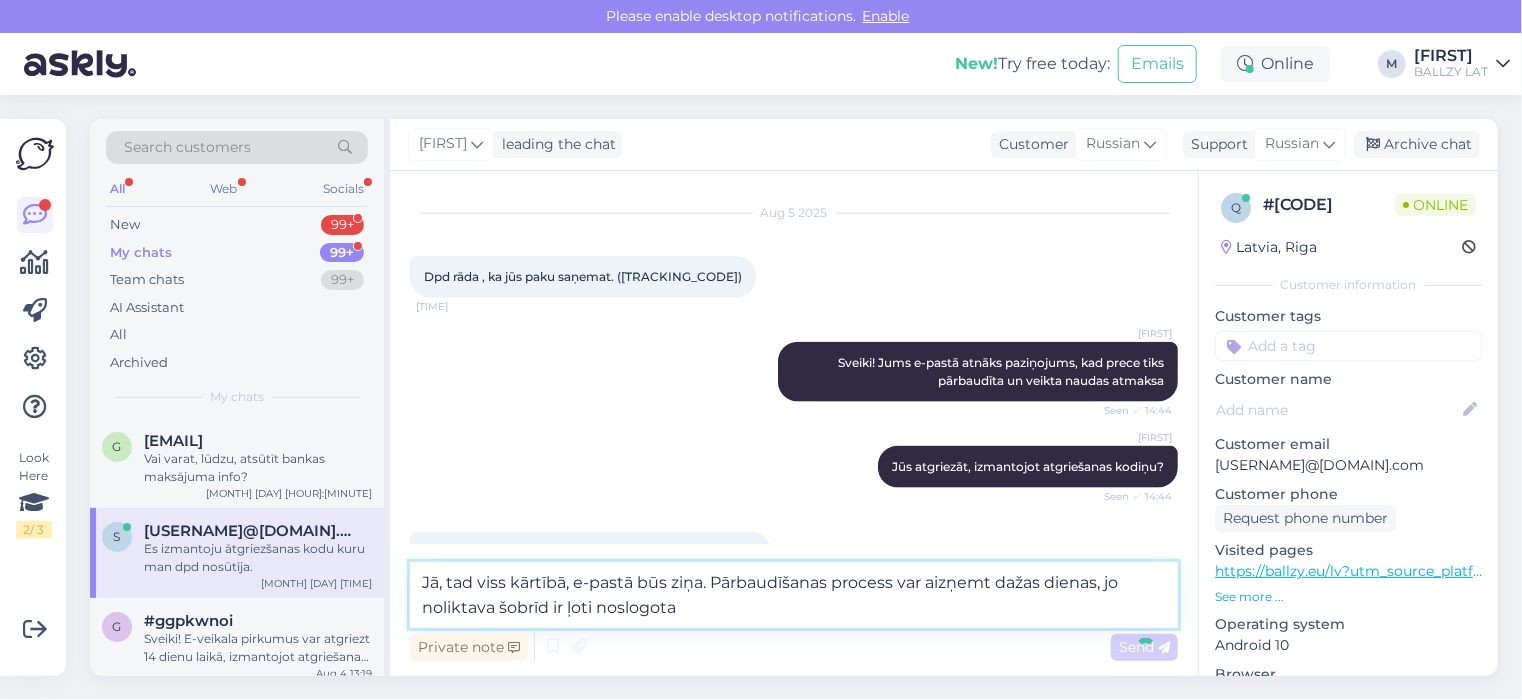 type 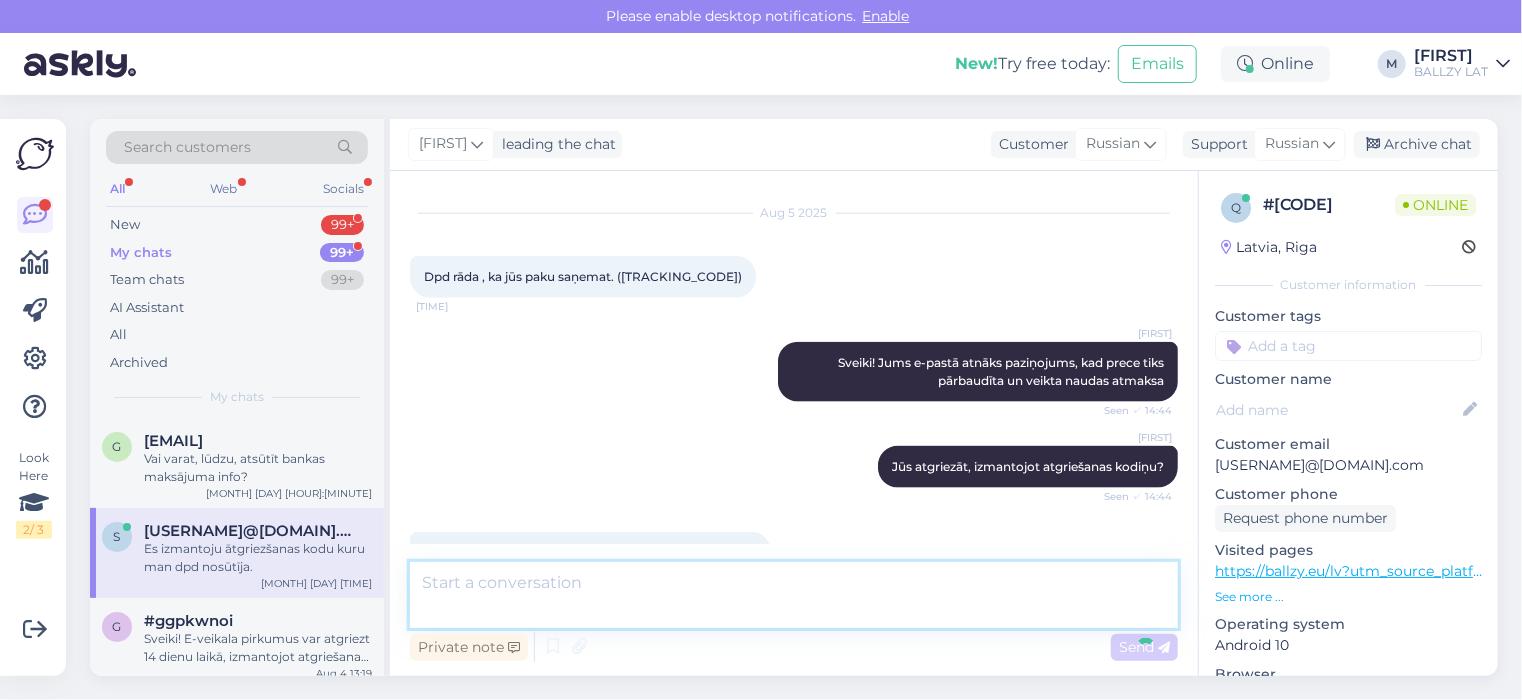 scroll, scrollTop: 1350, scrollLeft: 0, axis: vertical 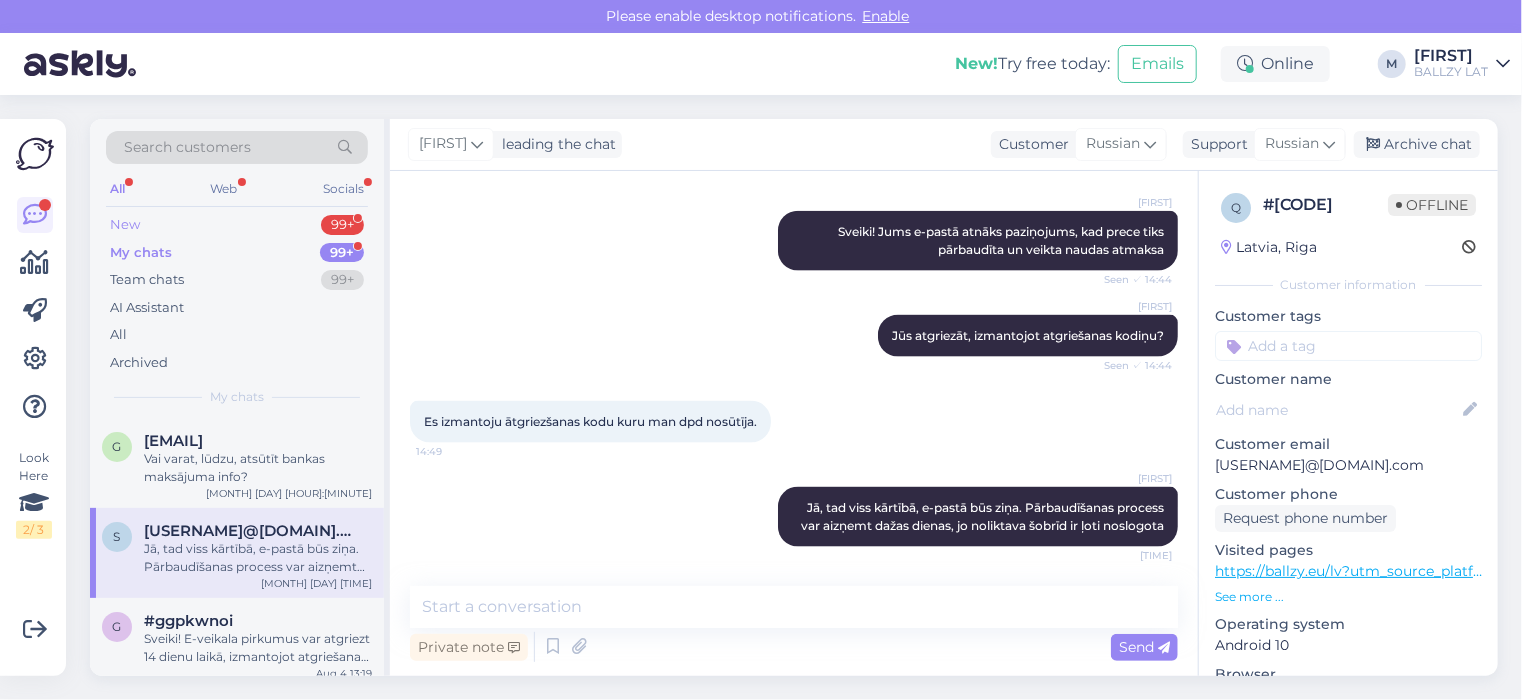 click on "New 99+" at bounding box center [237, 225] 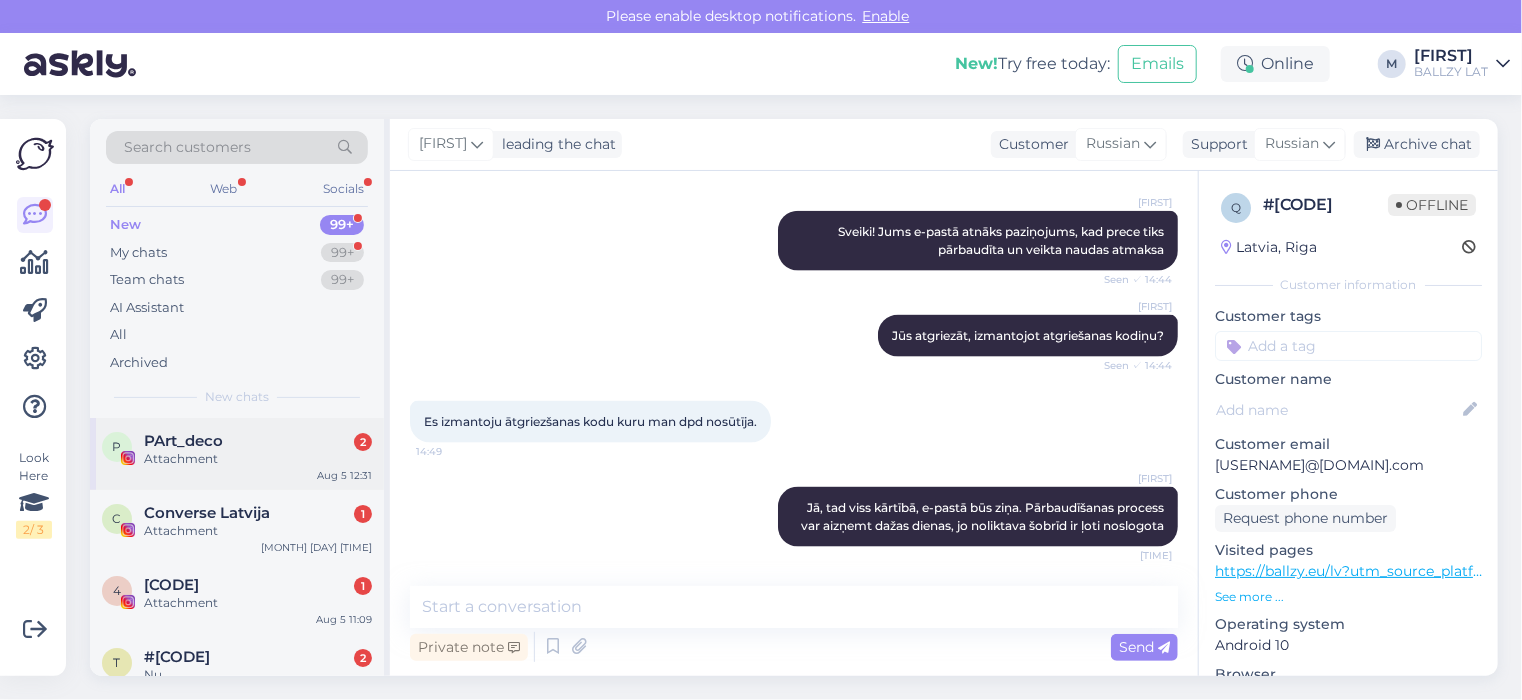 click on "PArt_deco 2" at bounding box center [258, 441] 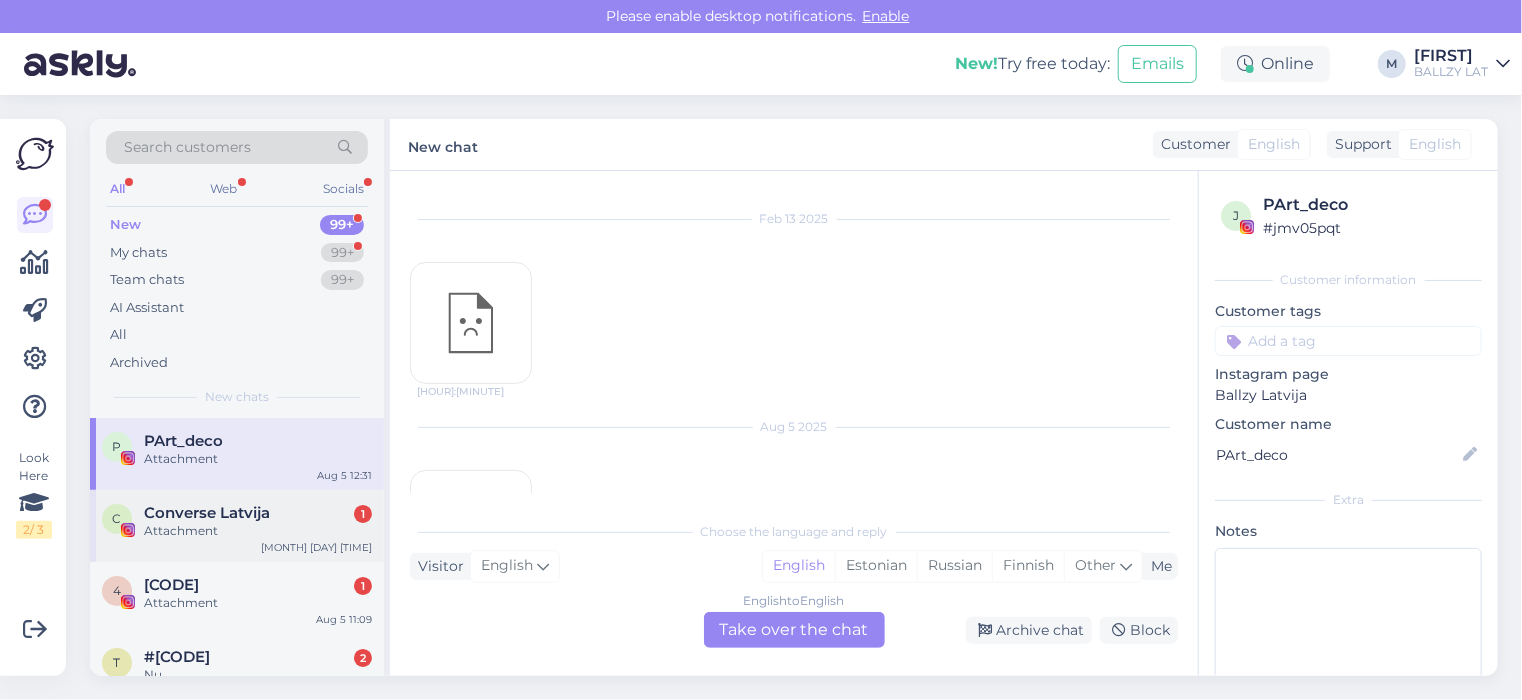 scroll, scrollTop: 0, scrollLeft: 0, axis: both 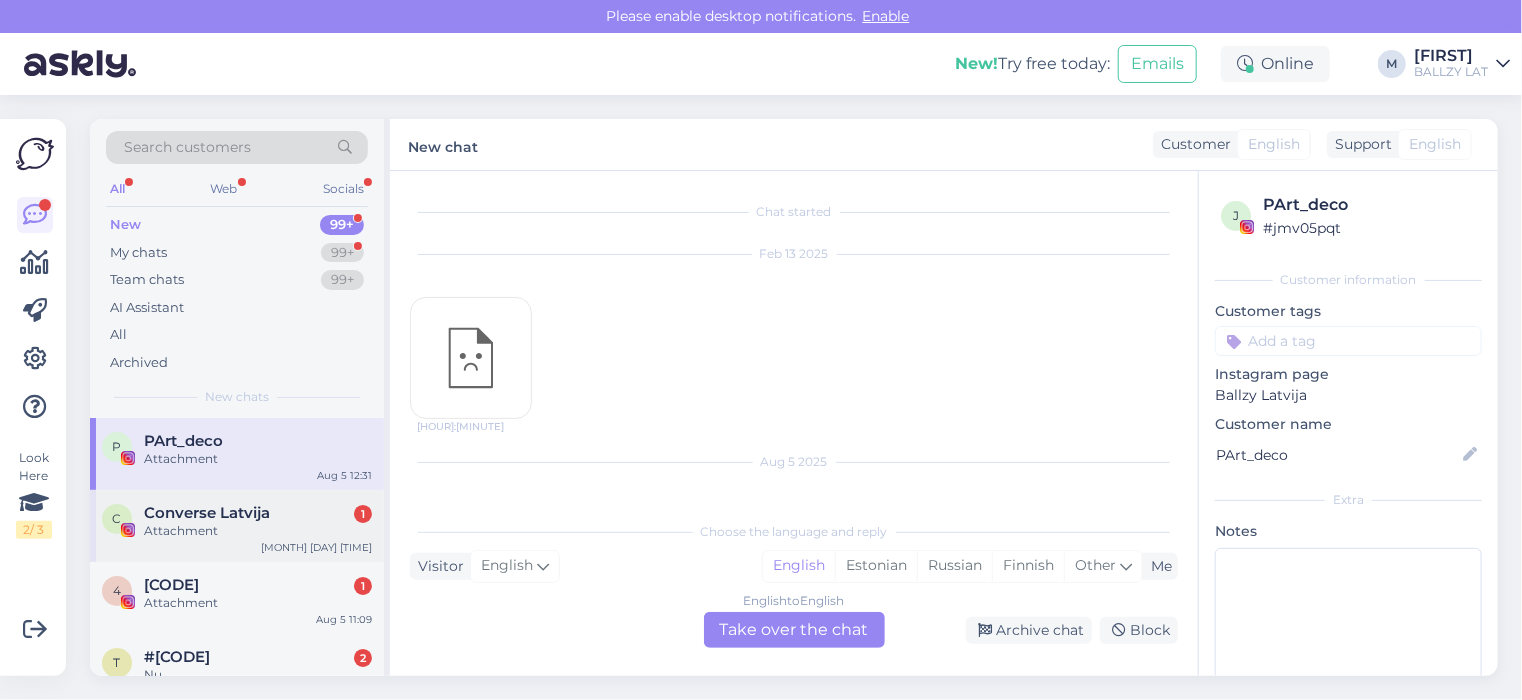 click on "Attachment" at bounding box center (258, 531) 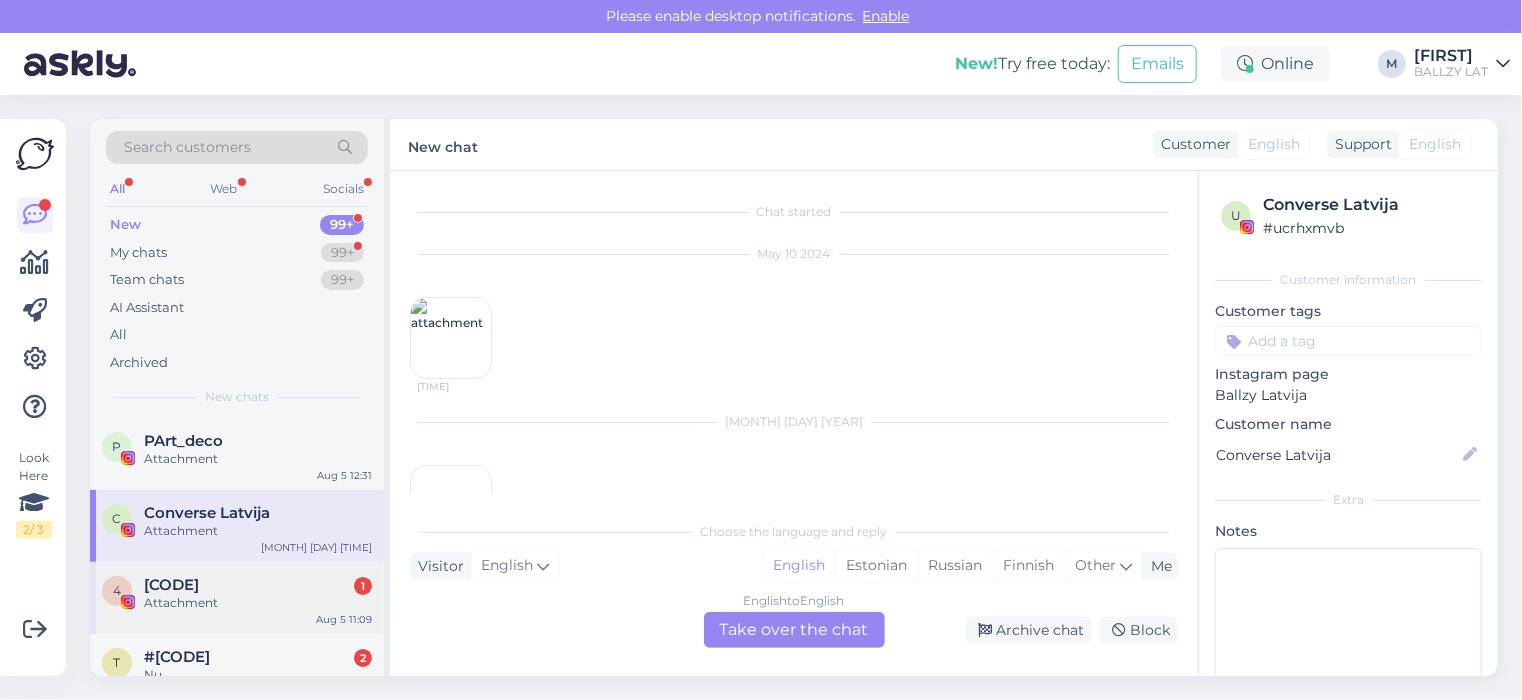 scroll, scrollTop: 15003, scrollLeft: 0, axis: vertical 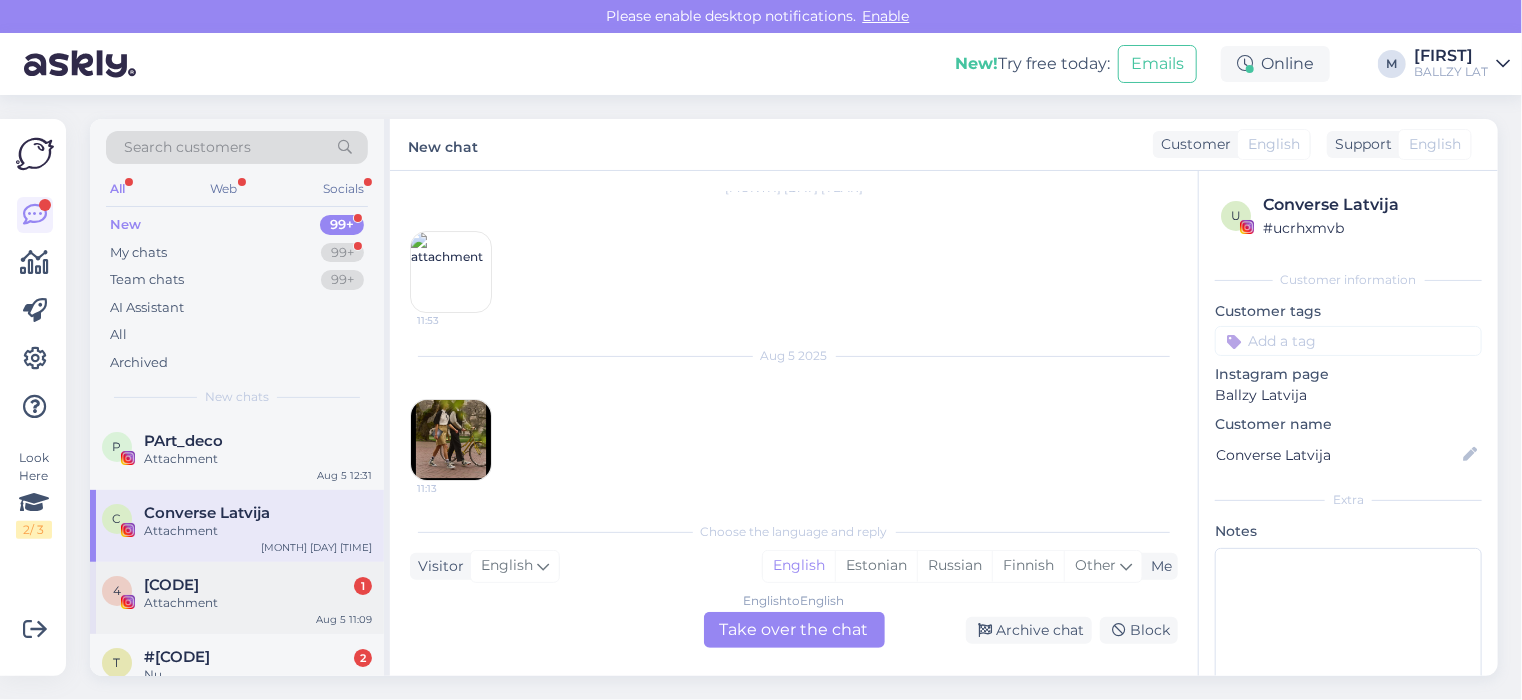 click on "[NUMBER] [CODE] [MONTH] [DAY] [TIME]" at bounding box center [237, 598] 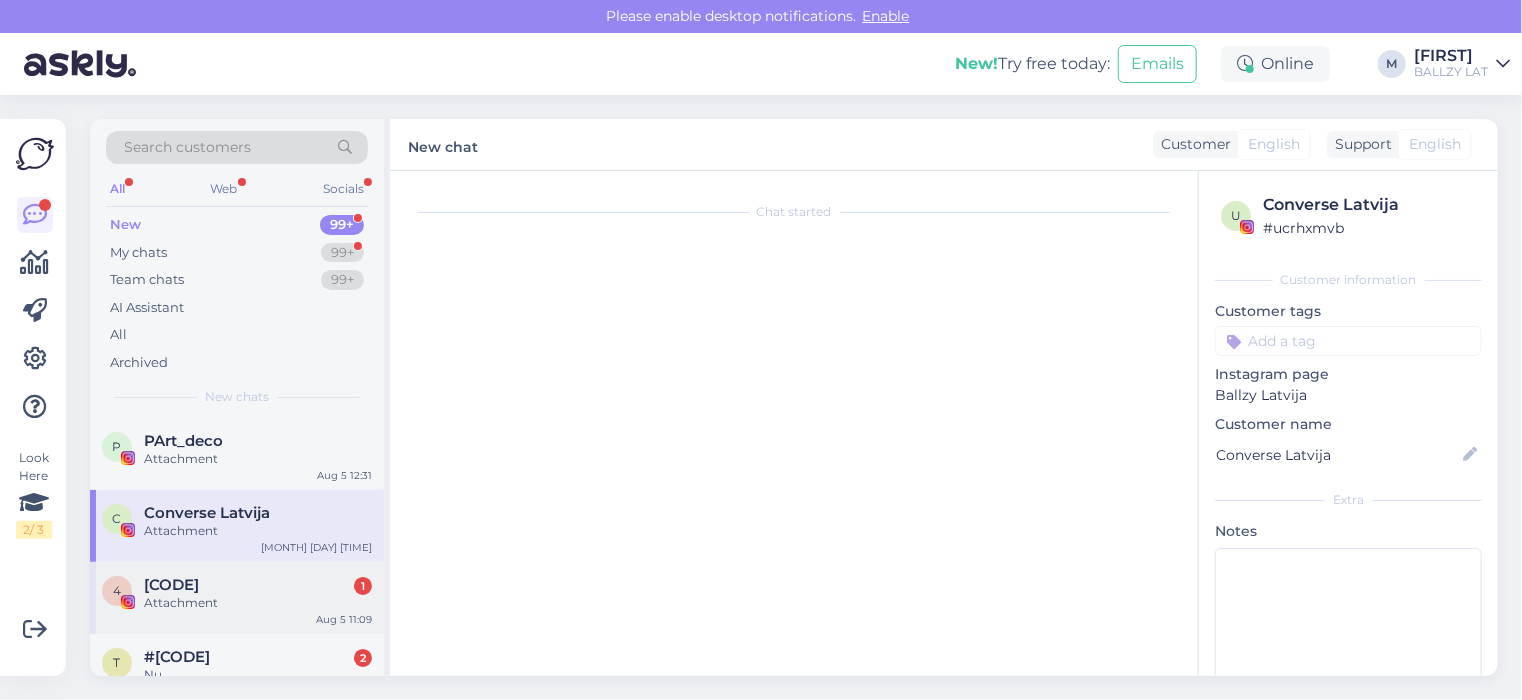scroll, scrollTop: 0, scrollLeft: 0, axis: both 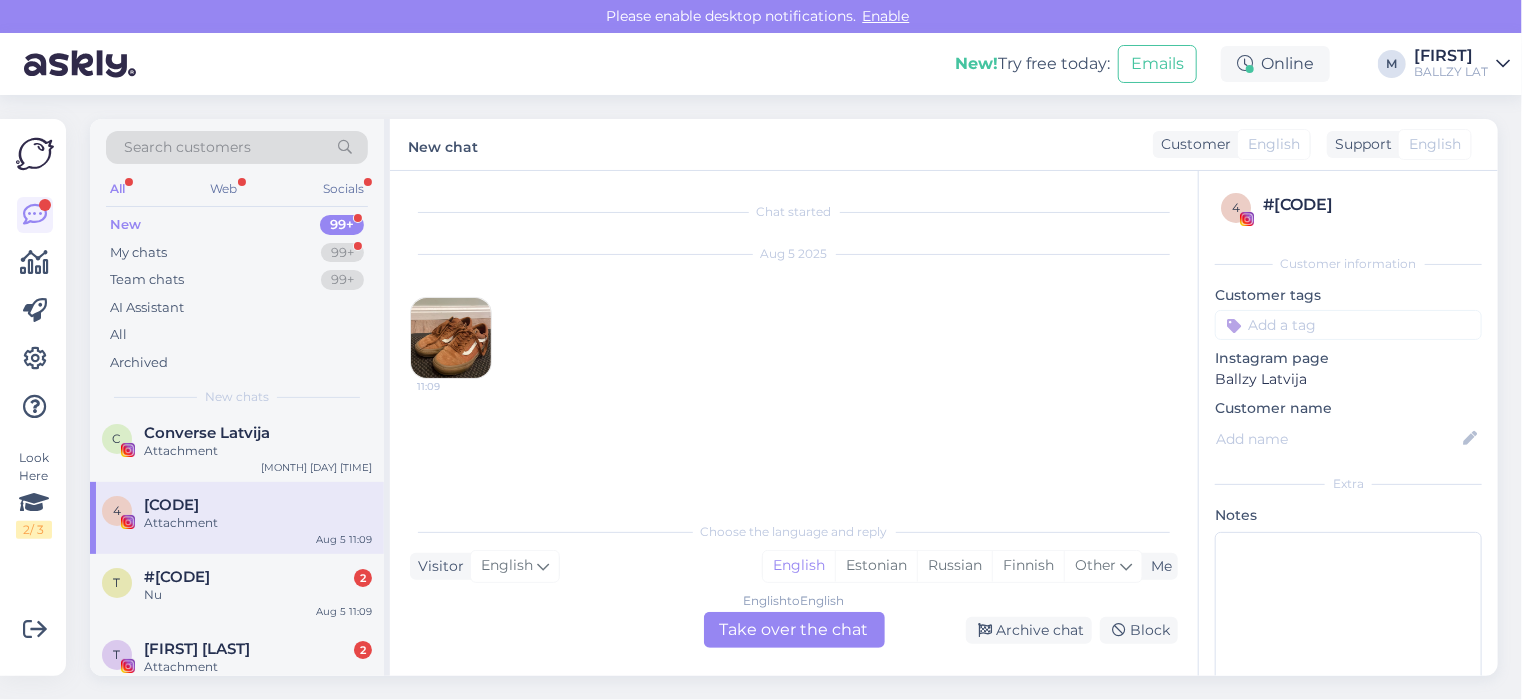 click on "t [CODE] [MONTH] [DAY] [TIME]" at bounding box center [237, 590] 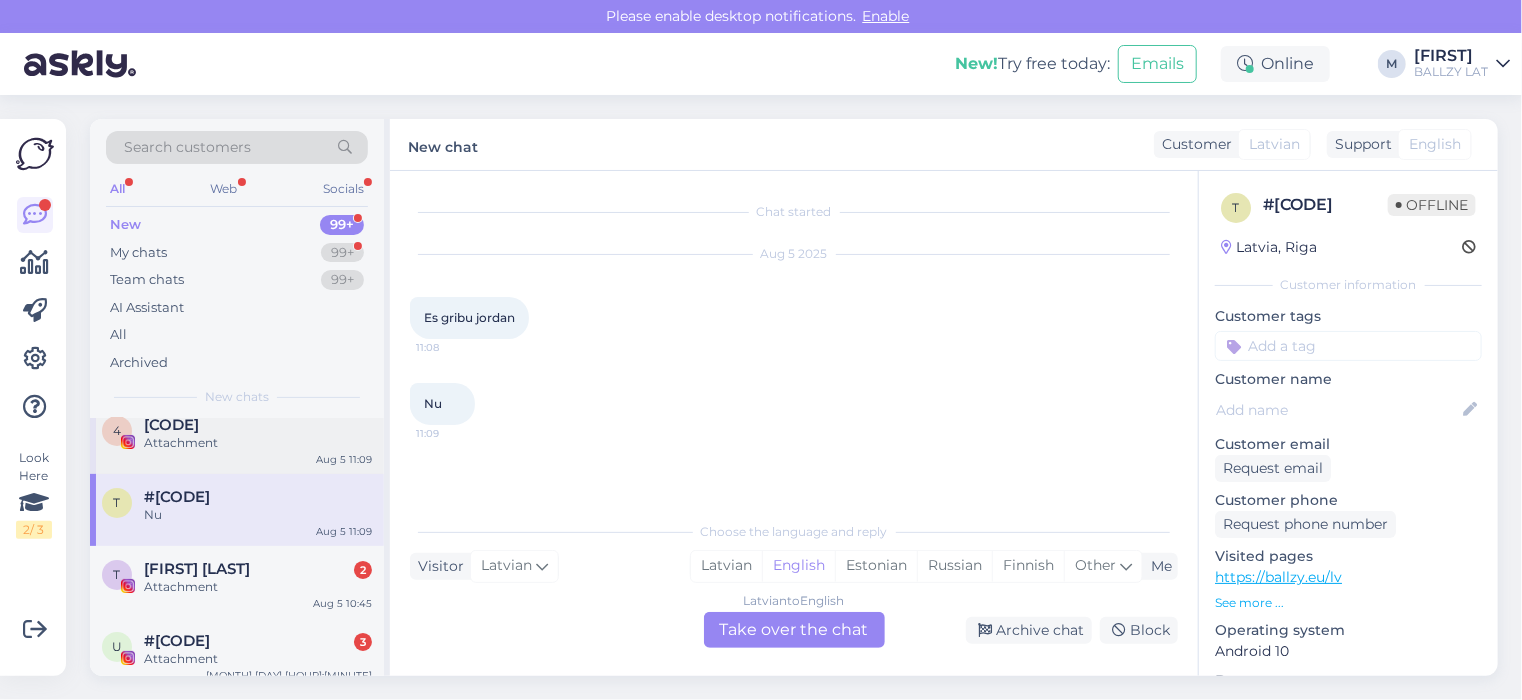 click on "[FIRST] [LAST] [ATTACHMENT] [MONTH] [DAY] [TIME]" at bounding box center (237, 582) 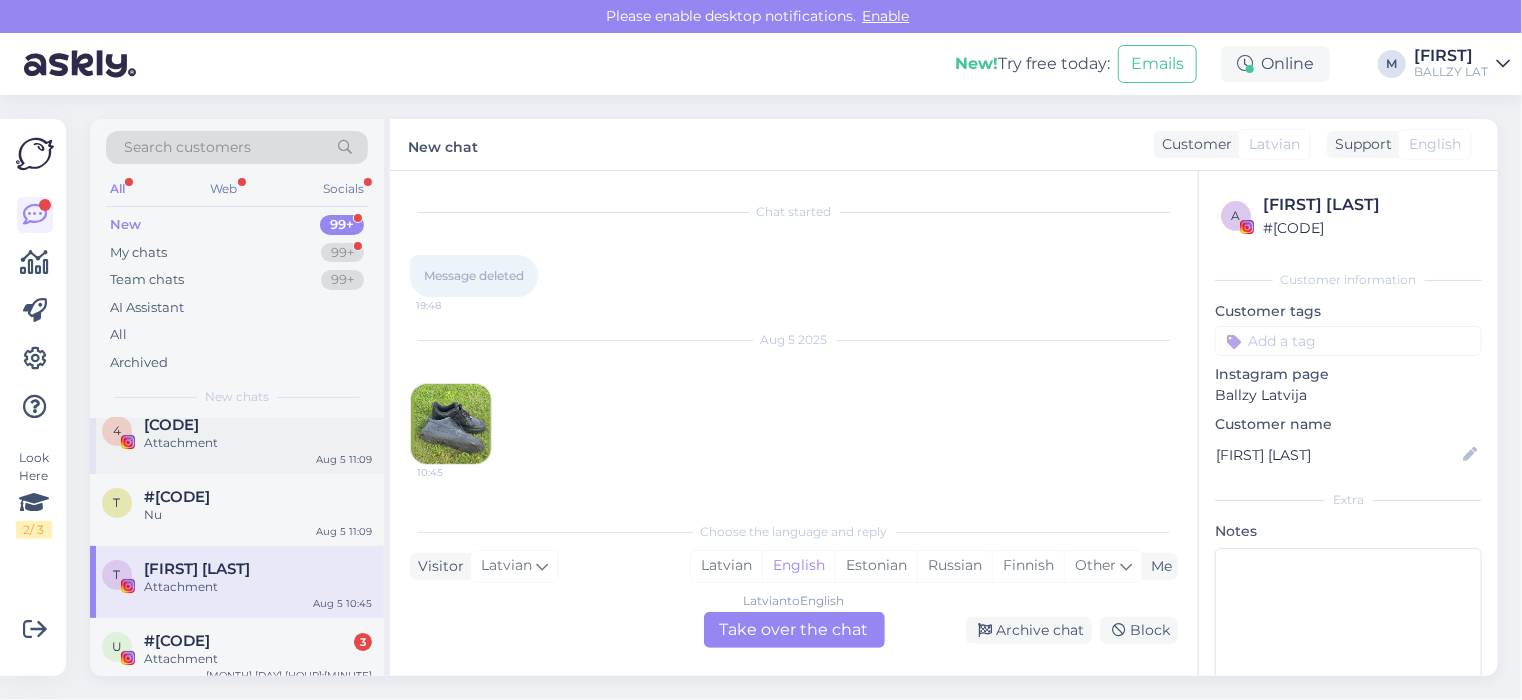 scroll, scrollTop: 200, scrollLeft: 0, axis: vertical 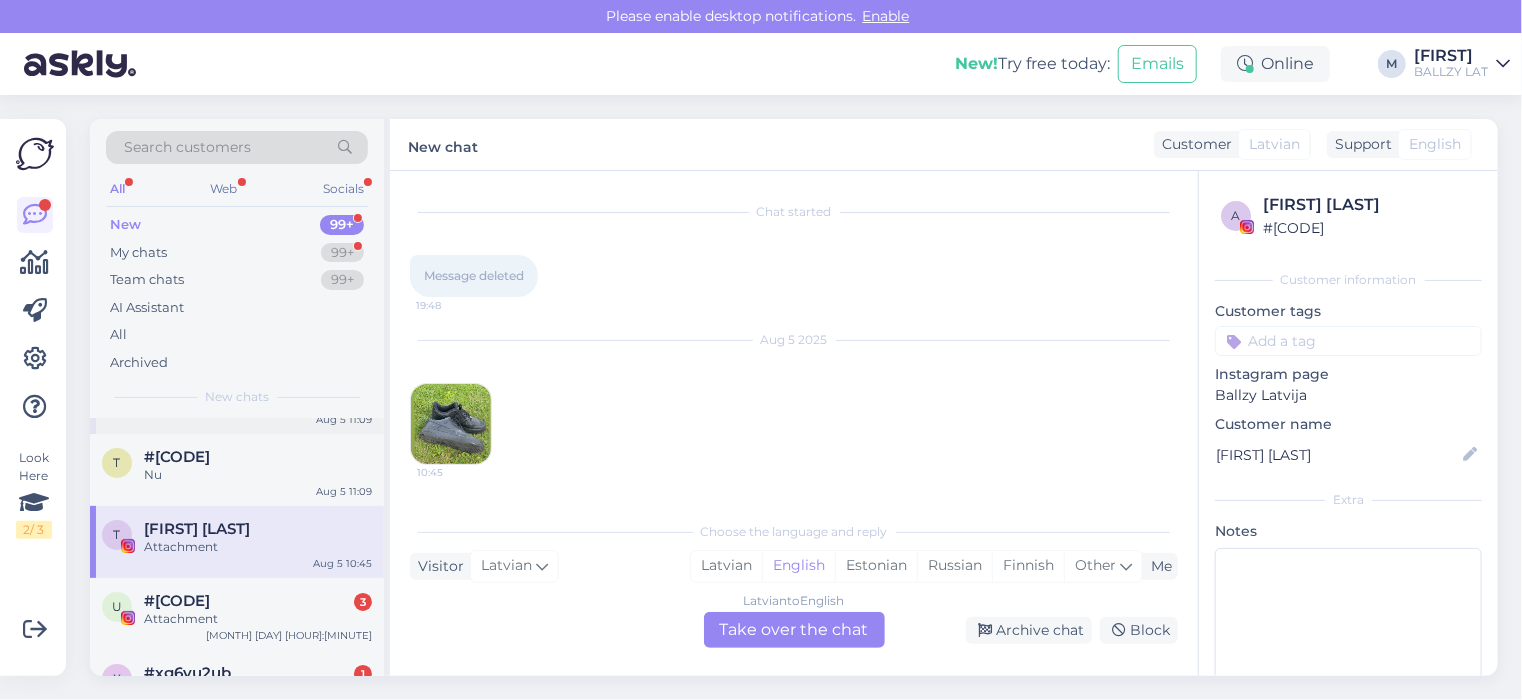 click on "Attachment" at bounding box center [258, 619] 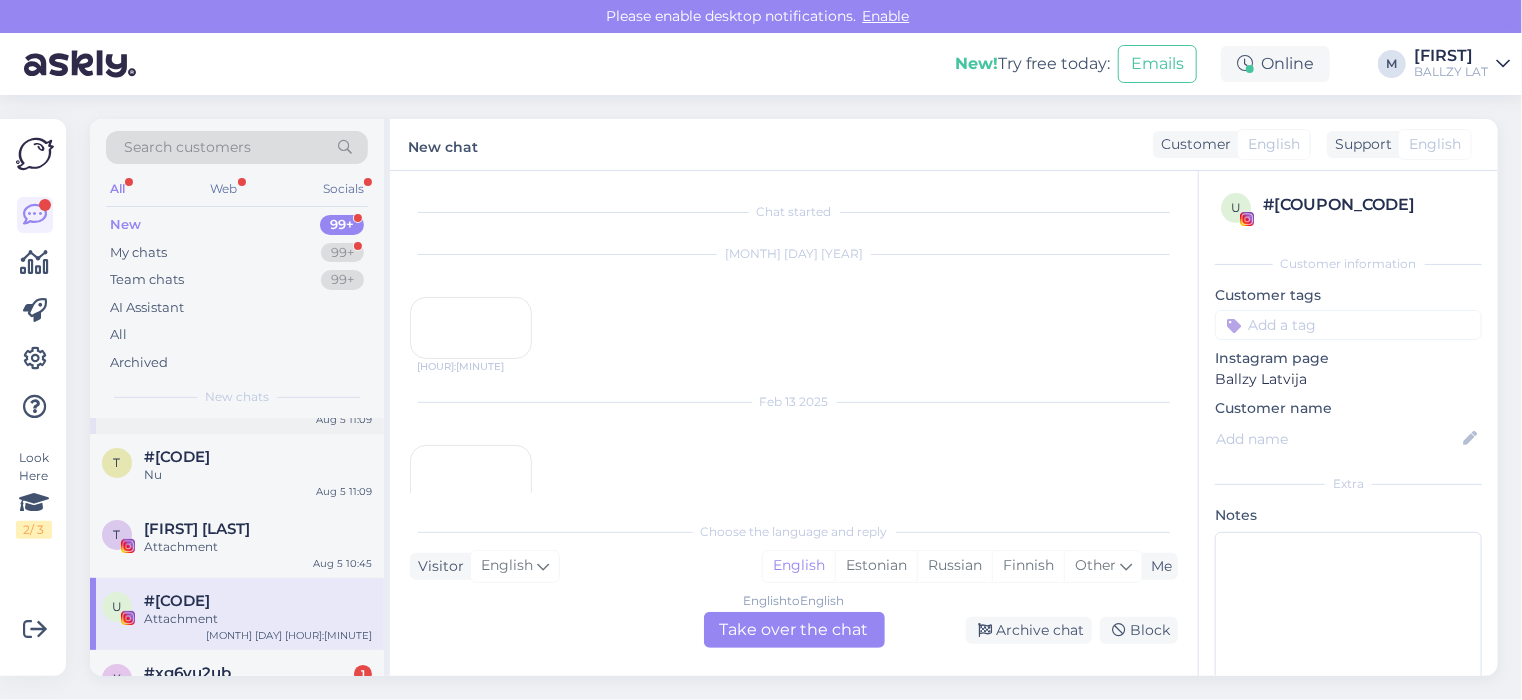 scroll, scrollTop: 182, scrollLeft: 0, axis: vertical 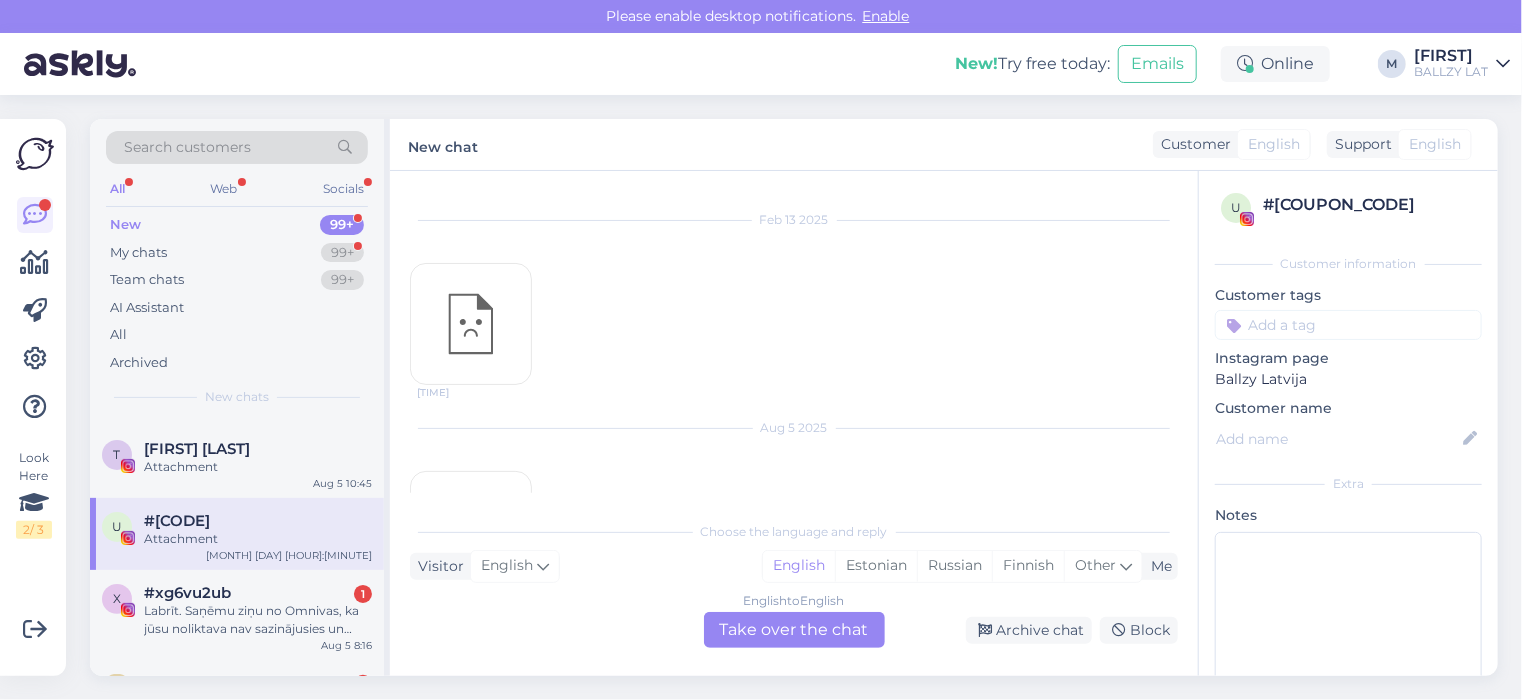 click on "Labrīt. Saņēmu ziņu no Omnivas, ka jūsu noliktava nav sazinājusies un rītdien beidzas uzglabāšanas termiņš, tāpēc paka tiks sūtīta jums atpakaļ. Esmu regulārs klients un diezgan skumji, ka nav ne naudas, ne pasūtījuma. Lūgums vēlreiz sazināties ar noliktavu un ja viņi nevar neko sakārtot, tad dodiet ziņu un maksāšu no savas kabatas par pārvirzīšanu." at bounding box center (258, 620) 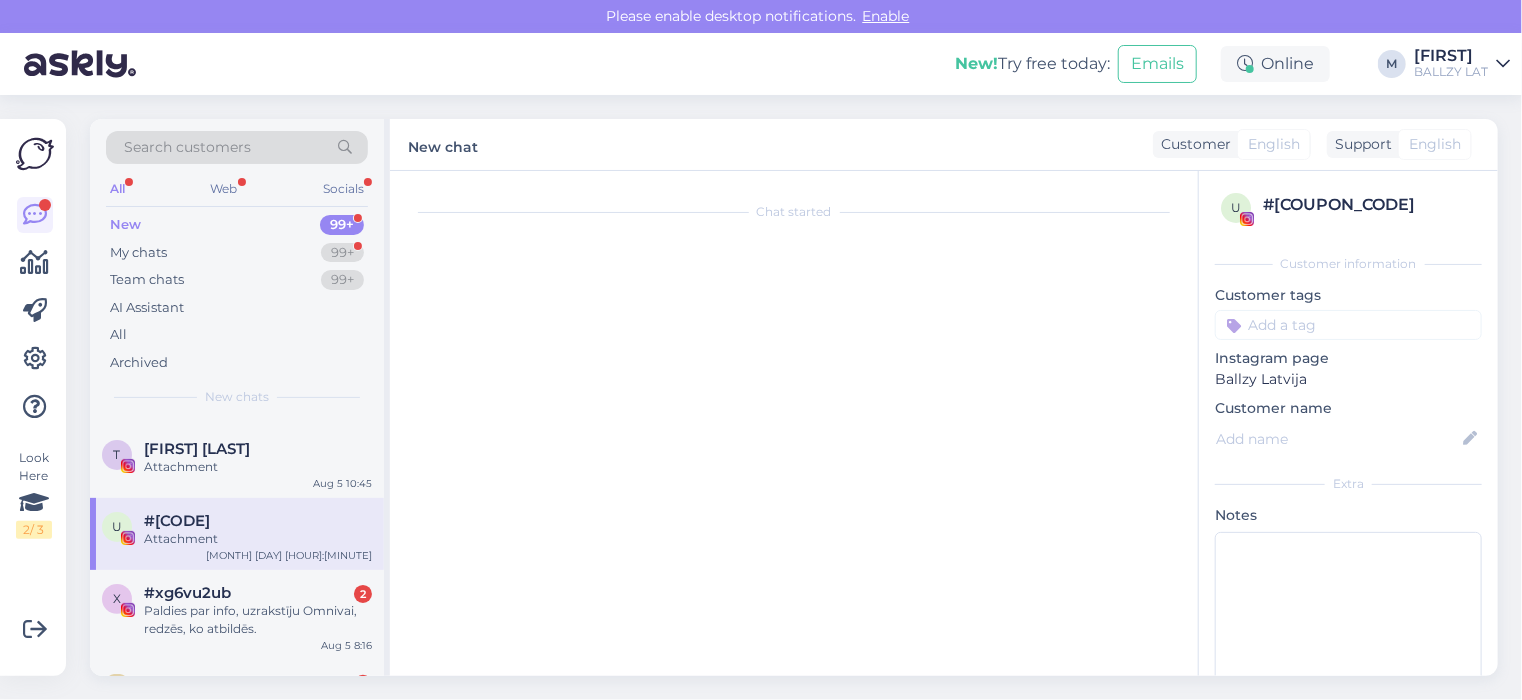 scroll, scrollTop: 941, scrollLeft: 0, axis: vertical 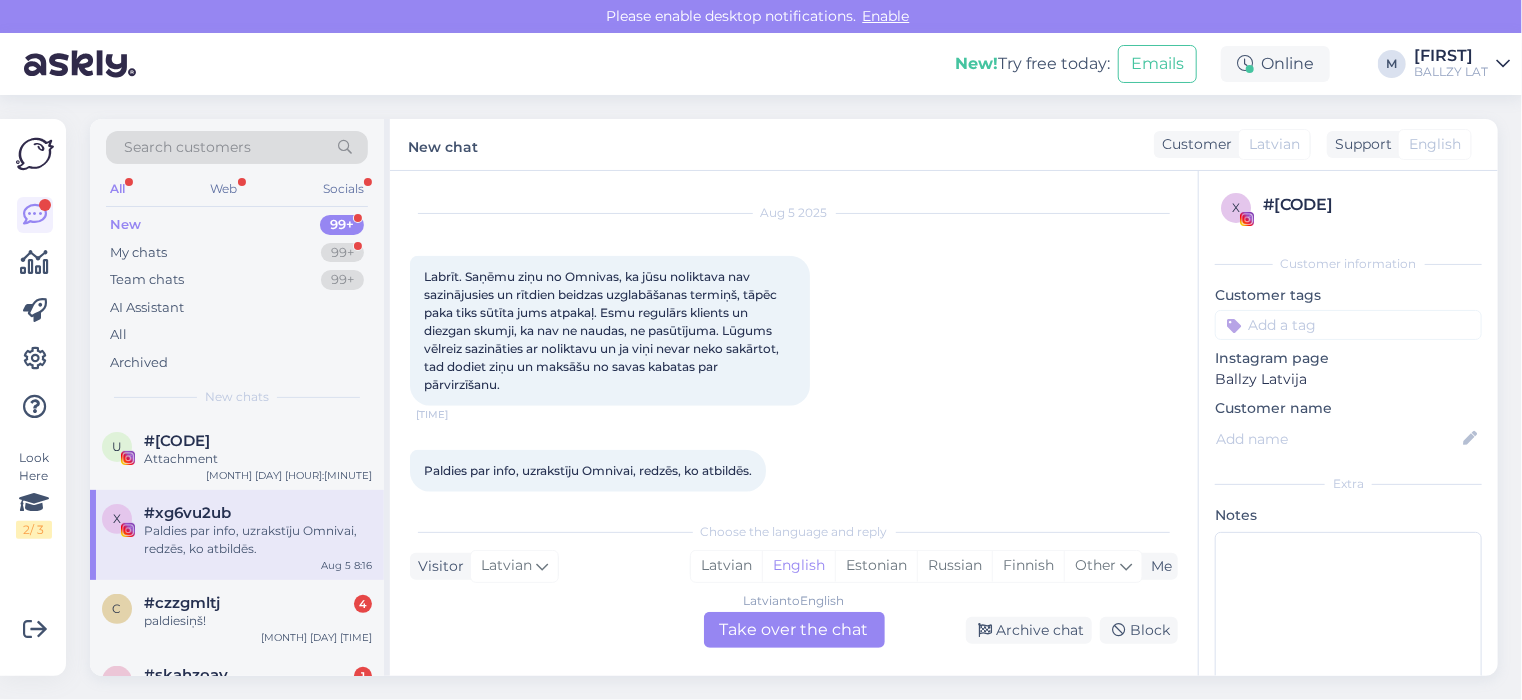 click on "paldiesiņš!" at bounding box center (258, 621) 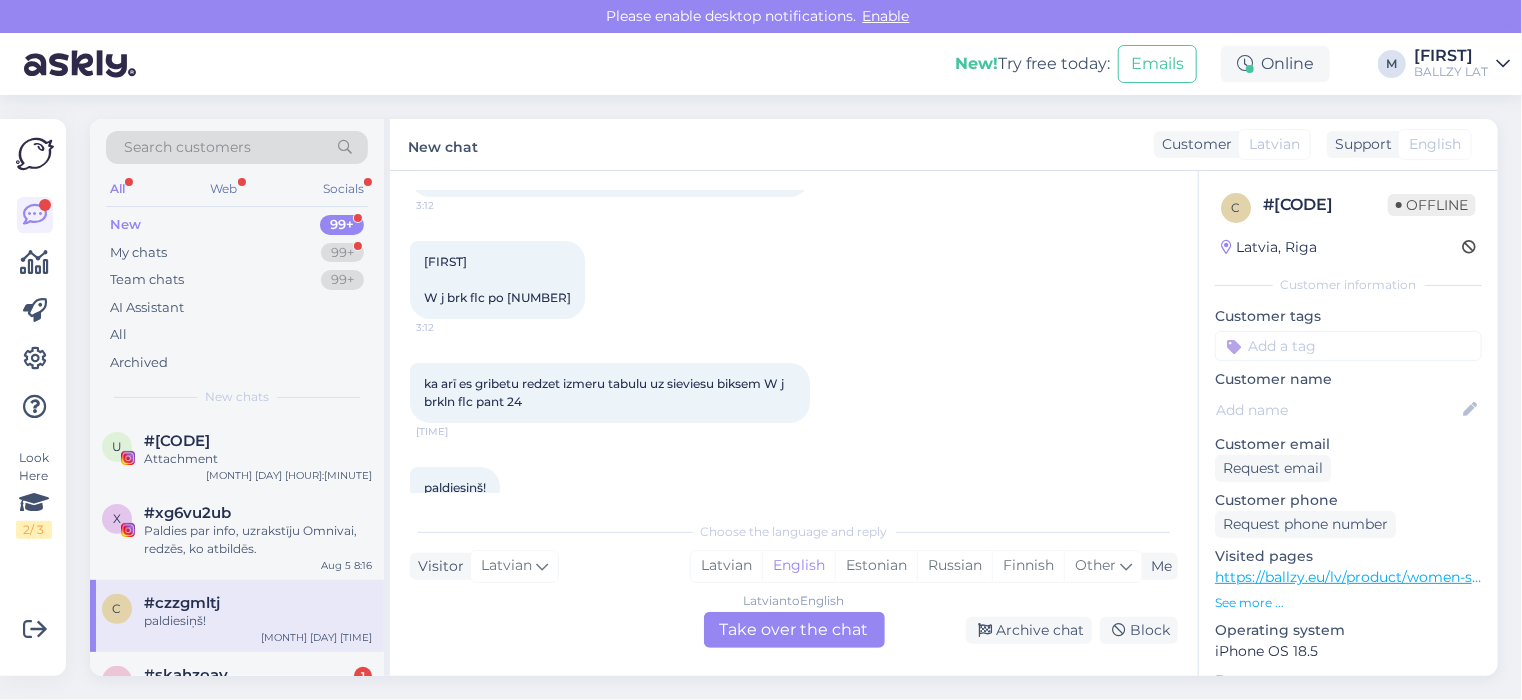 scroll, scrollTop: 197, scrollLeft: 0, axis: vertical 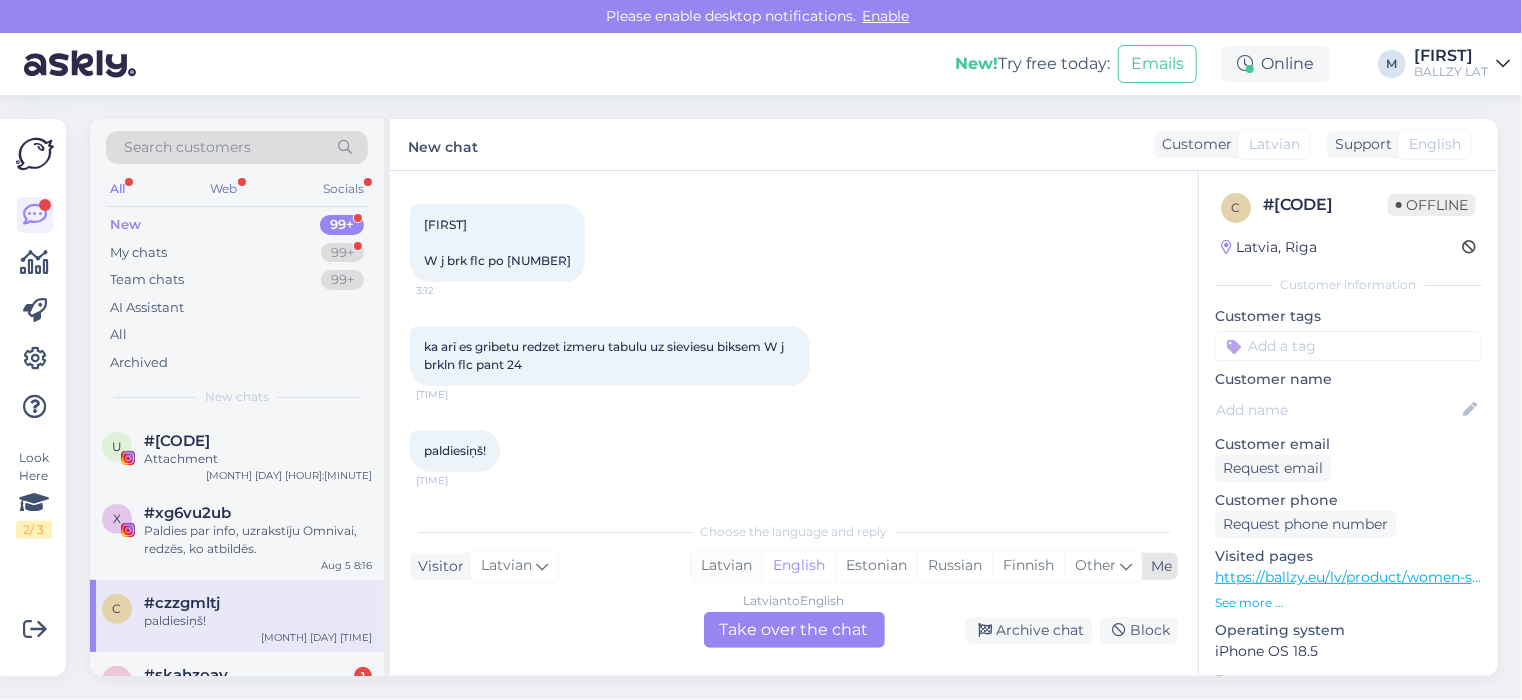 click on "Latvian" at bounding box center [726, 566] 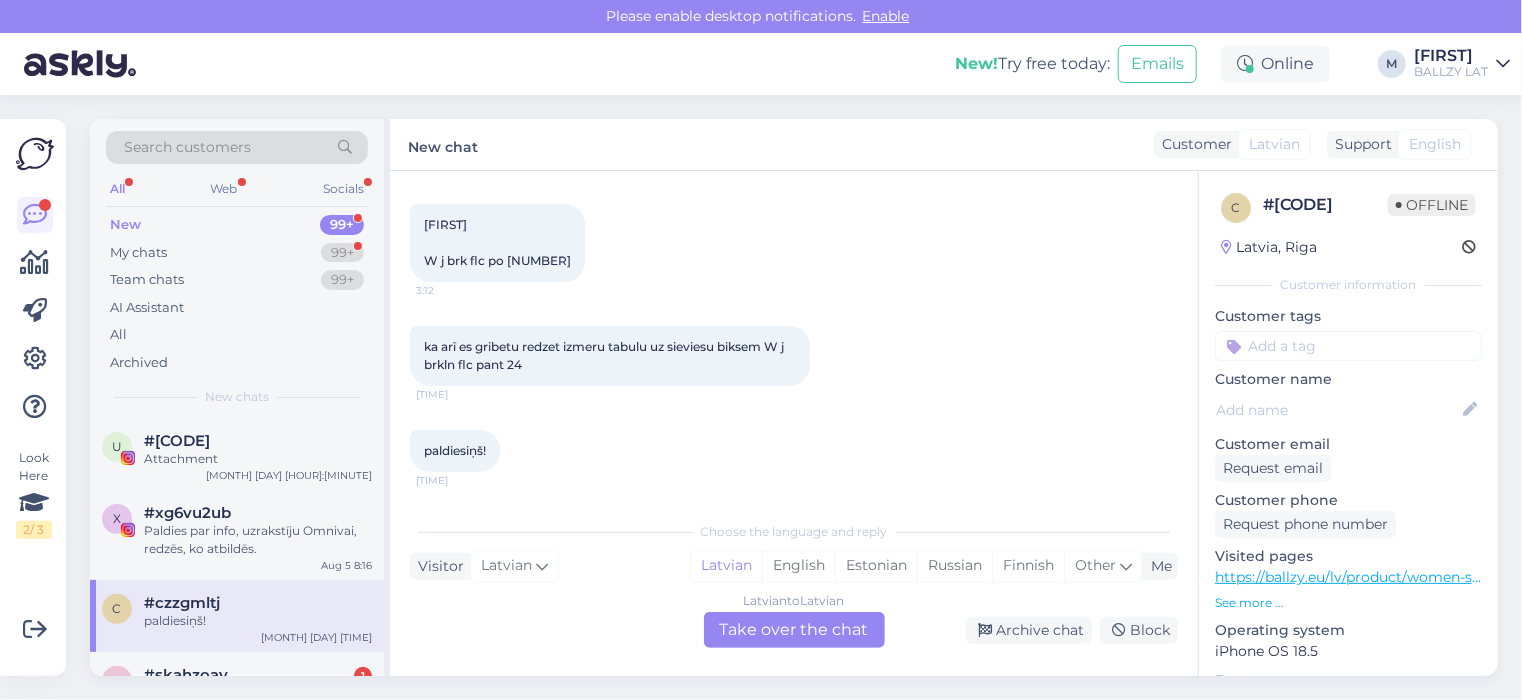 click on "Latvian  to  Latvian Take over the chat" at bounding box center [794, 630] 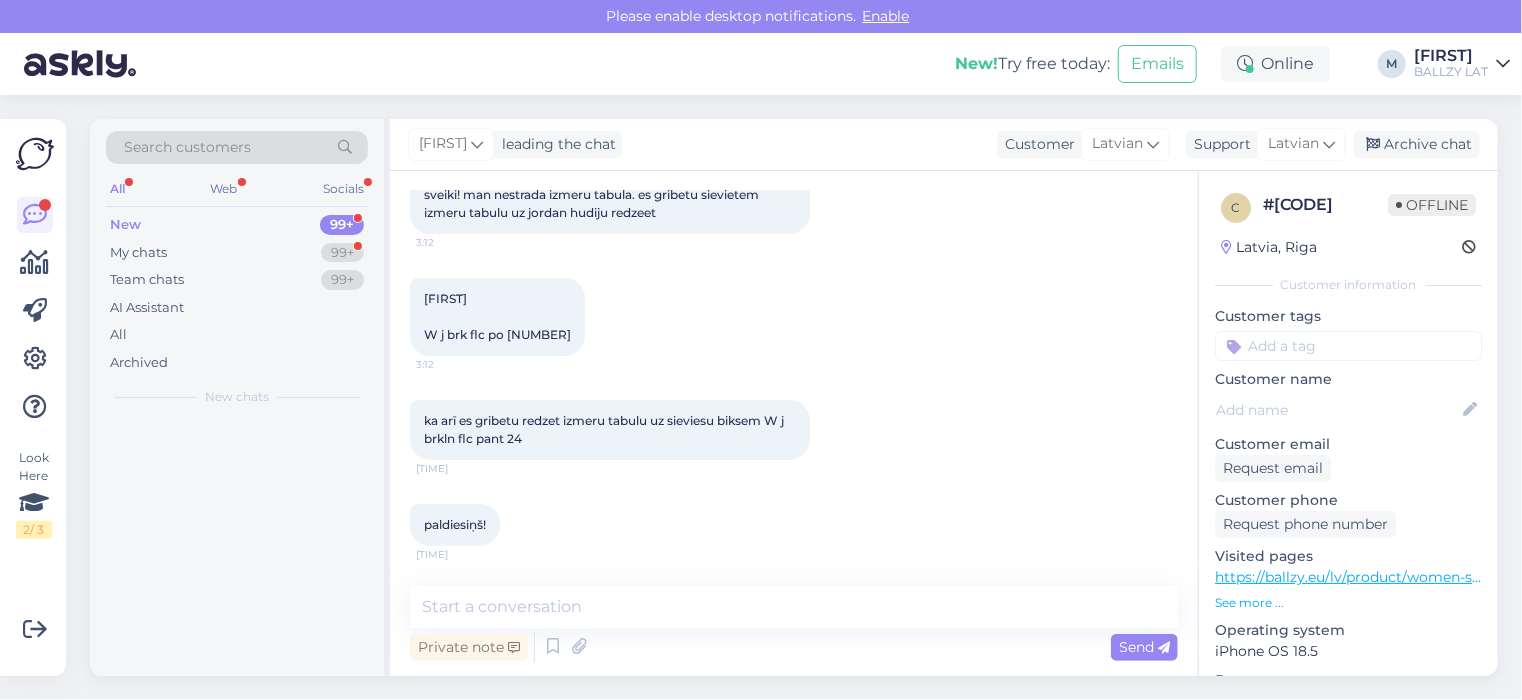 scroll, scrollTop: 123, scrollLeft: 0, axis: vertical 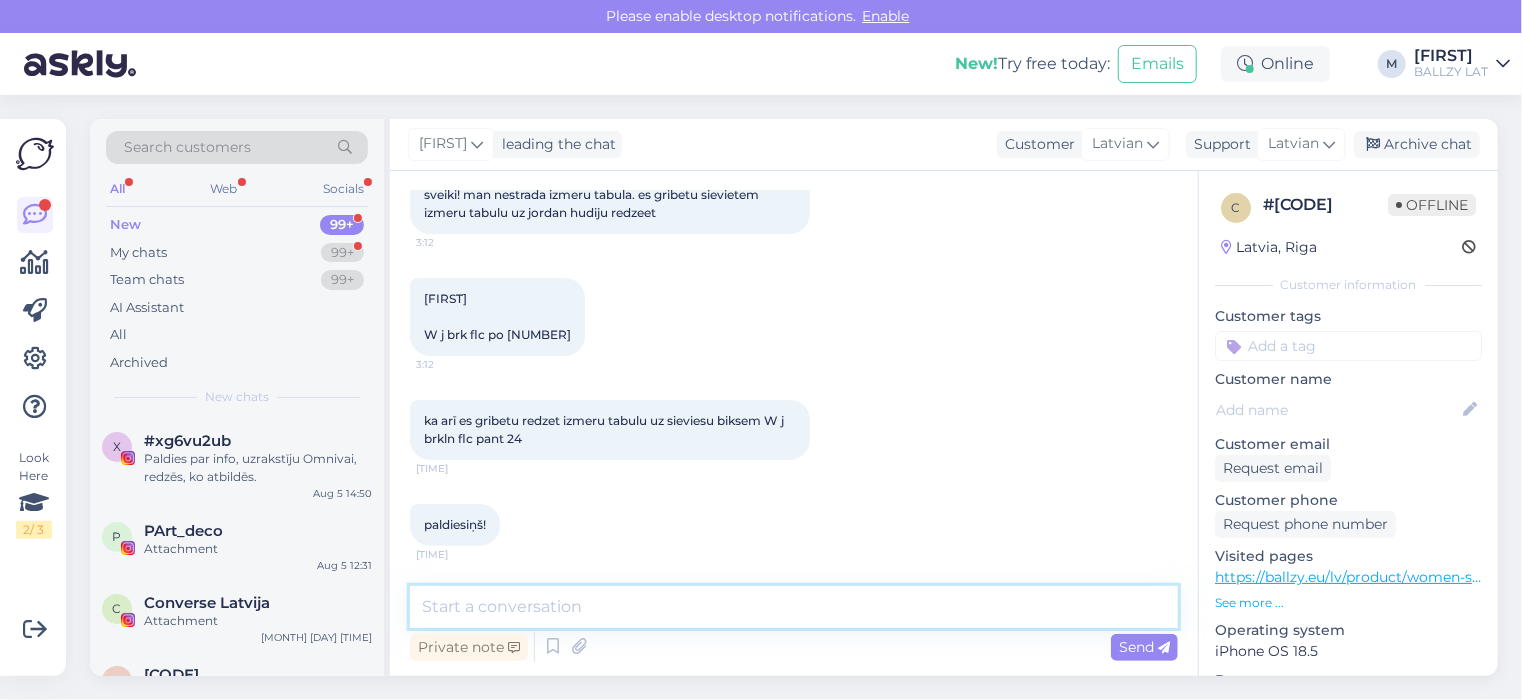 click at bounding box center [794, 607] 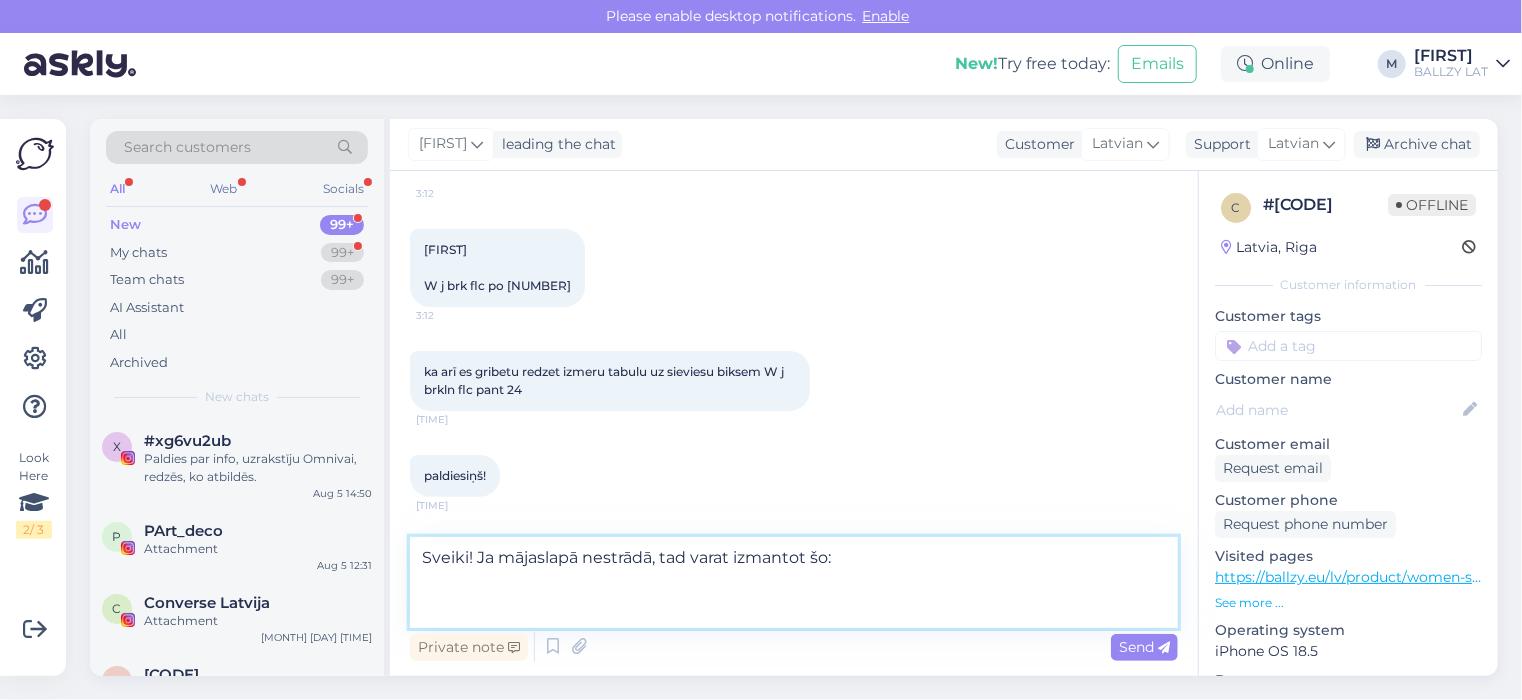 paste on "https://www.nike.com/size-fit/womens-bottoms-alpha" 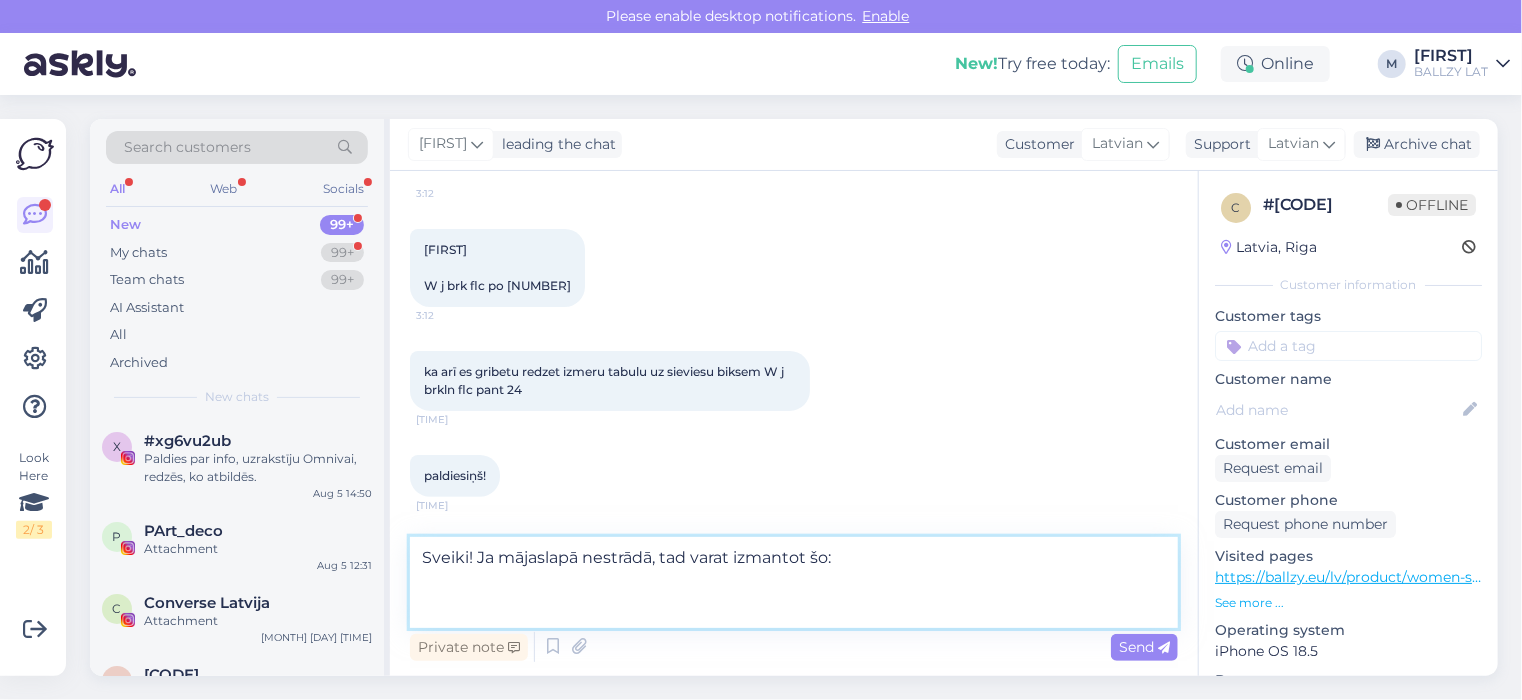 type on "Sveiki! Ja mājaslapā nestrādā, tad varat izmantot šo:
https://www.nike.com/size-fit/womens-bottoms-alpha" 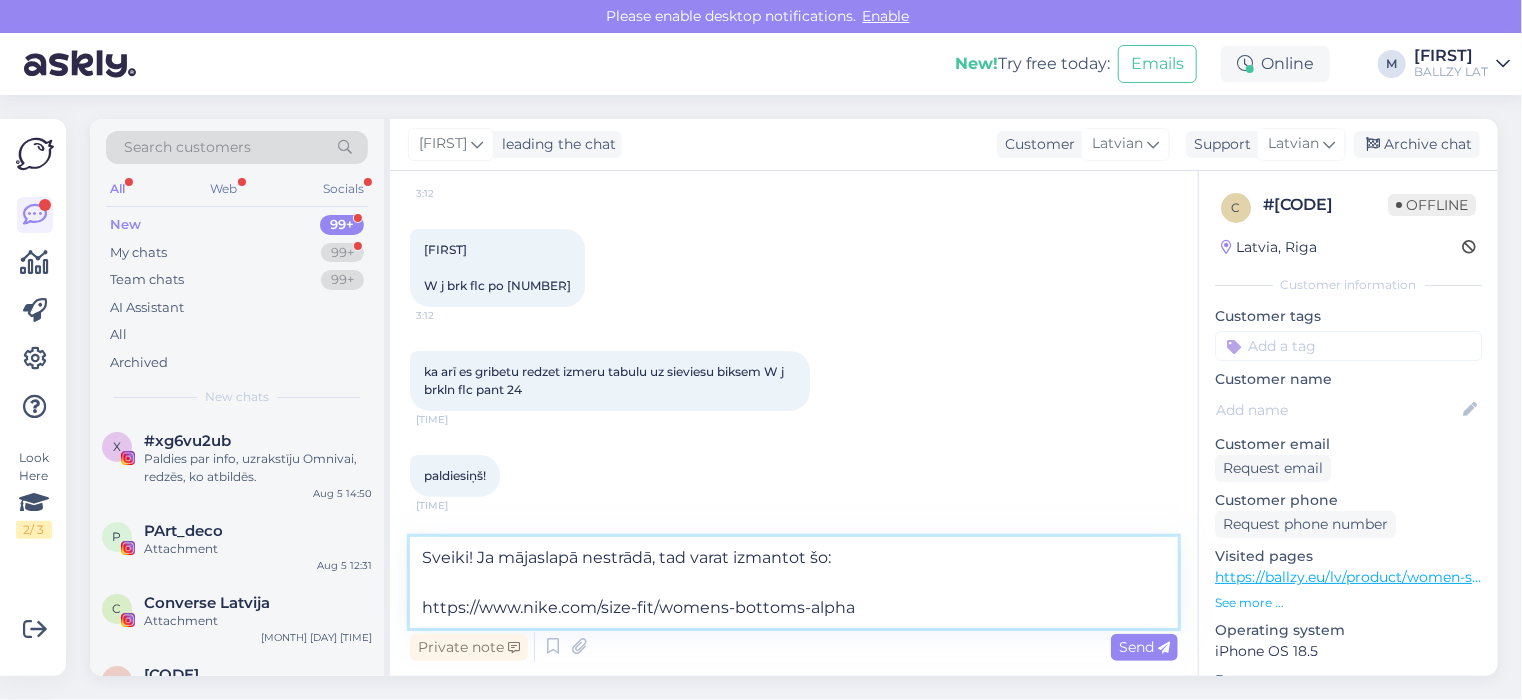 type 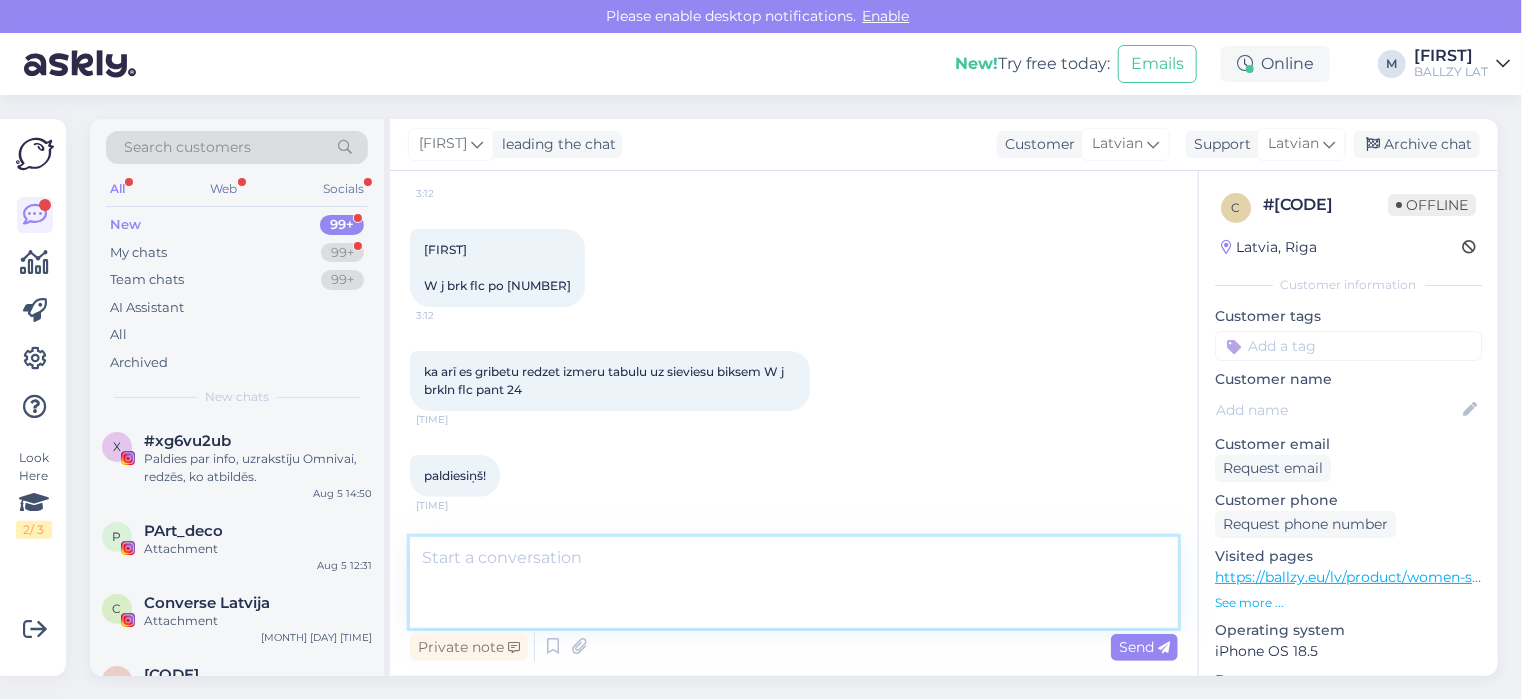 scroll, scrollTop: 245, scrollLeft: 0, axis: vertical 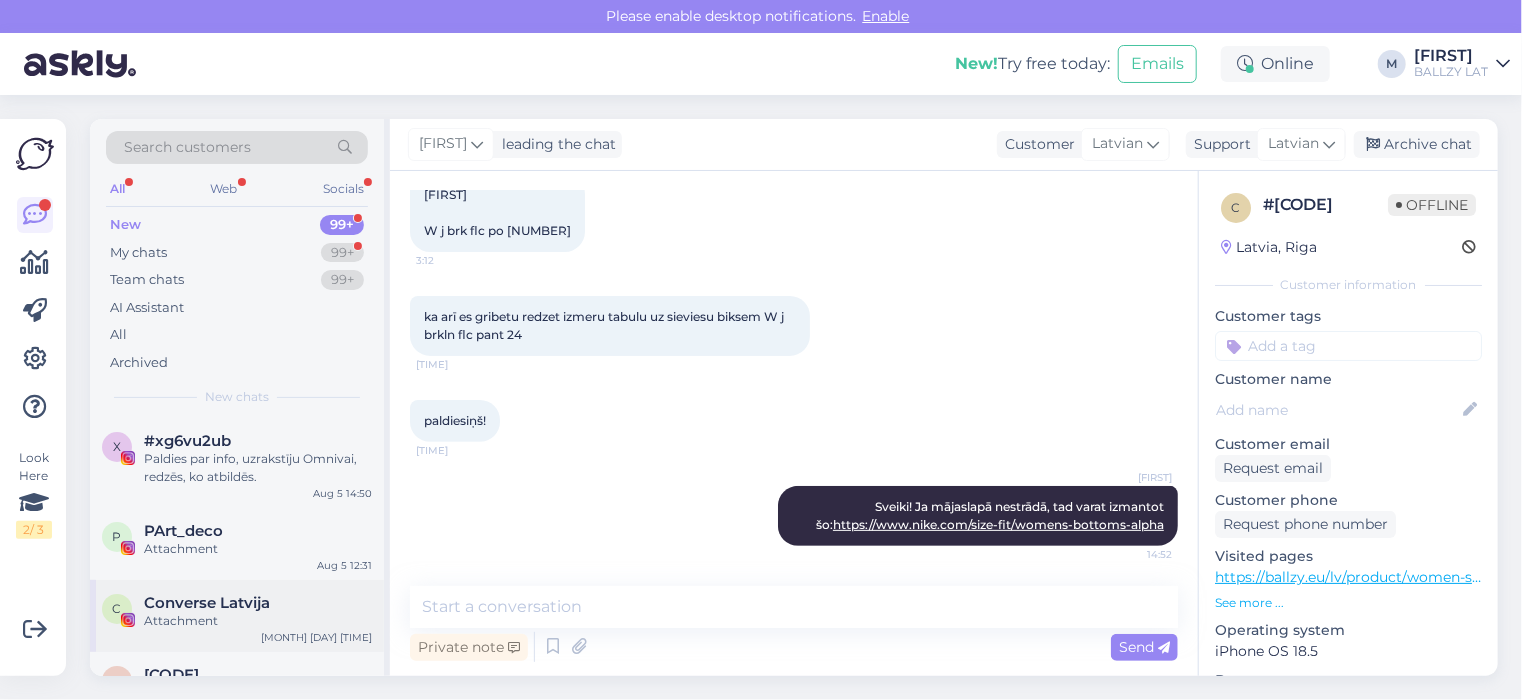 click on "Converse Latvija" at bounding box center (207, 603) 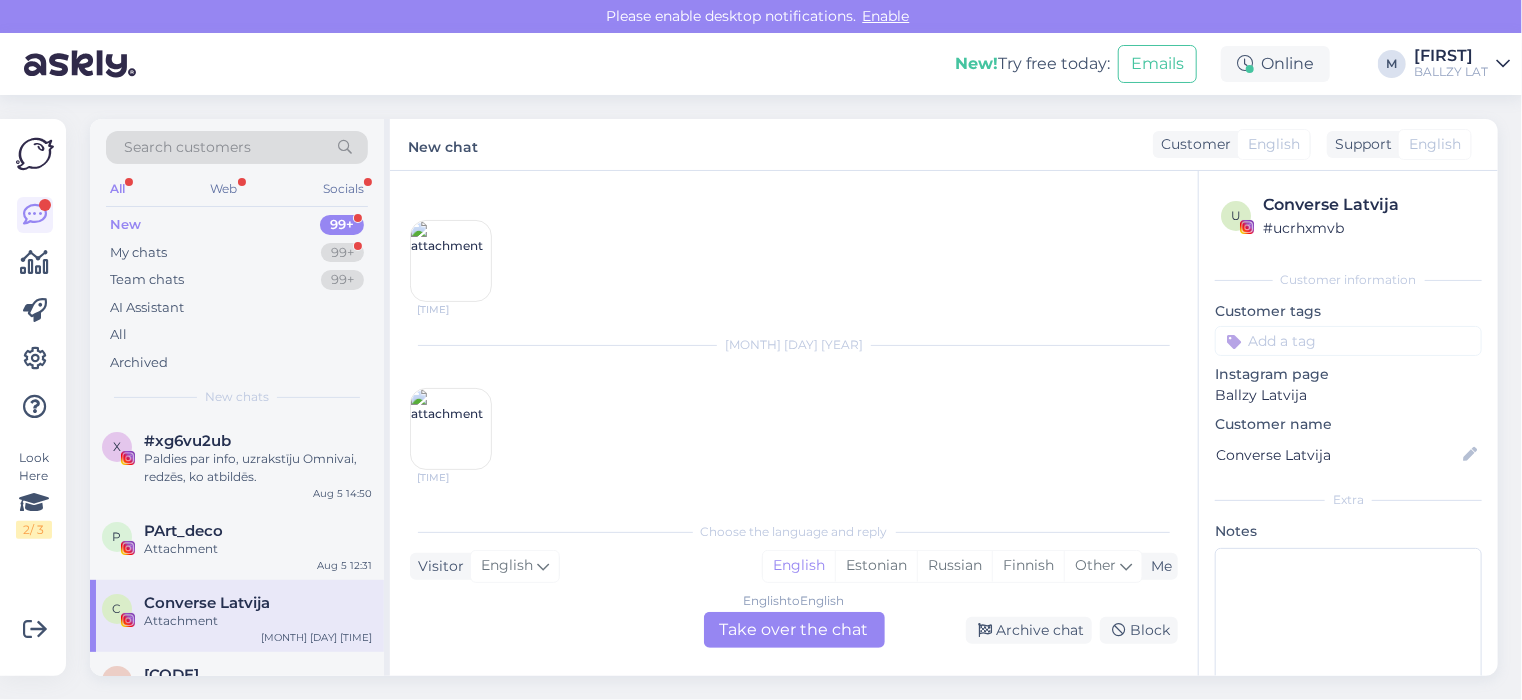 scroll, scrollTop: 15003, scrollLeft: 0, axis: vertical 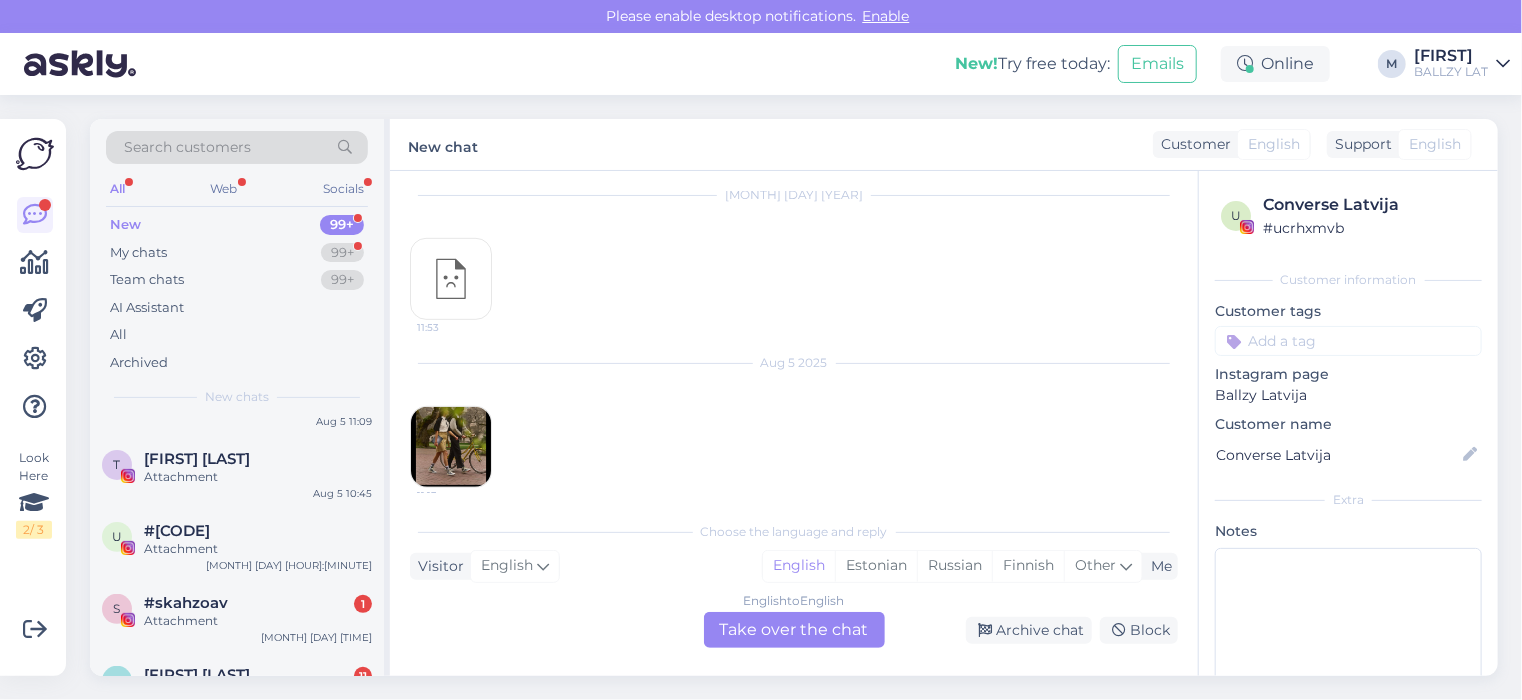 click on "[CODE]" at bounding box center [258, 603] 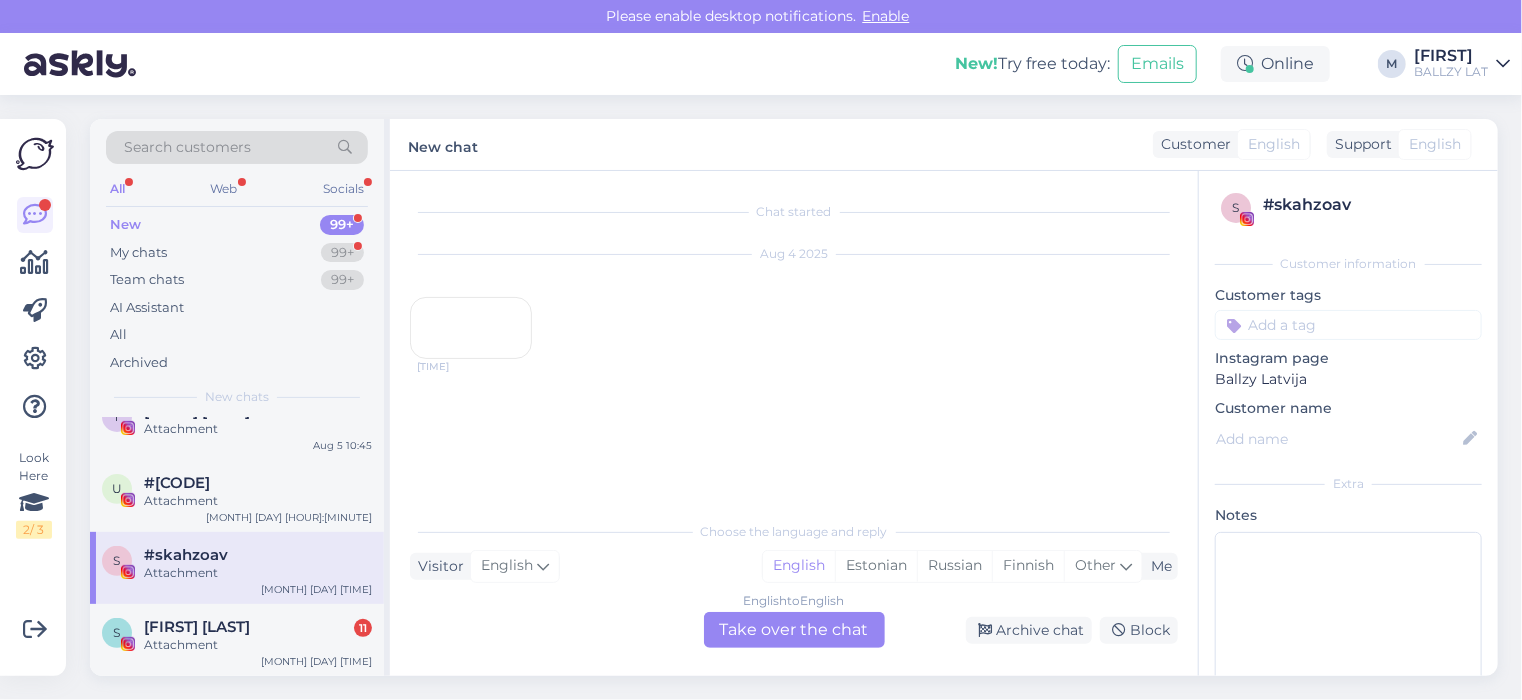 scroll, scrollTop: 440, scrollLeft: 0, axis: vertical 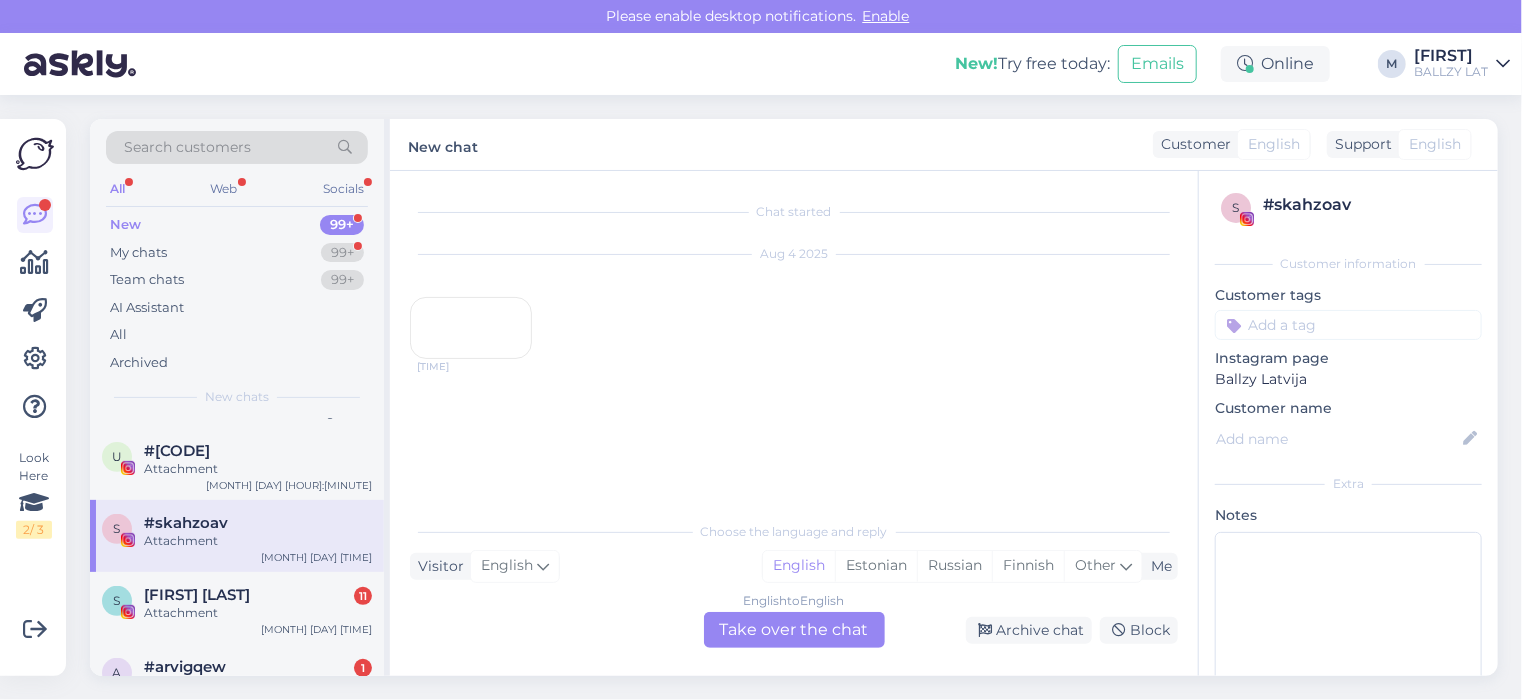 click on "Attachment" at bounding box center [258, 613] 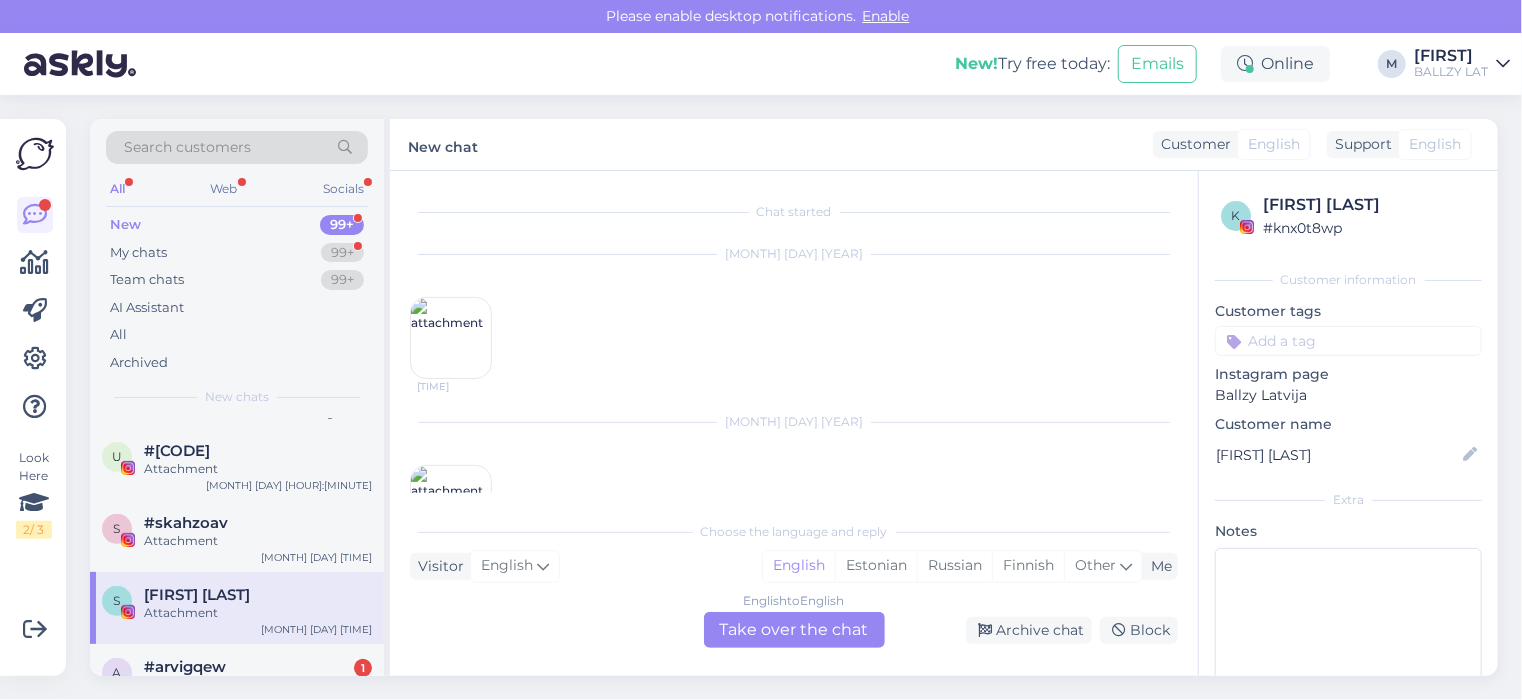 scroll, scrollTop: 4148, scrollLeft: 0, axis: vertical 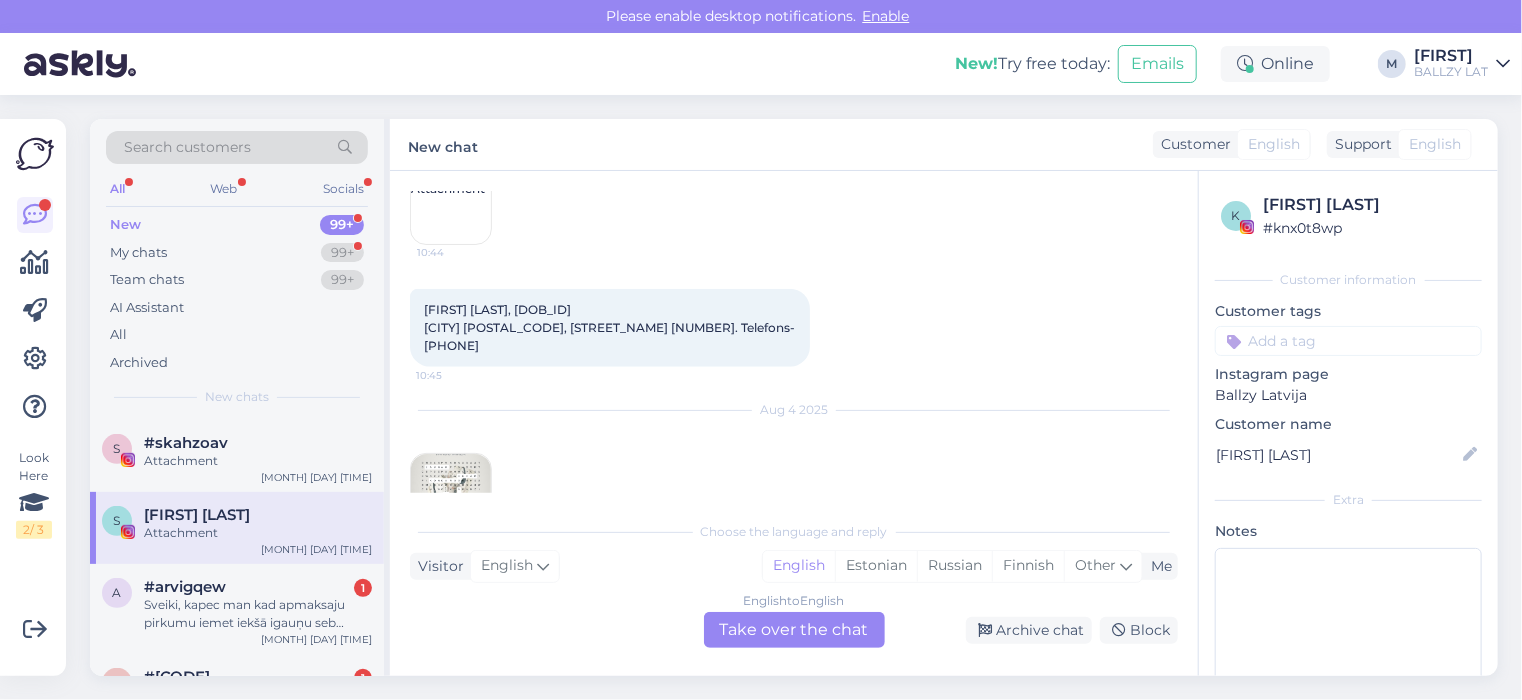 click on "Sveiki, kapec man kad apmaksaju pirkumu iemet iekšā igauņu seb bankas majaslapa un rāda, ka parole vai lietotajs nepareizs" at bounding box center (258, 614) 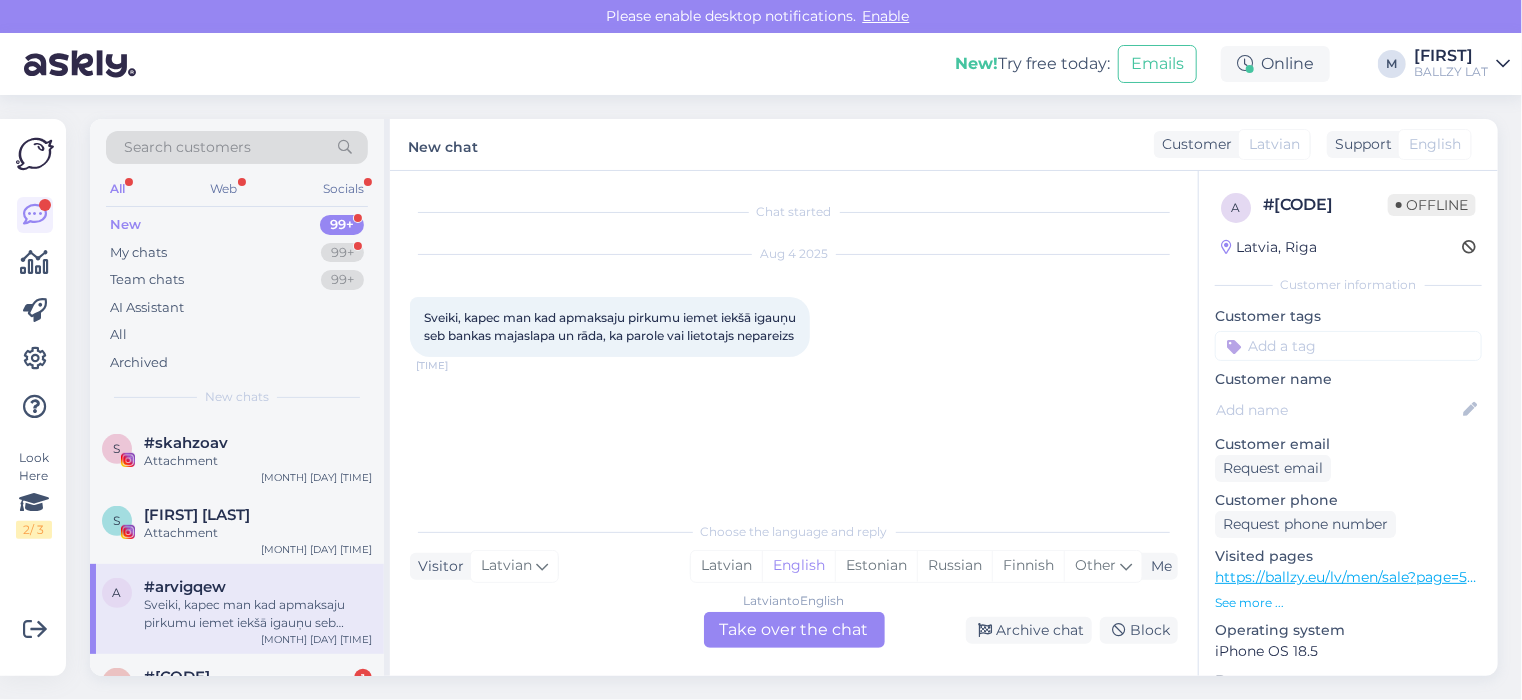 scroll, scrollTop: 0, scrollLeft: 0, axis: both 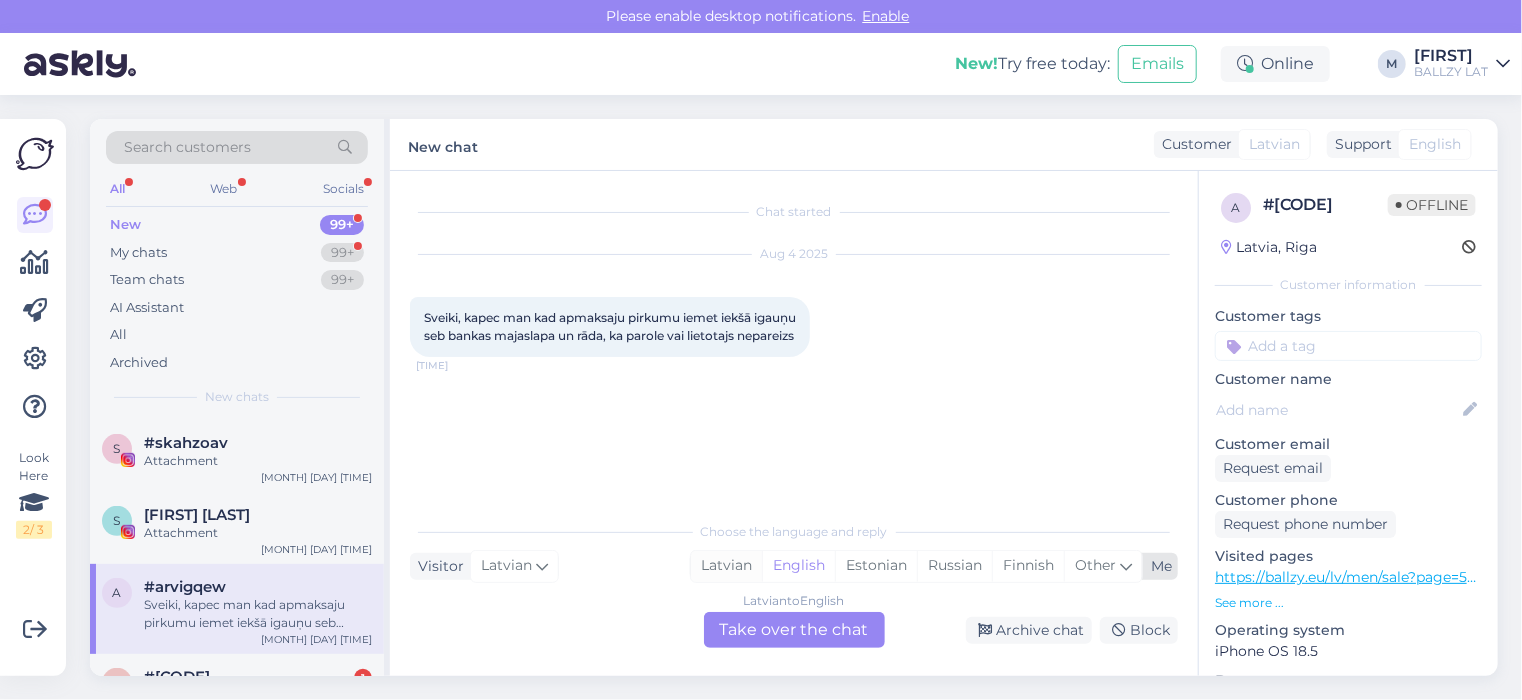 click on "Latvian" at bounding box center (726, 566) 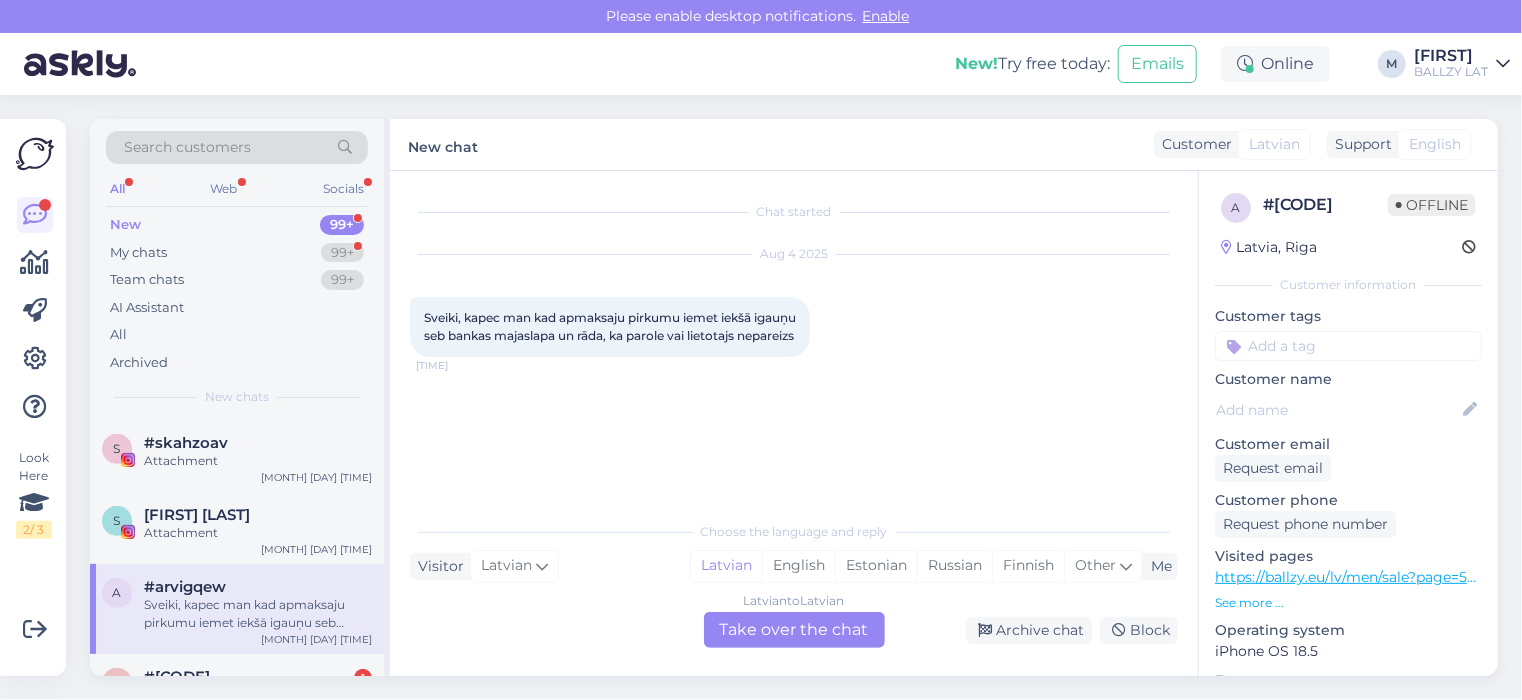 click on "Latvian  to  Latvian Take over the chat" at bounding box center (794, 630) 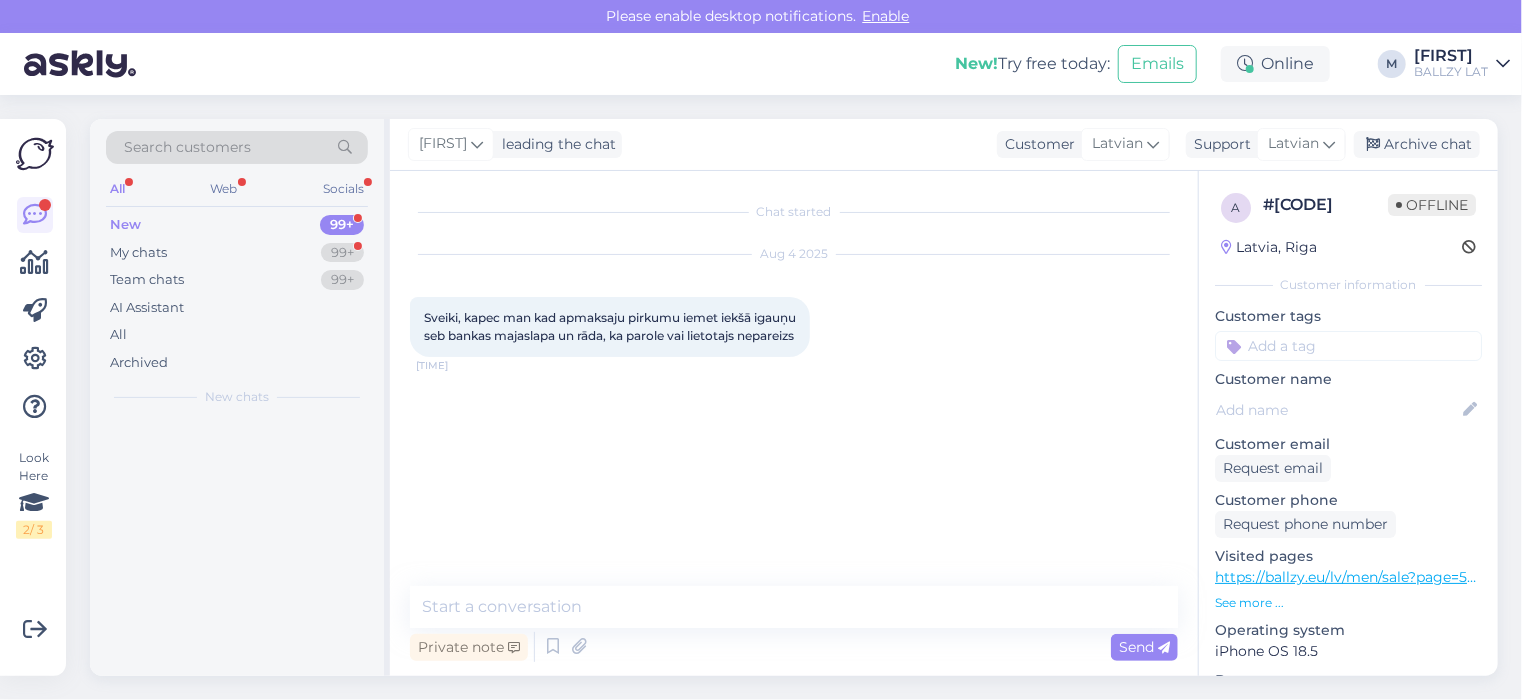 scroll, scrollTop: 0, scrollLeft: 0, axis: both 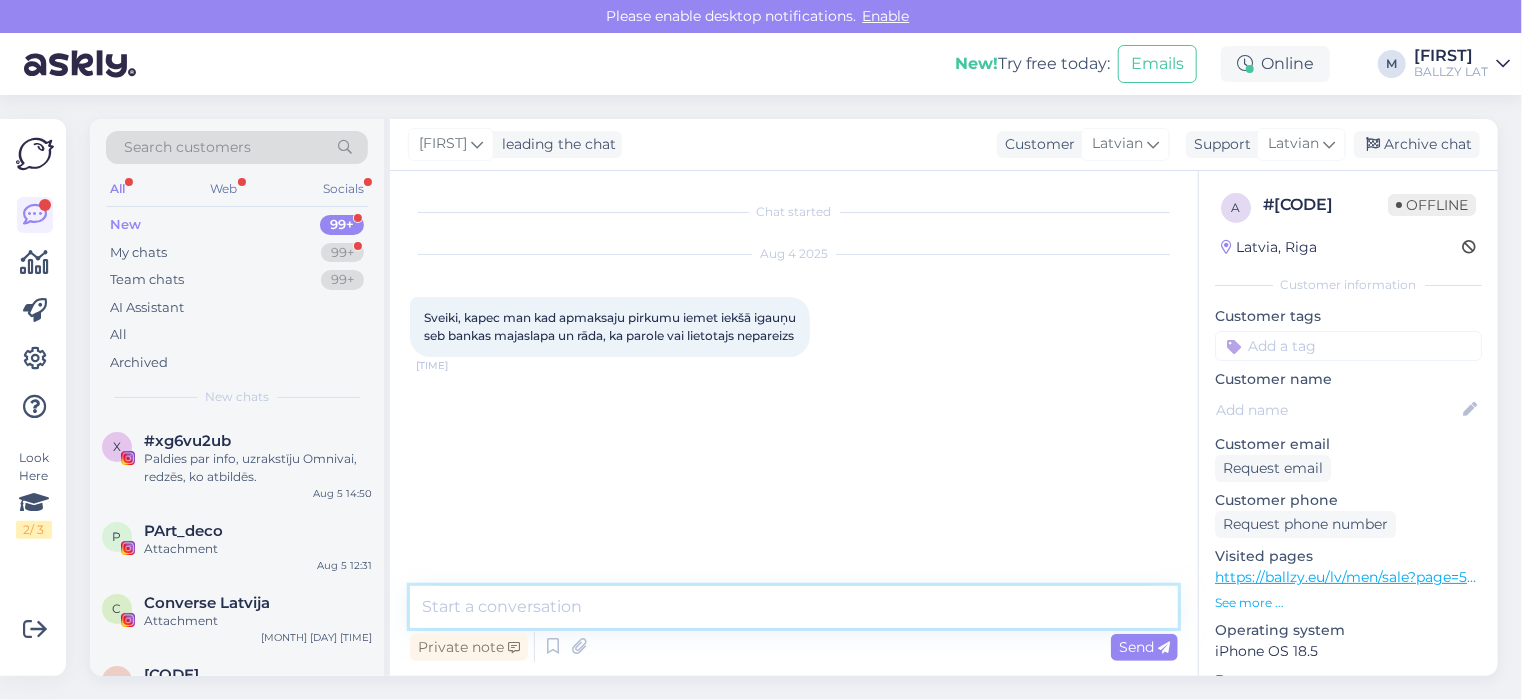 click at bounding box center [794, 607] 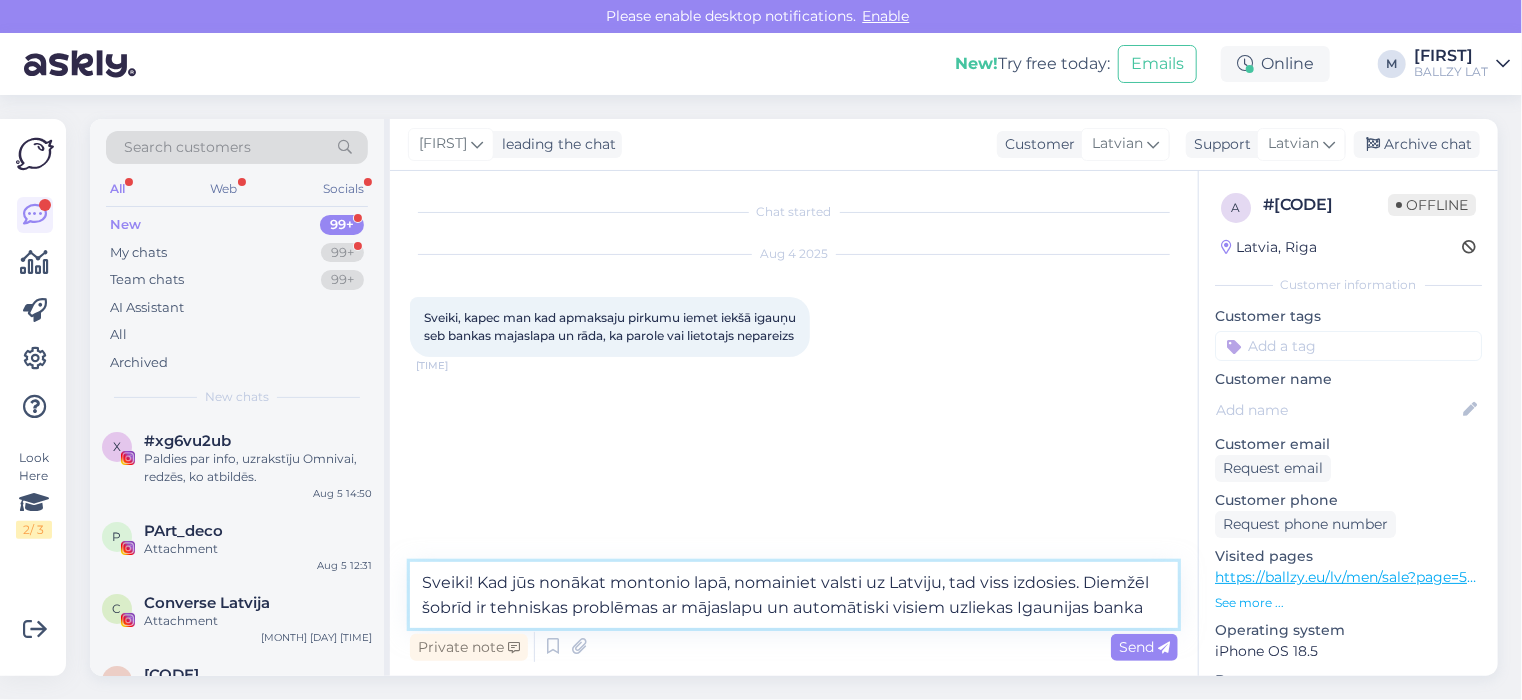 type on "Sveiki! Kad jūs nonākat montonio lapā, nomainiet valsti uz Latviju, tad viss izdosies. Diemžēl šobrīd ir tehniskas problēmas ar mājaslapu un automātiski visiem uzliekas Igaunijas bankas" 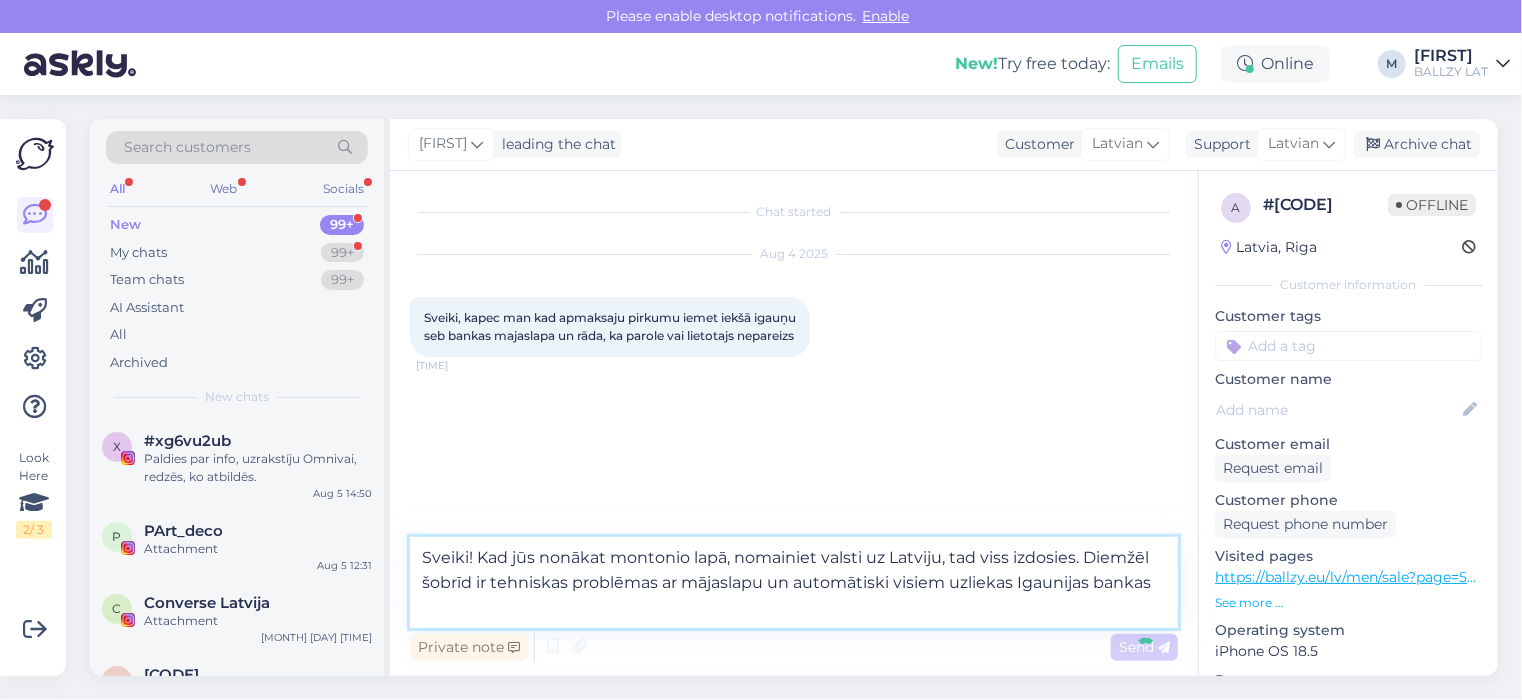 type 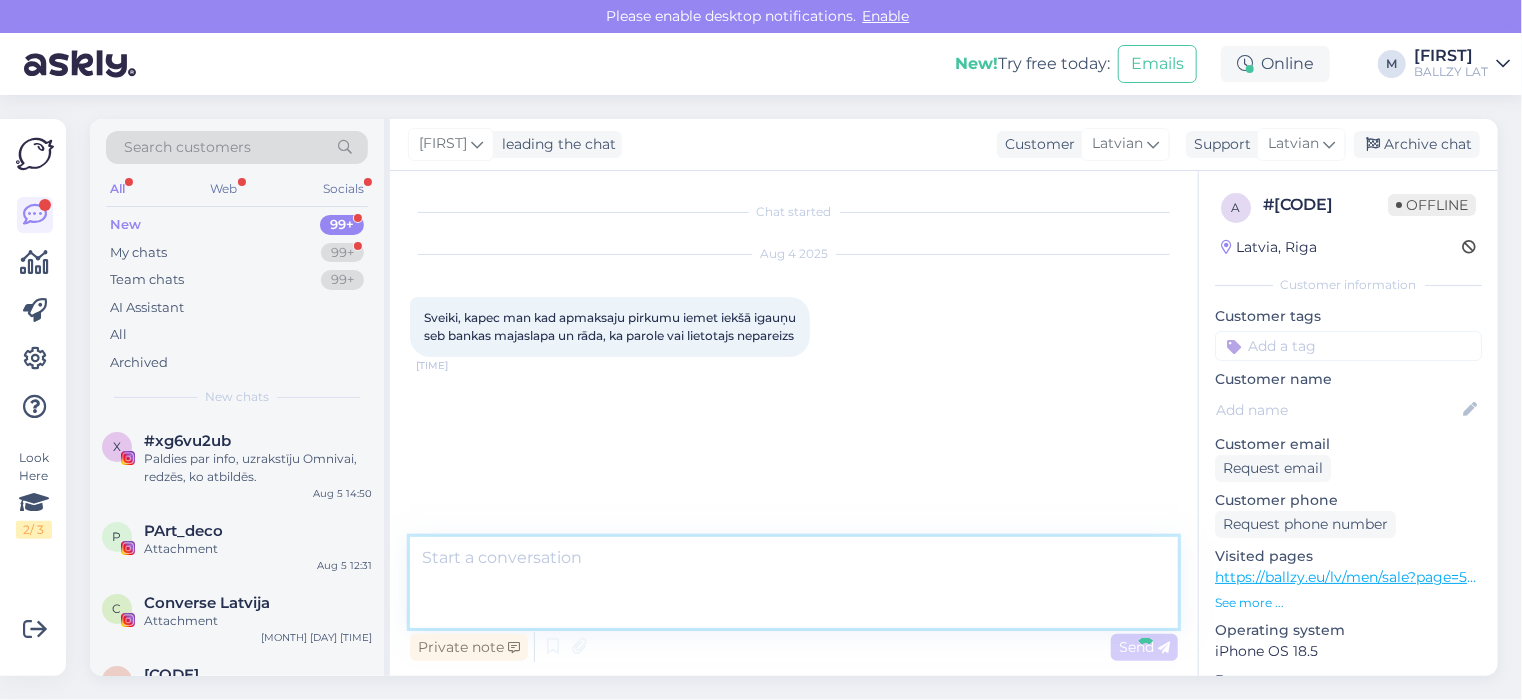 scroll, scrollTop: 11, scrollLeft: 0, axis: vertical 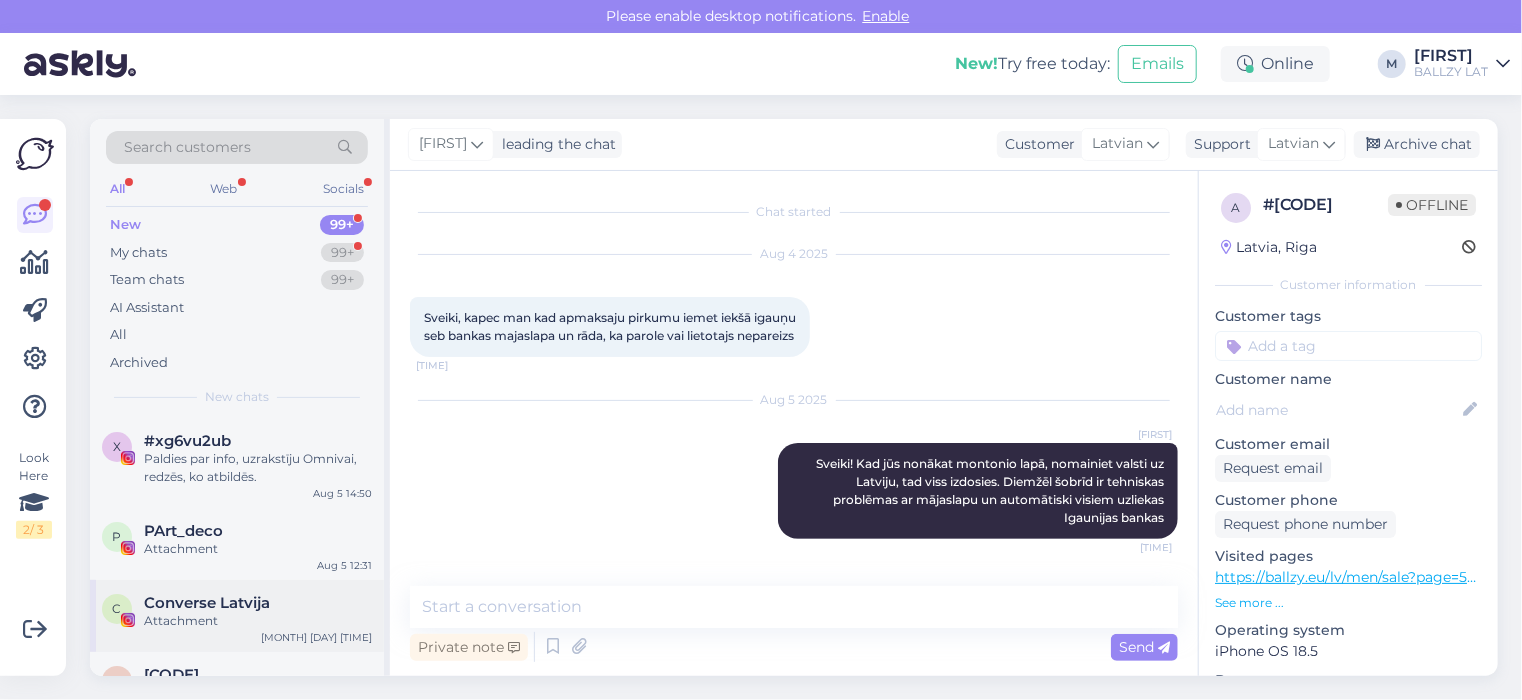 click on "Converse Latvija" at bounding box center [207, 603] 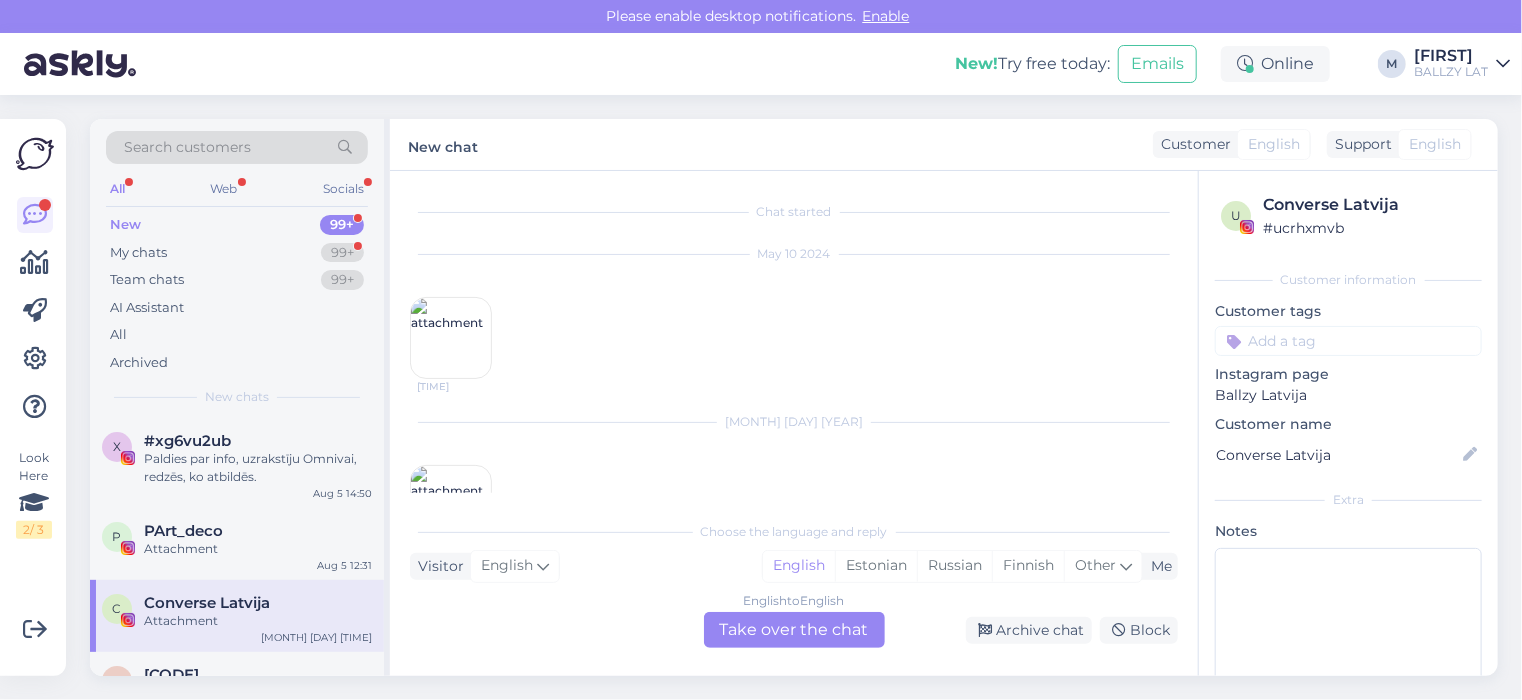 scroll, scrollTop: 15003, scrollLeft: 0, axis: vertical 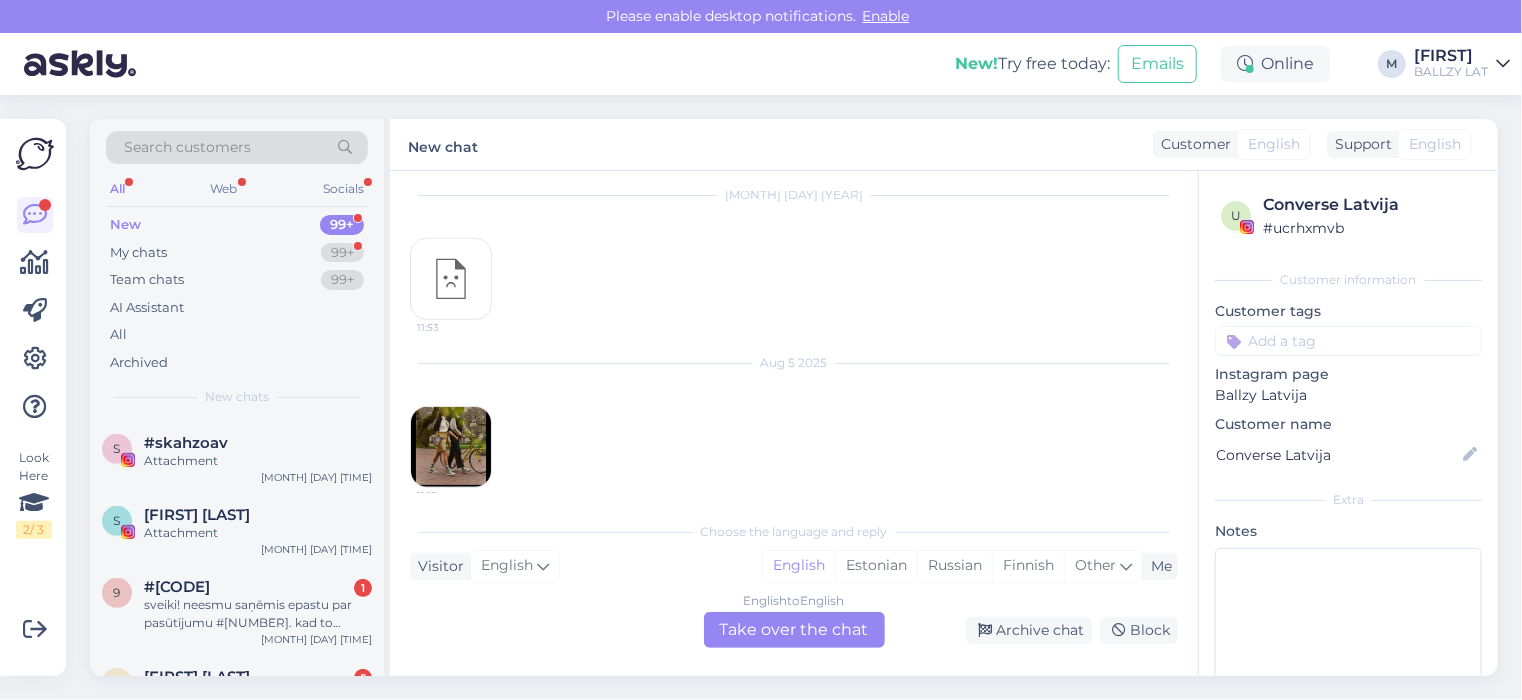click on "sveiki! neesmu saņēmis epastu par pasūtījumu #[NUMBER]. kad to varētu izsūtīt?" at bounding box center (258, 614) 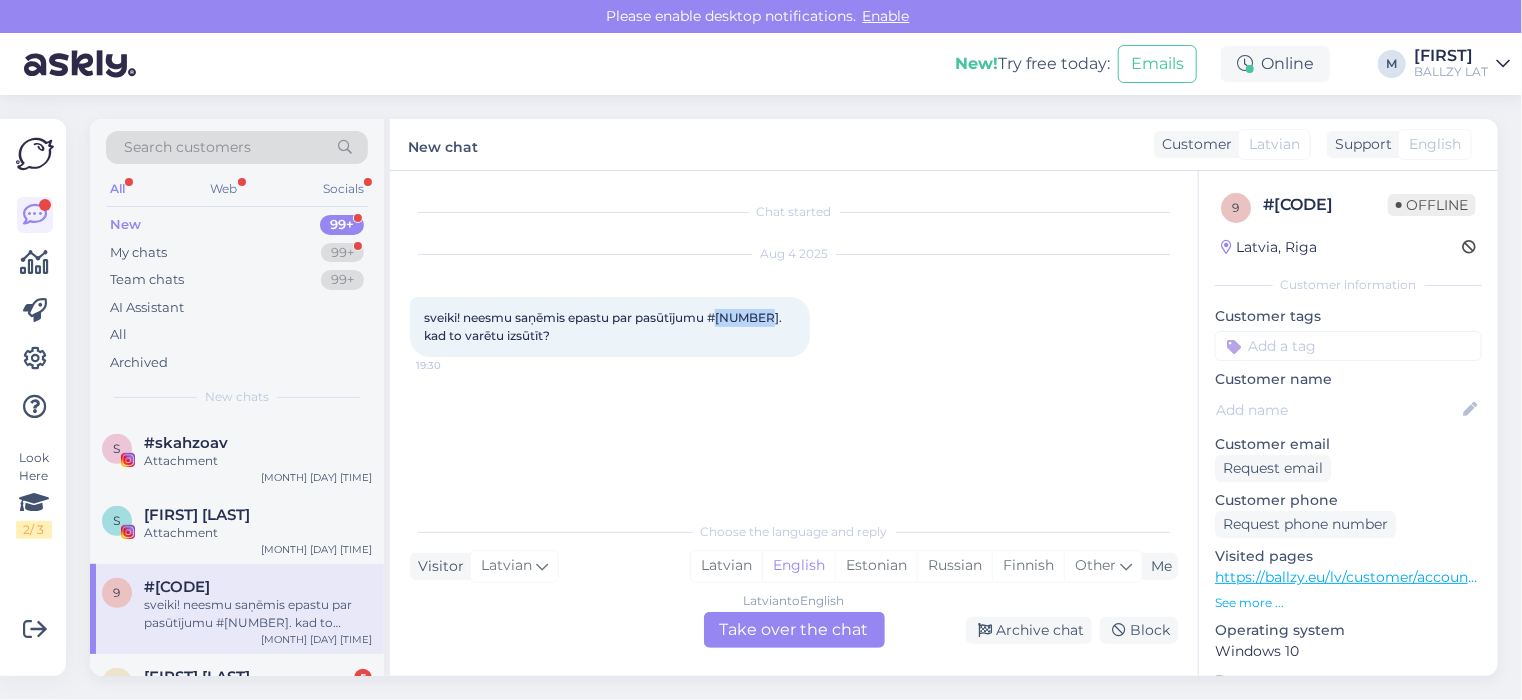 drag, startPoint x: 773, startPoint y: 315, endPoint x: 722, endPoint y: 316, distance: 51.009804 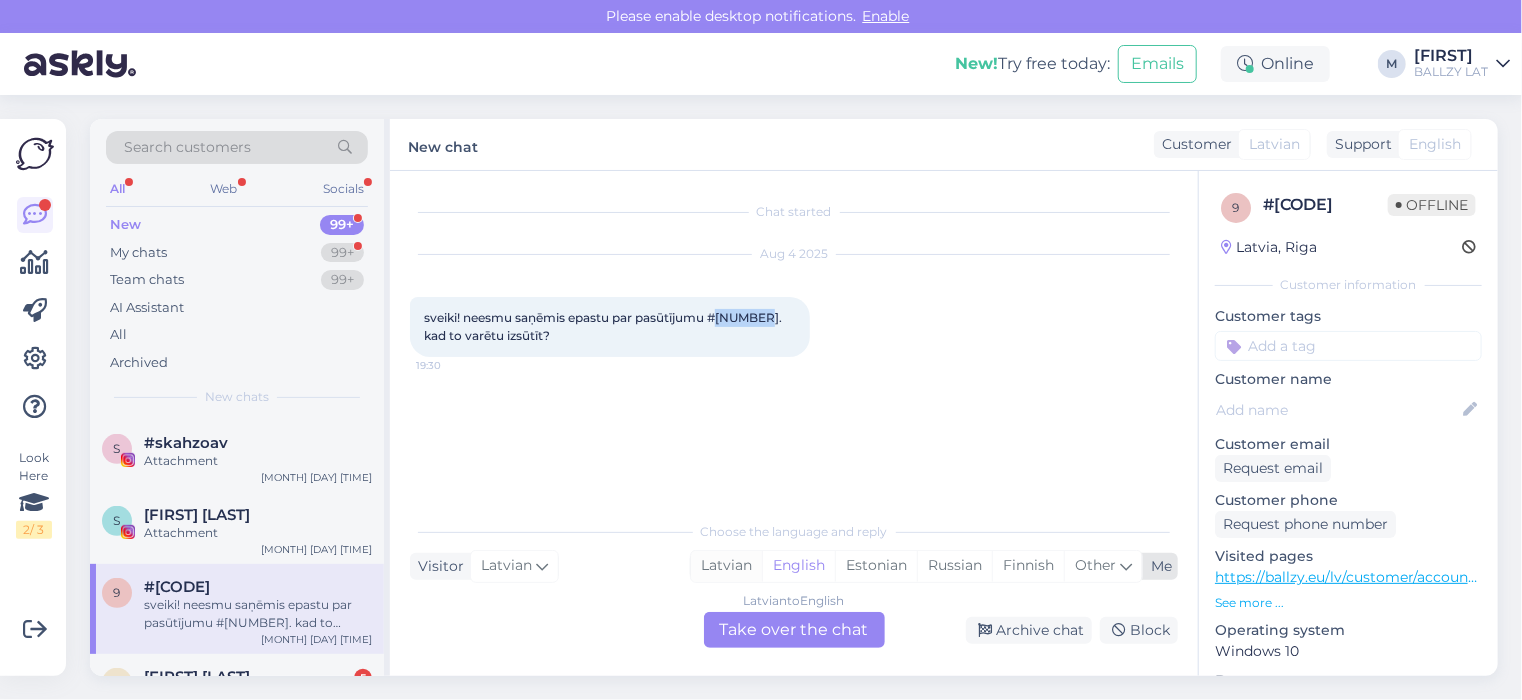 click on "Latvian" at bounding box center [726, 566] 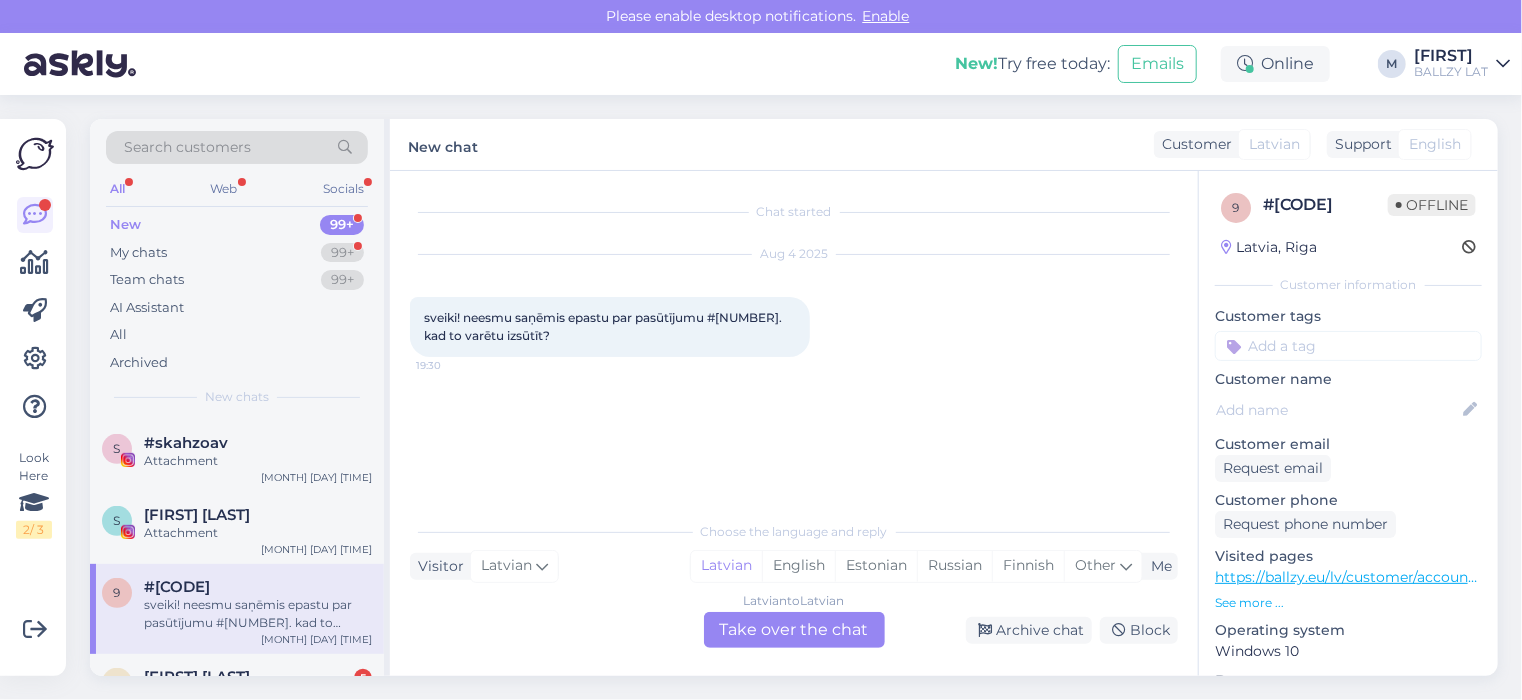click on "Latvian  to  Latvian Take over the chat" at bounding box center [794, 630] 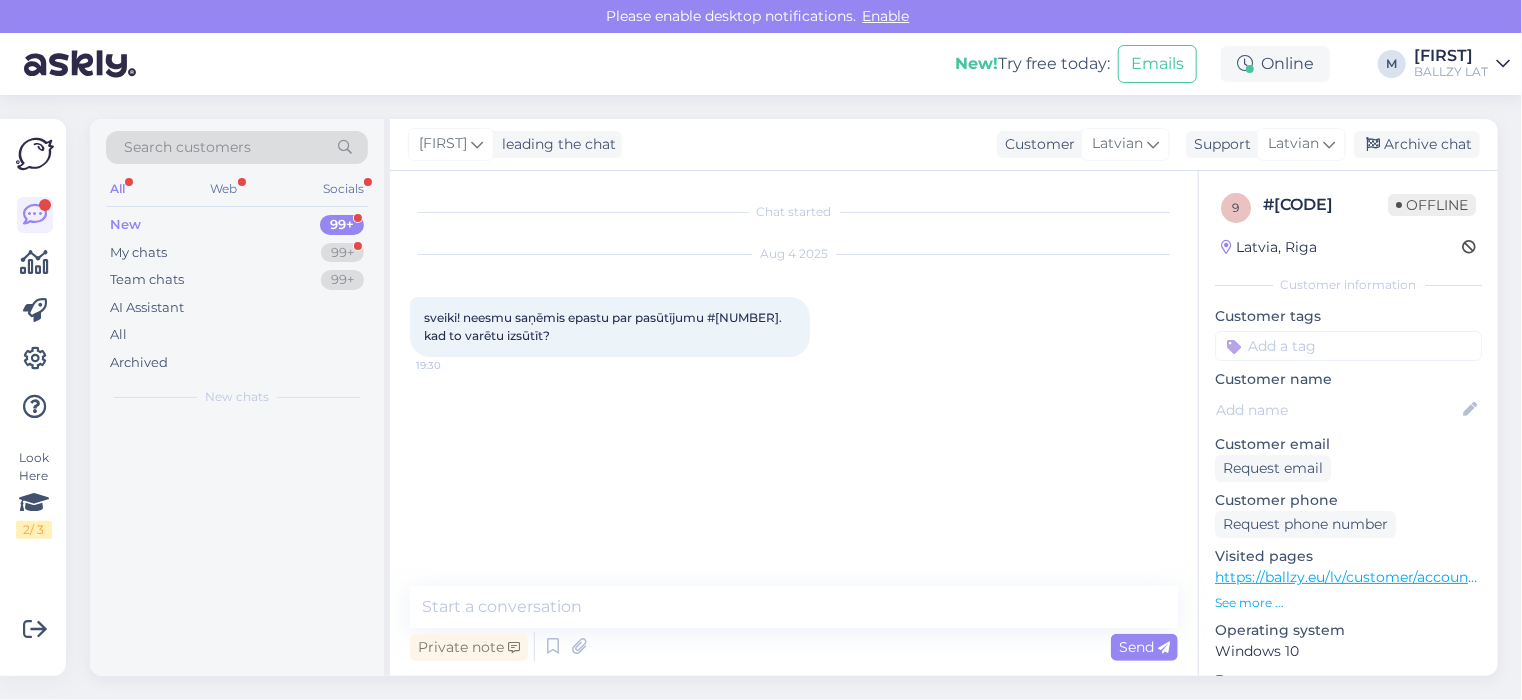 scroll, scrollTop: 0, scrollLeft: 0, axis: both 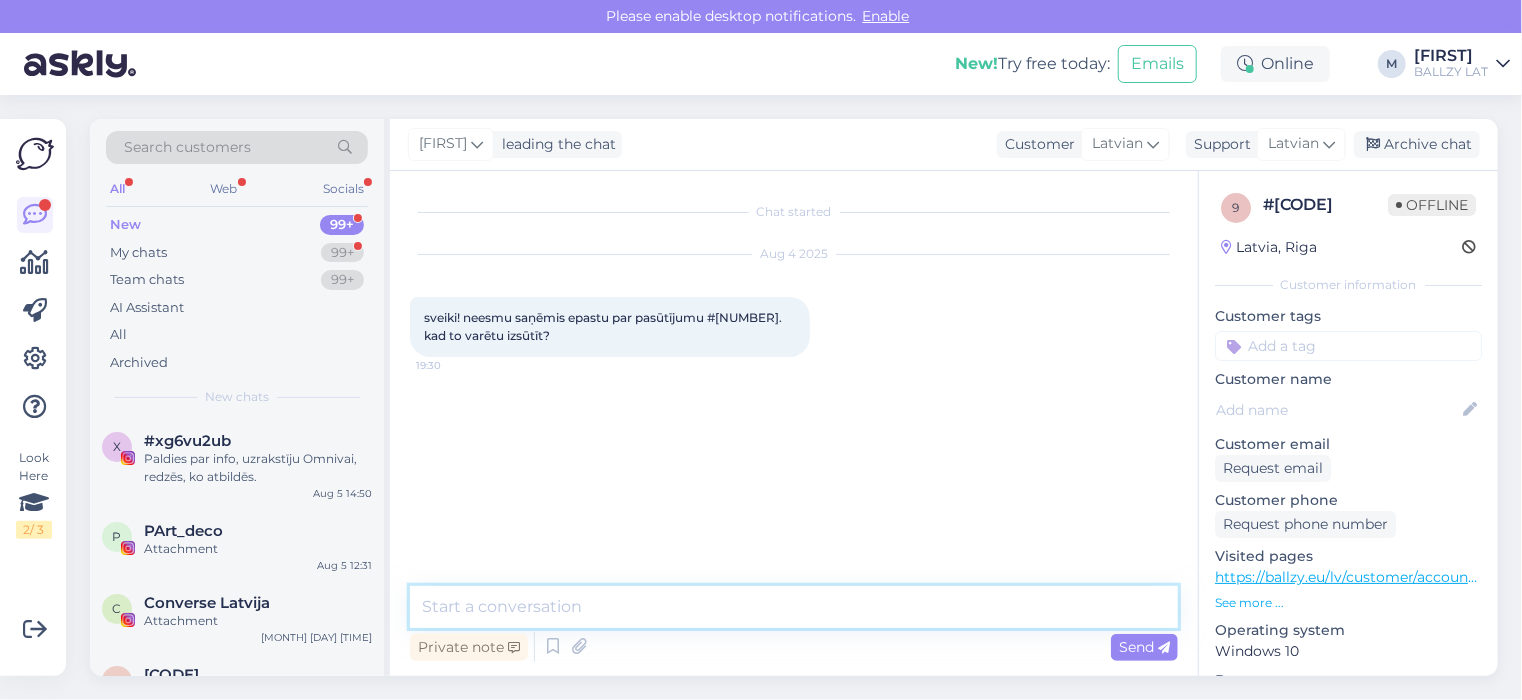 click at bounding box center [794, 607] 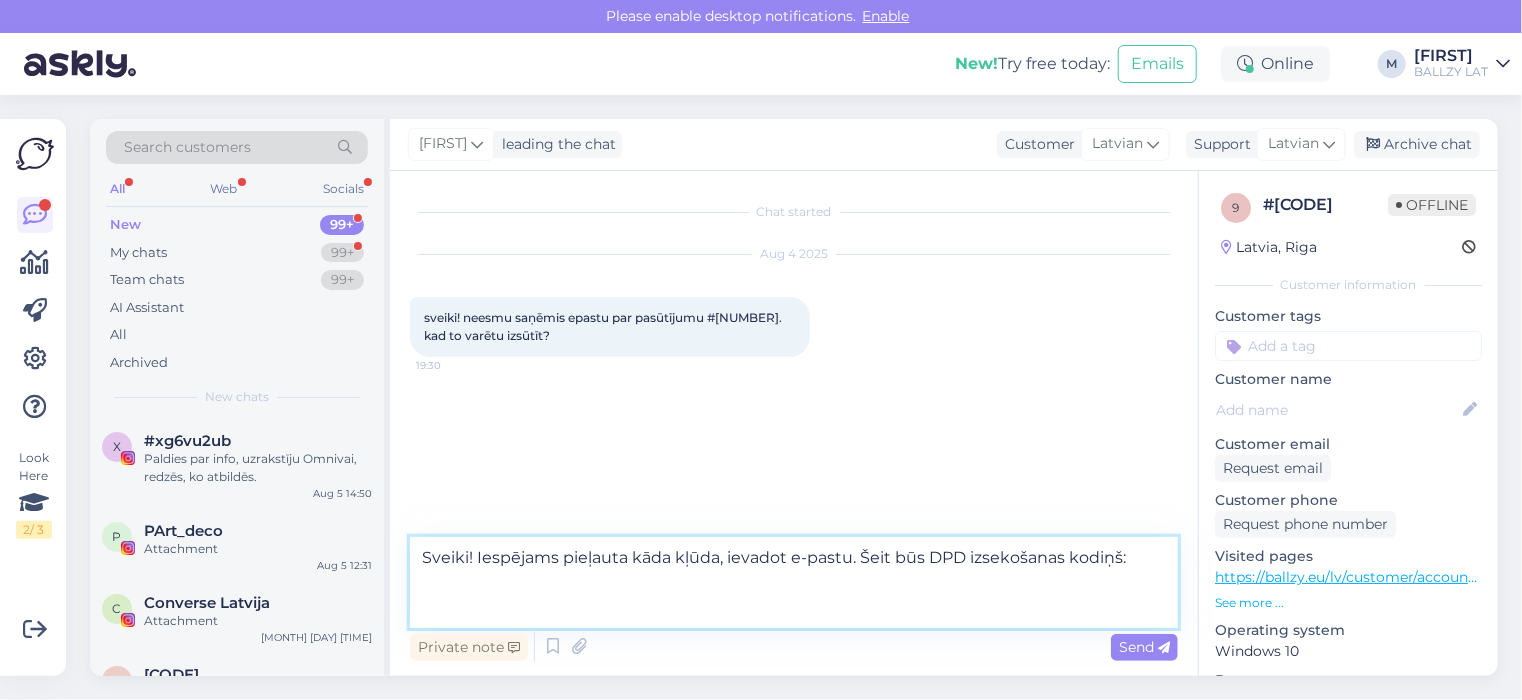 paste on "[NUMBER]" 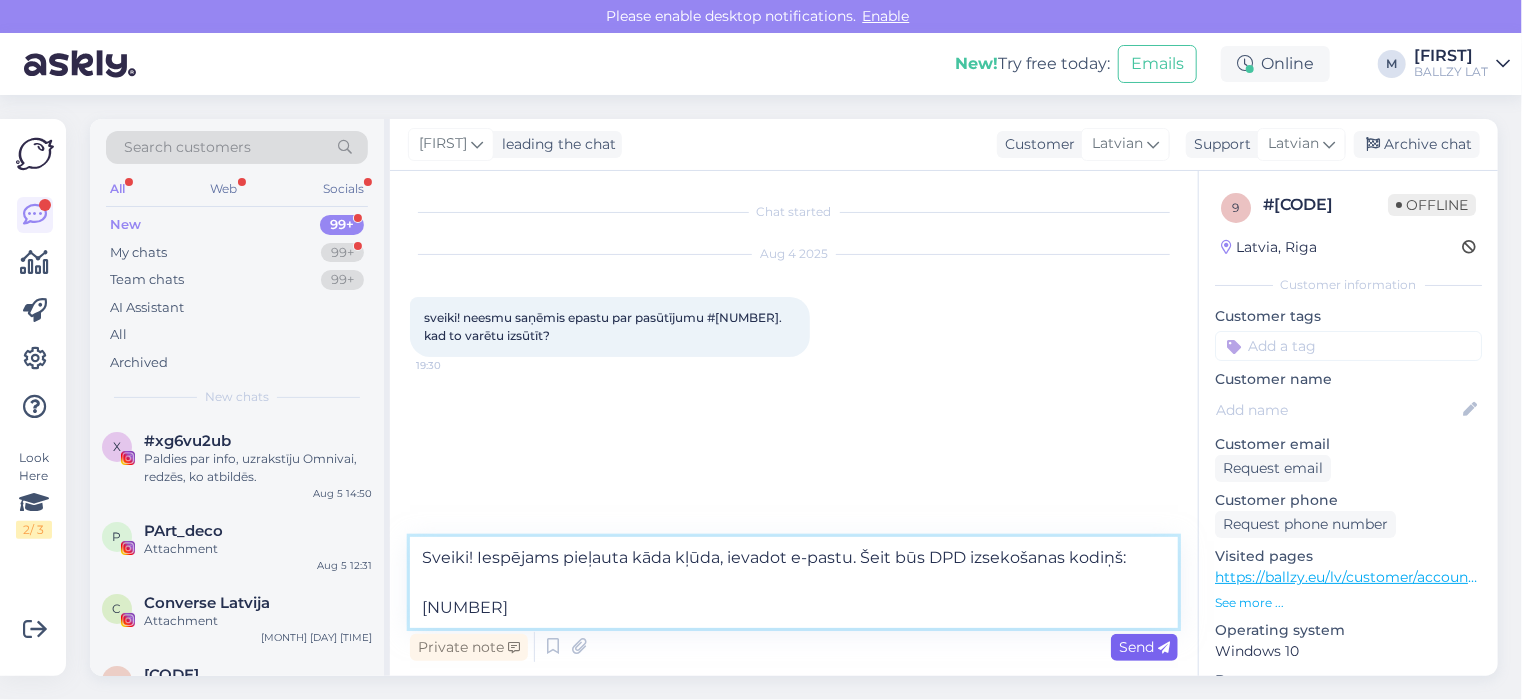 type on "Sveiki! Iespējams pieļauta kāda kļūda, ievadot e-pastu. Šeit būs DPD izsekošanas kodiņš:
[NUMBER]" 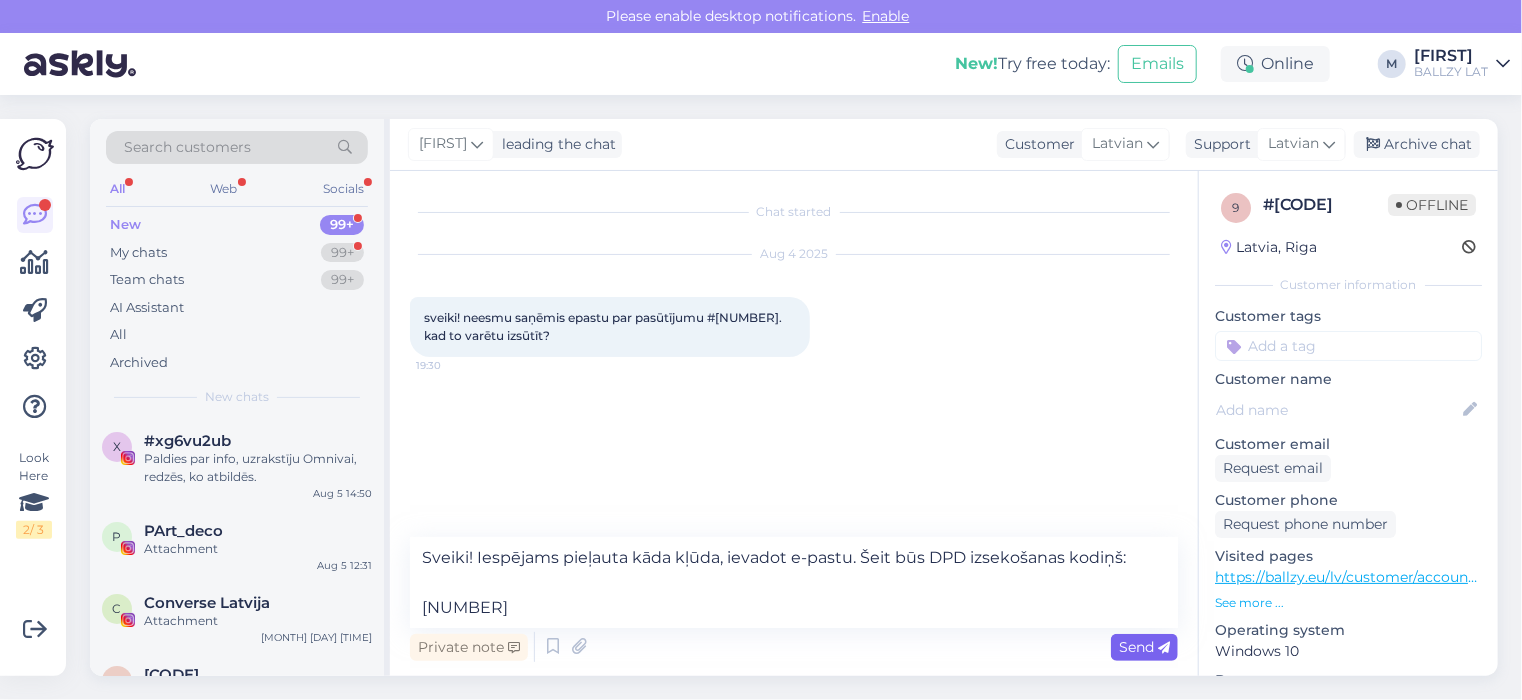 click on "Send" at bounding box center [1144, 647] 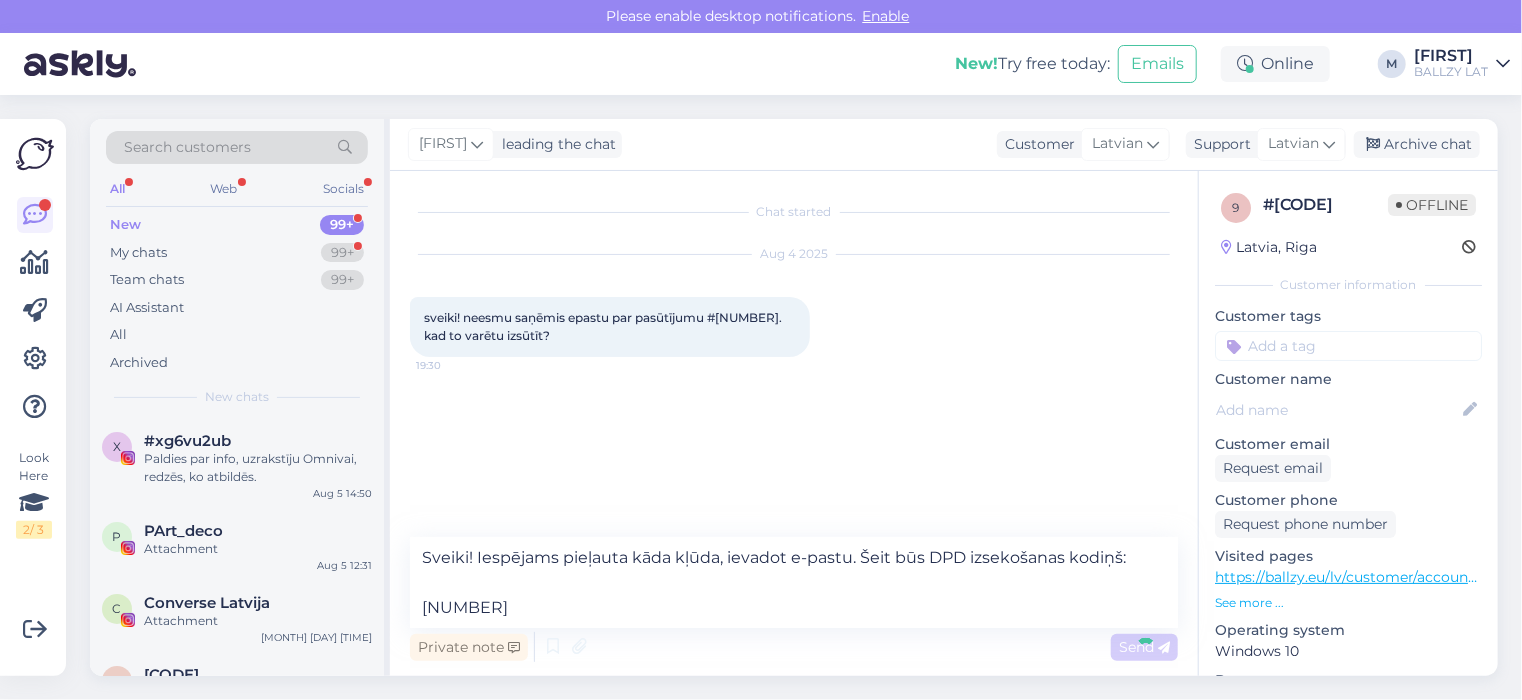 type 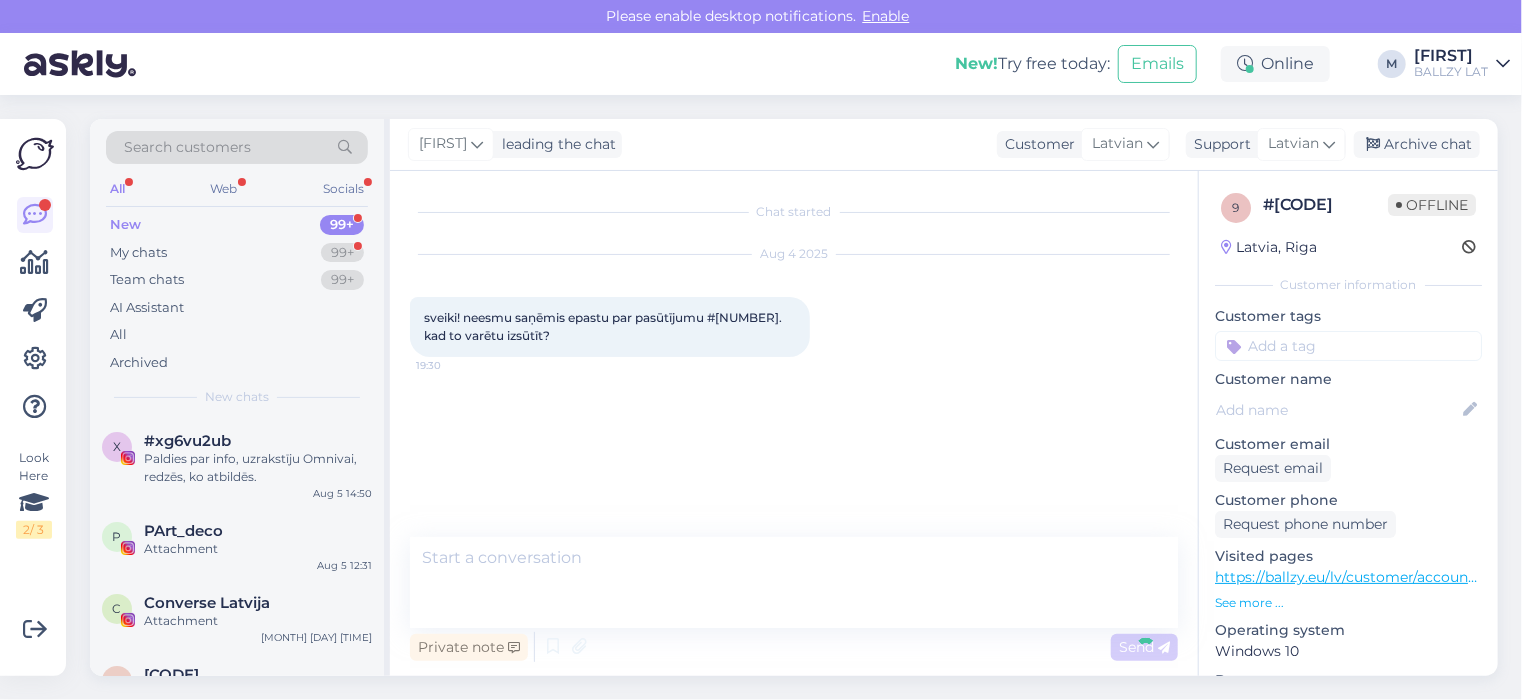 scroll, scrollTop: 0, scrollLeft: 0, axis: both 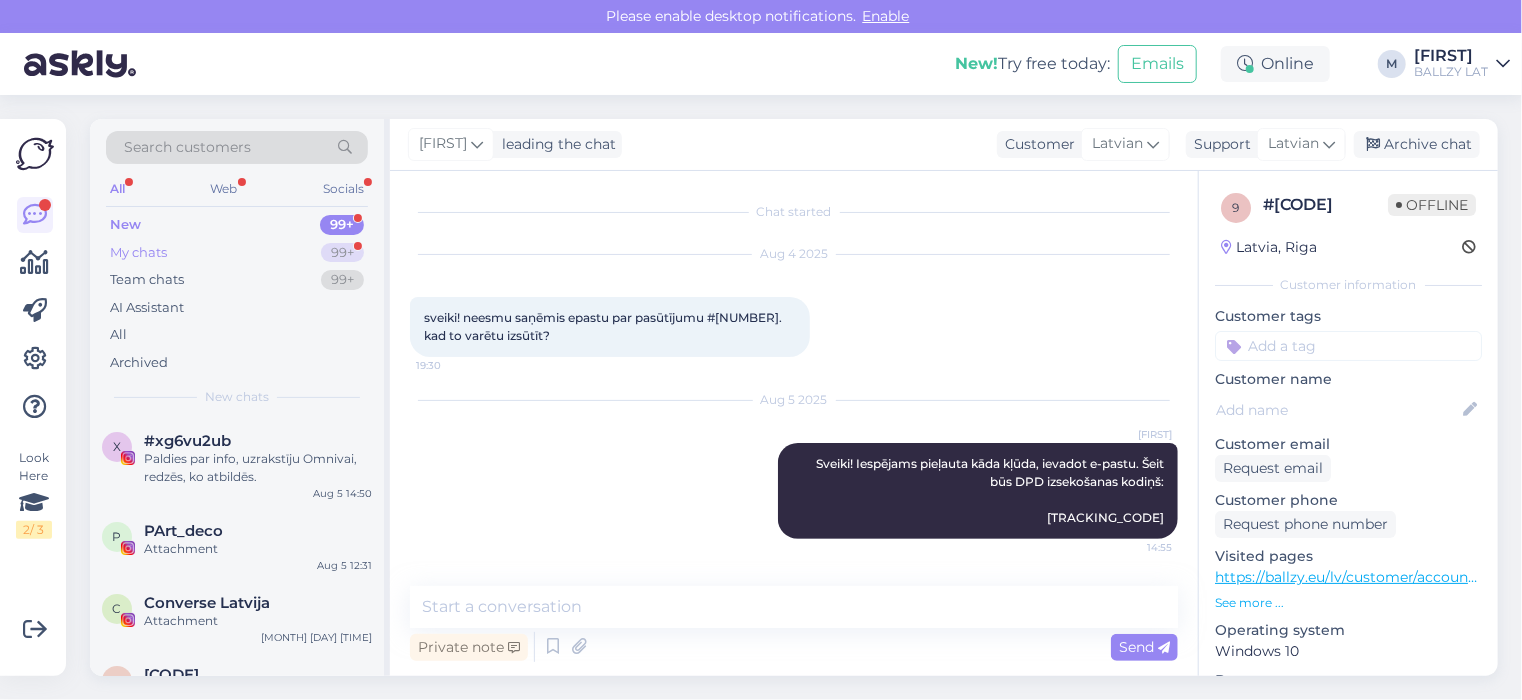 click on "My chats" at bounding box center [138, 253] 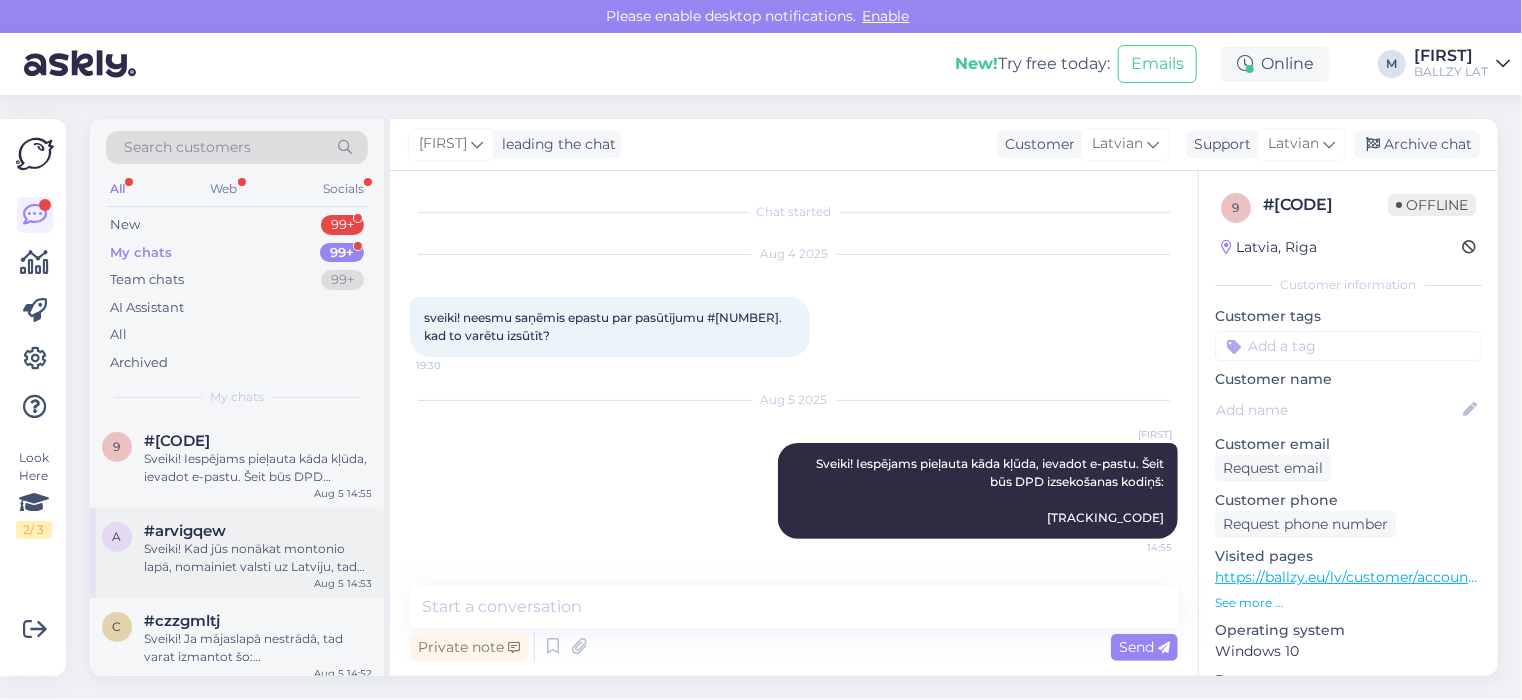 click on "Sveiki! Kad jūs nonākat montonio lapā, nomainiet valsti uz Latviju, tad viss izdosies. Diemžēl šobrīd ir tehniskas problēmas ar mājaslapu un automātiski visiem uzliekas Igaunijas bankas" at bounding box center [258, 558] 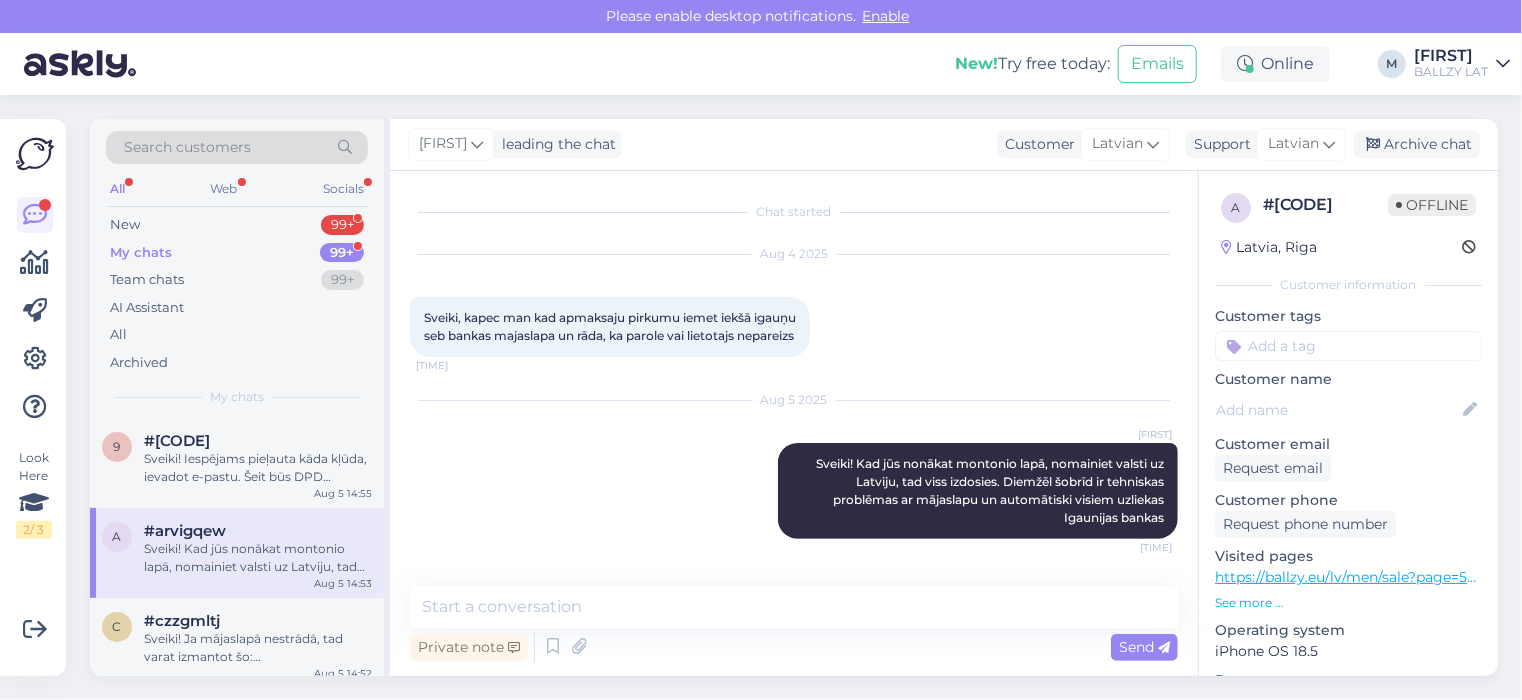 scroll, scrollTop: 11, scrollLeft: 0, axis: vertical 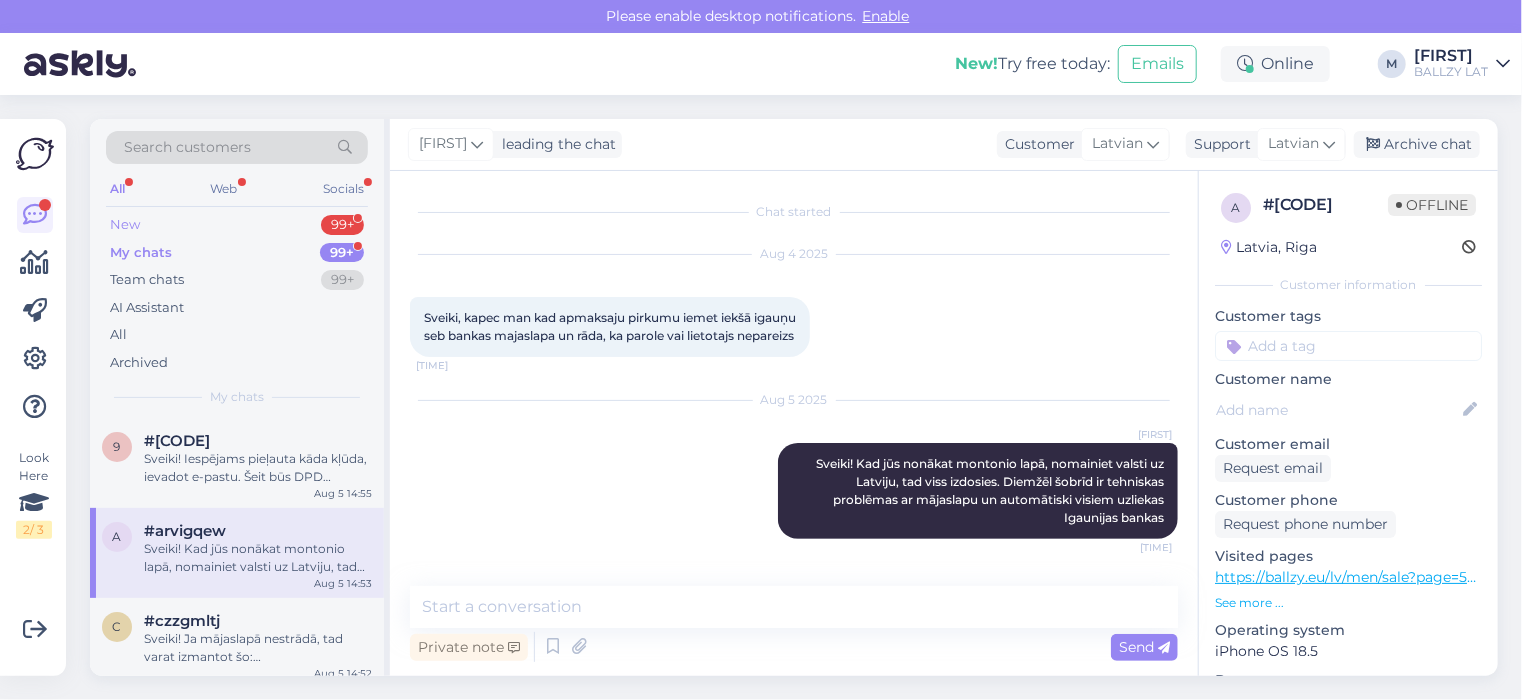 click on "New" at bounding box center (125, 225) 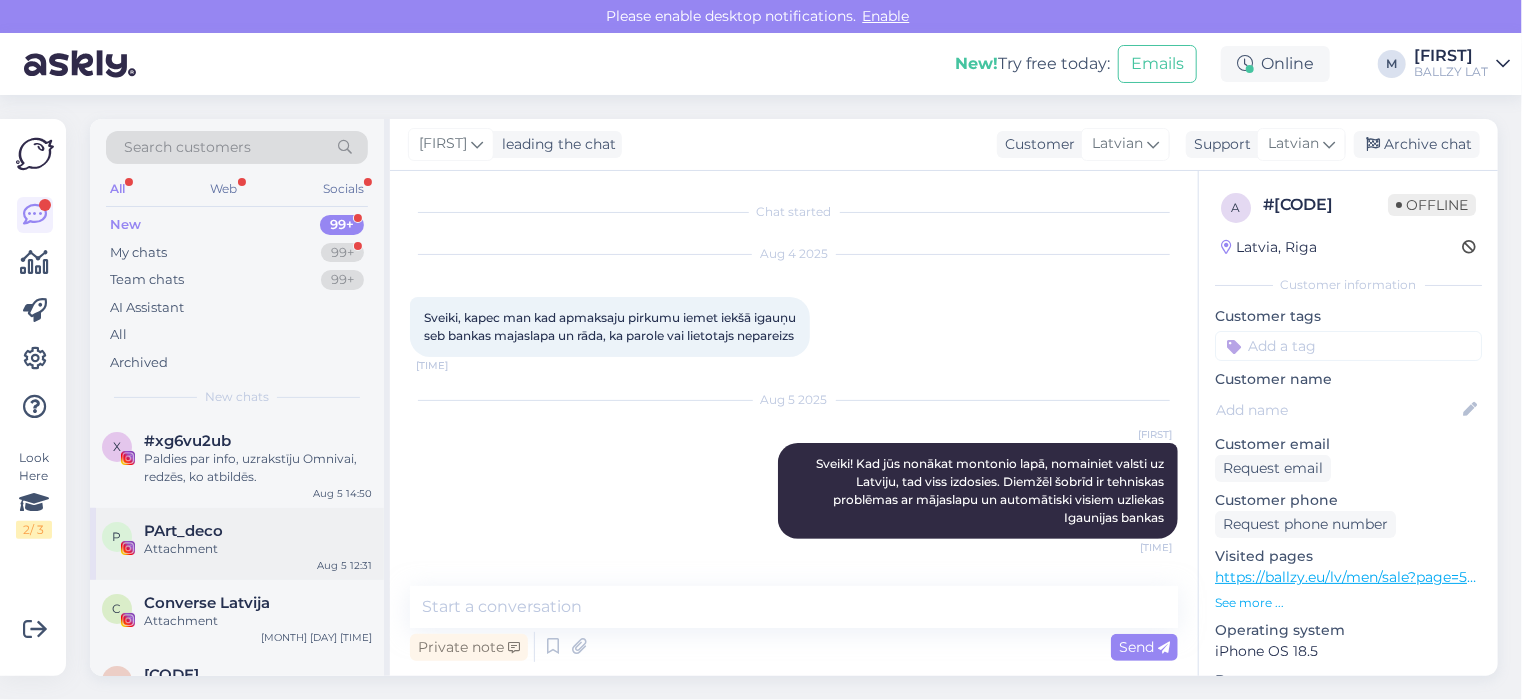 click on "Attachment" at bounding box center (258, 549) 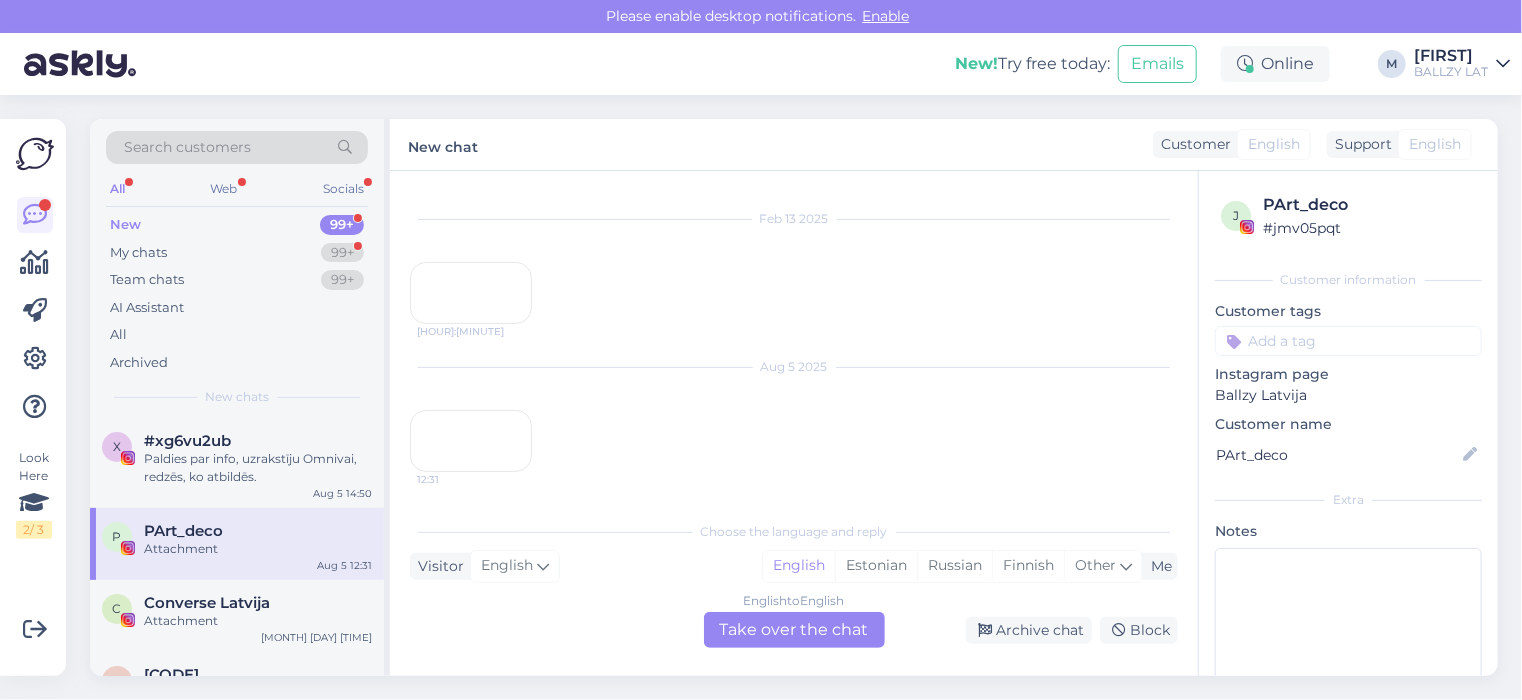 scroll, scrollTop: 0, scrollLeft: 0, axis: both 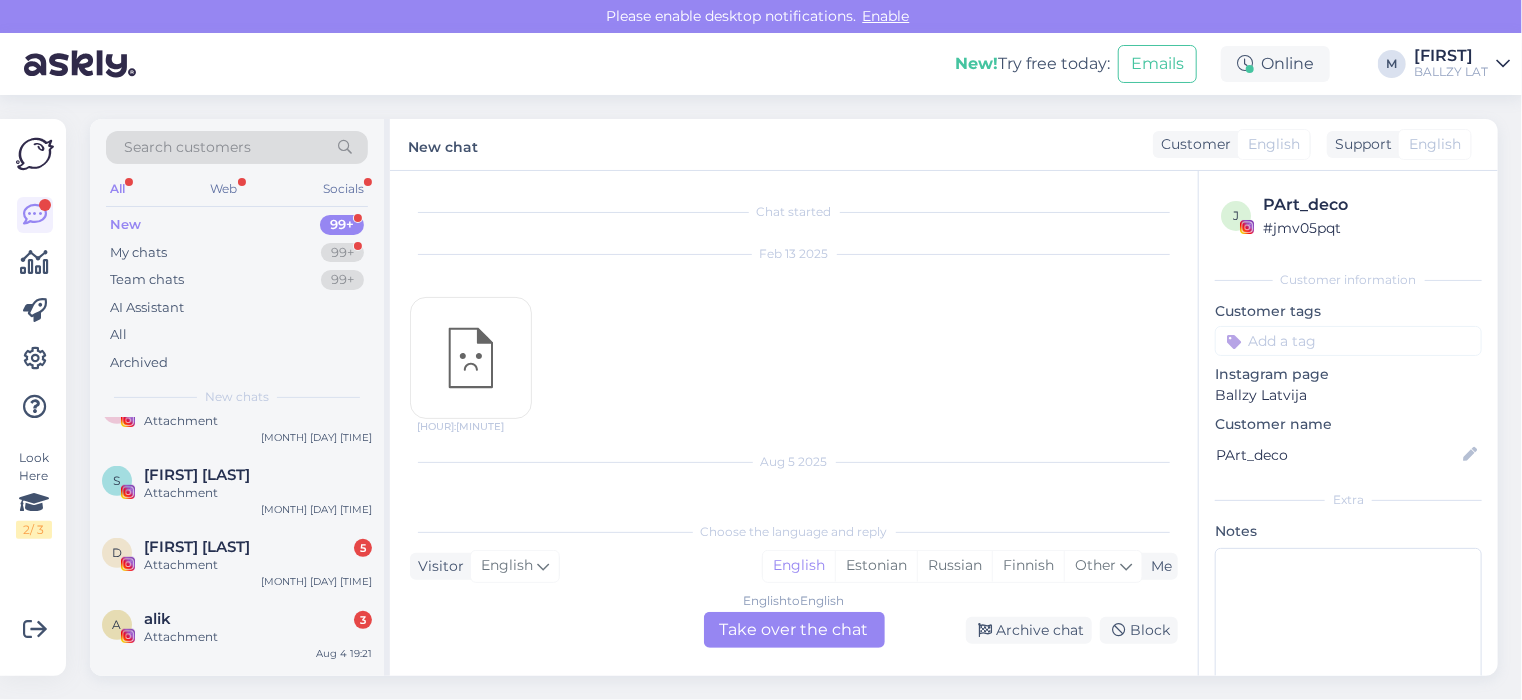 click on "[FIRST] [LAST]" at bounding box center (197, 547) 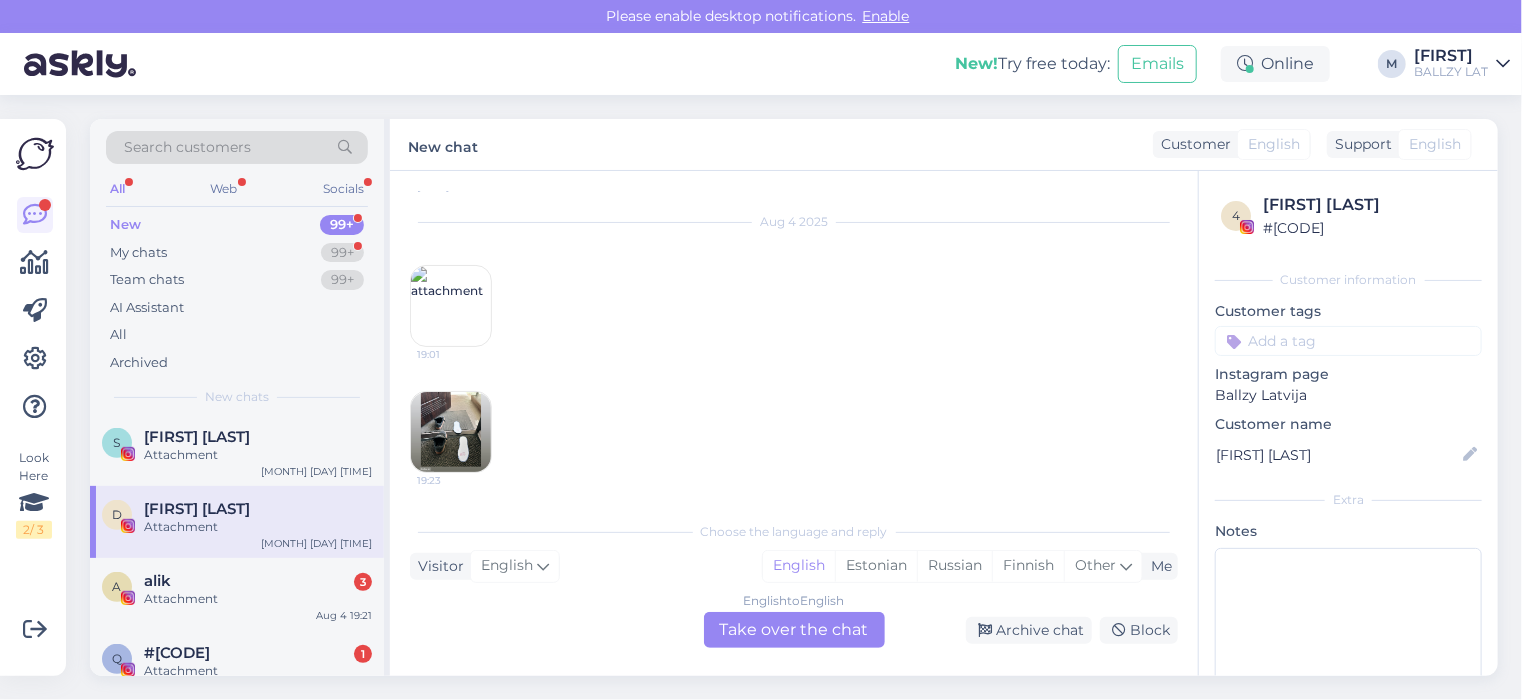 scroll, scrollTop: 600, scrollLeft: 0, axis: vertical 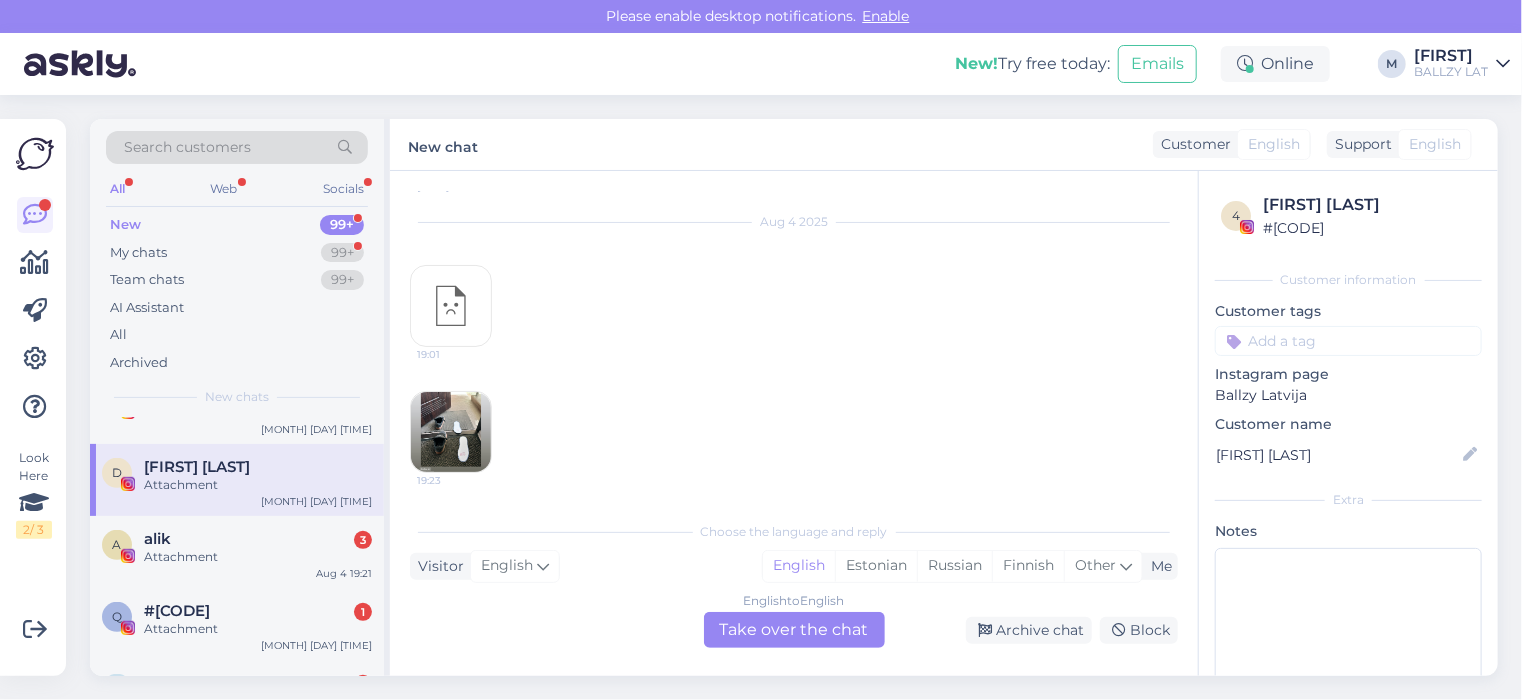 click on "Attachment" at bounding box center [258, 557] 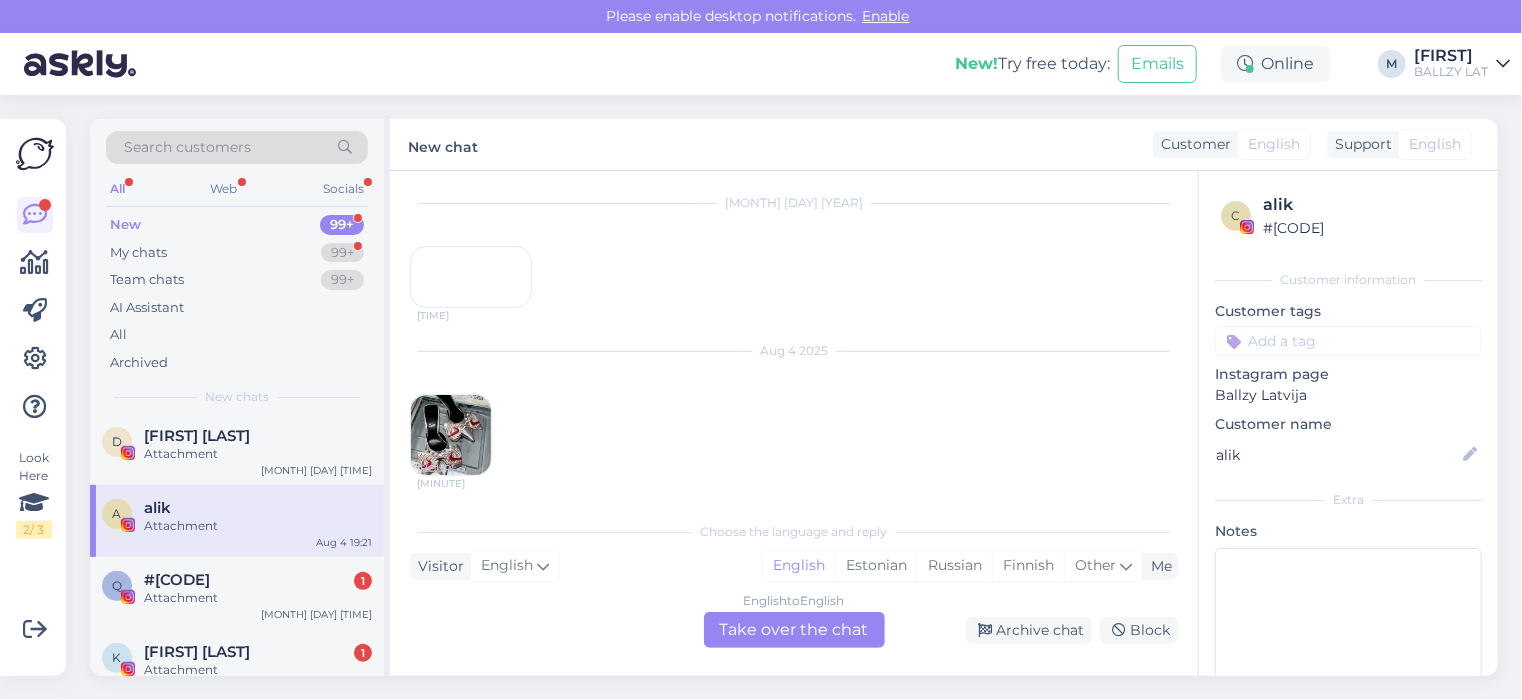 scroll, scrollTop: 680, scrollLeft: 0, axis: vertical 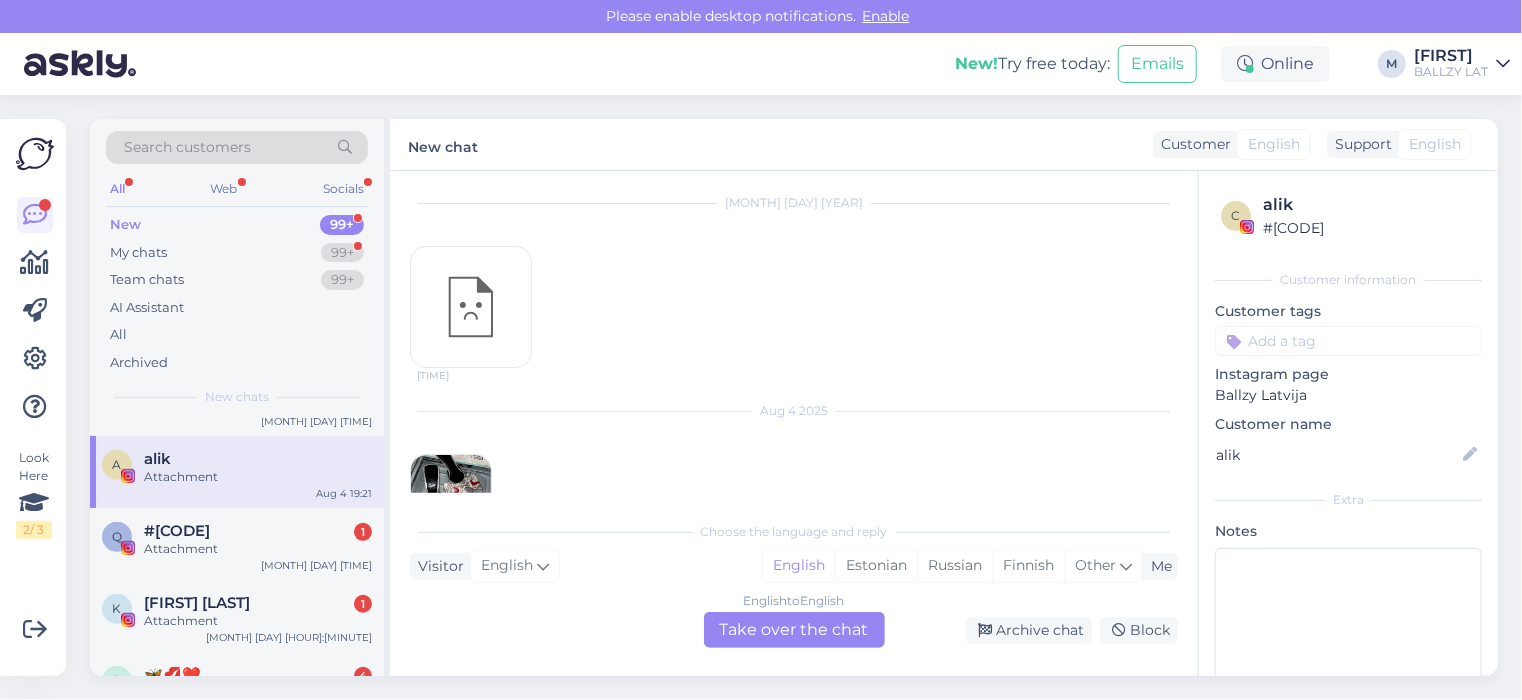 click on "Attachment" at bounding box center [258, 549] 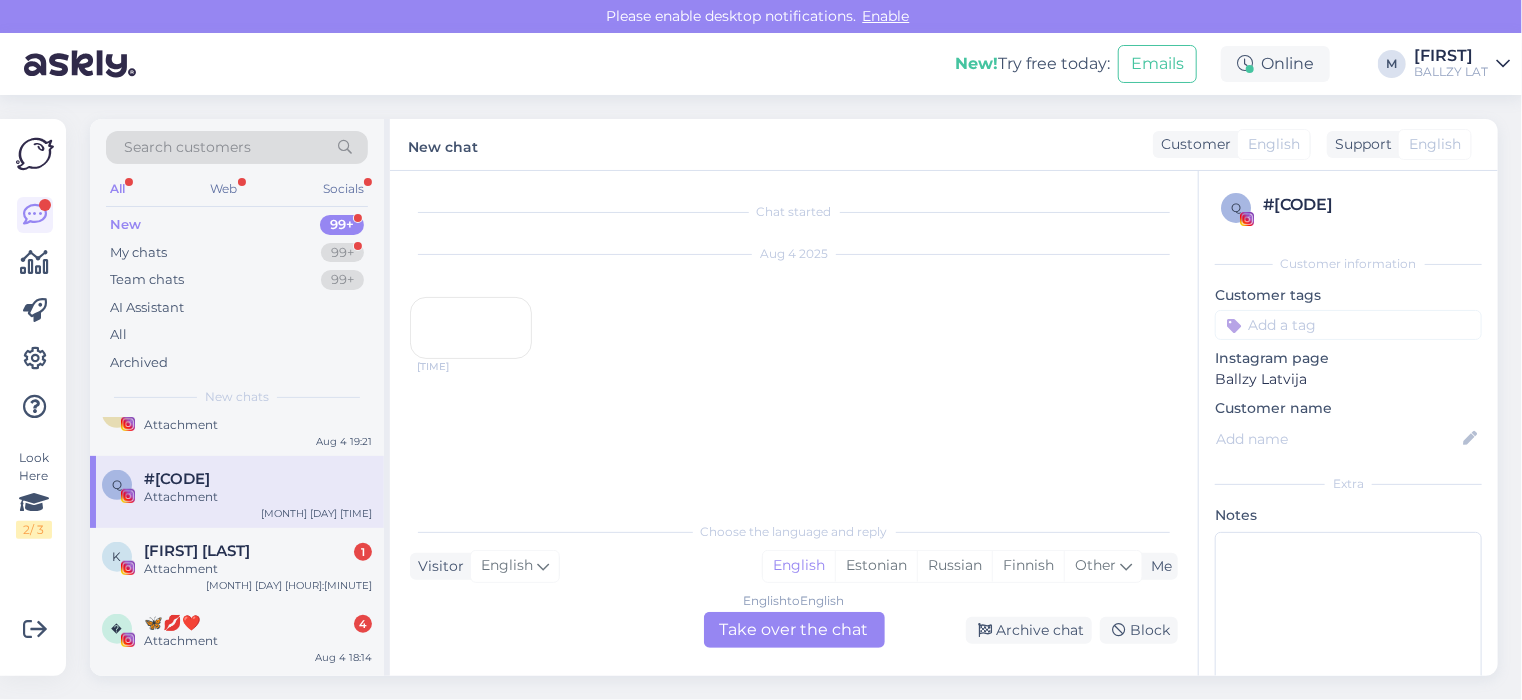 scroll, scrollTop: 800, scrollLeft: 0, axis: vertical 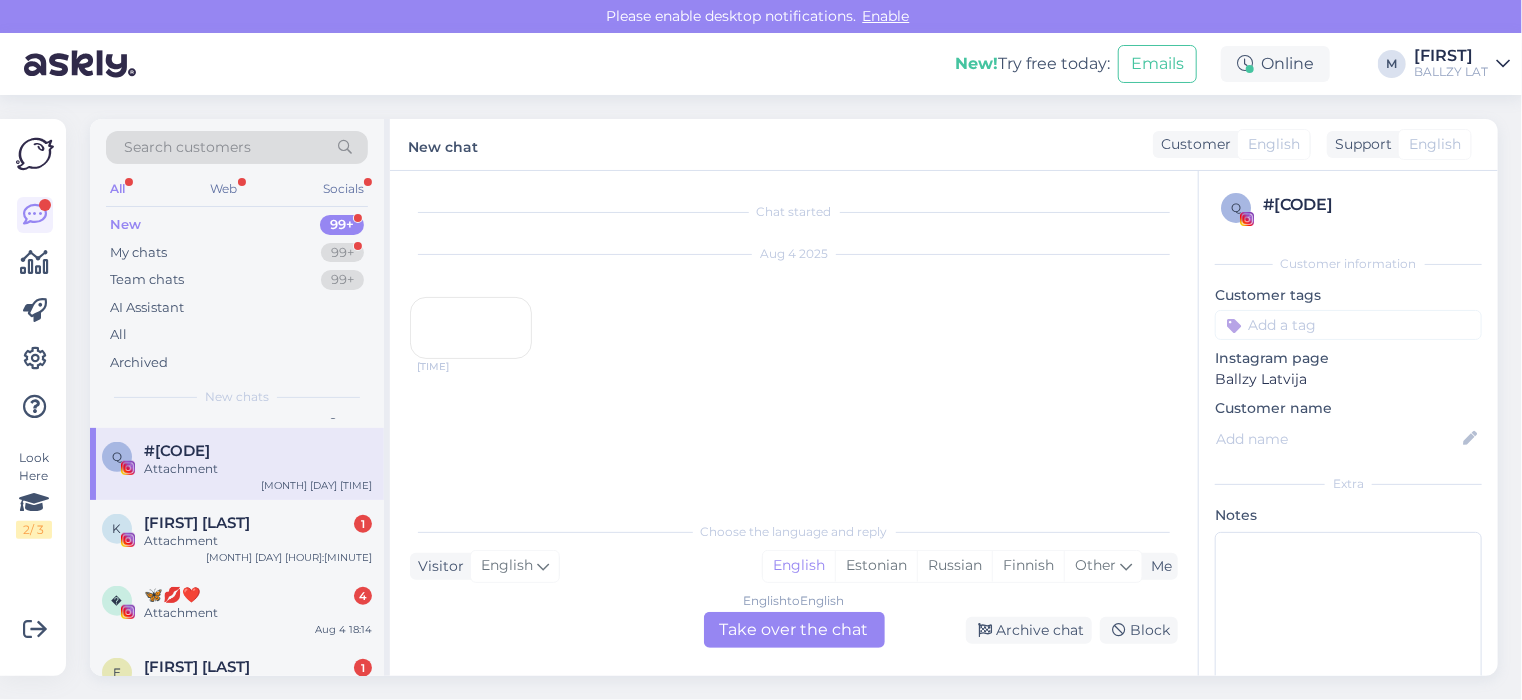 click on "[FIRST] [LAST] 1 Attachment [MONTH] [DAY] [TIME]" at bounding box center [237, 536] 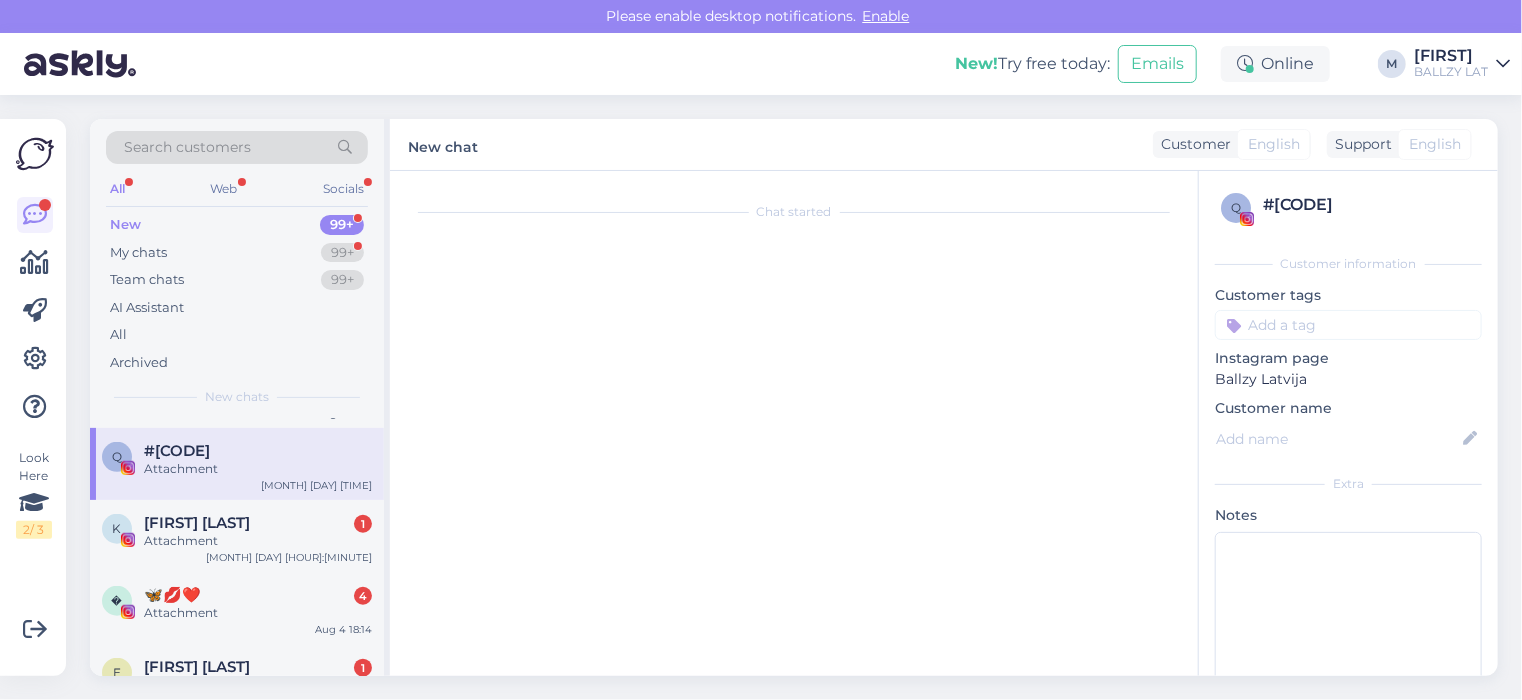 scroll, scrollTop: 55, scrollLeft: 0, axis: vertical 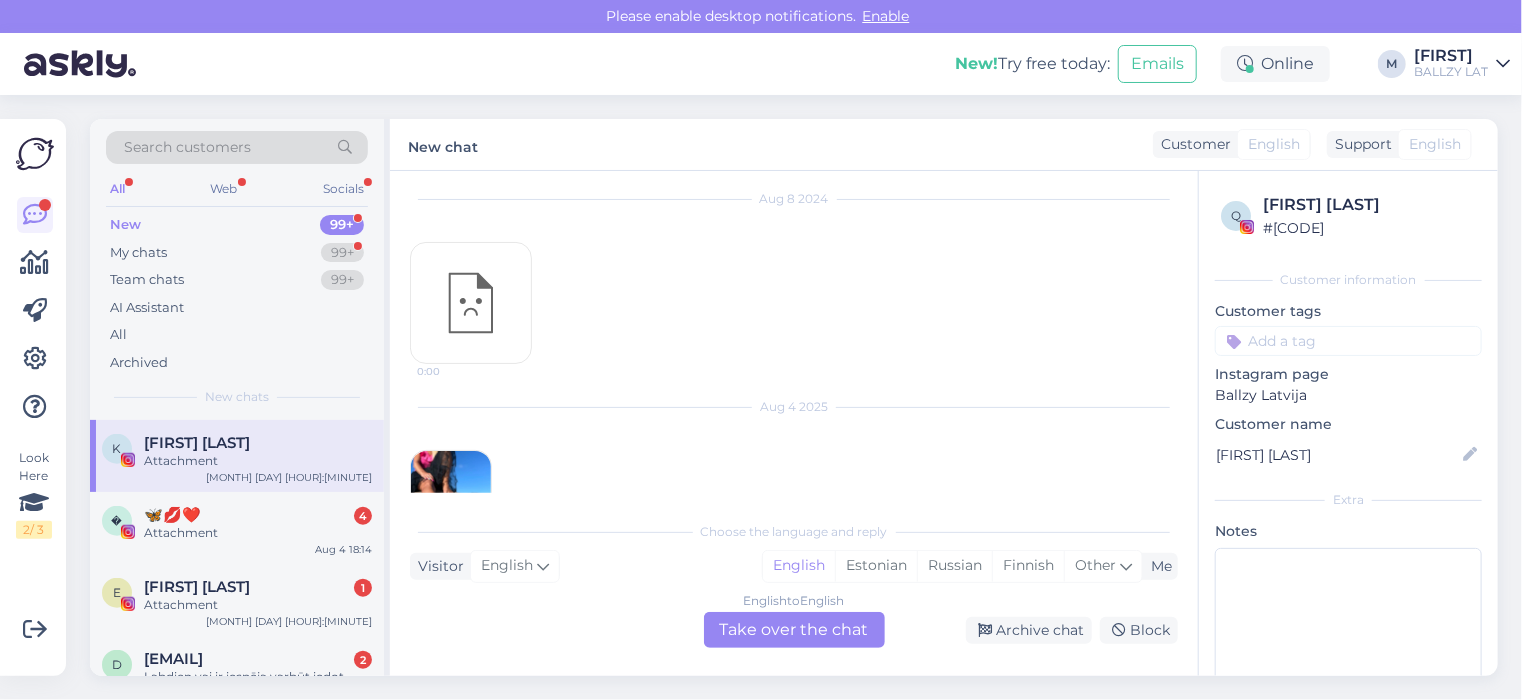 click on "� 🦋💋❤️ 4 Attachment Aug 4 18:14" at bounding box center [237, 528] 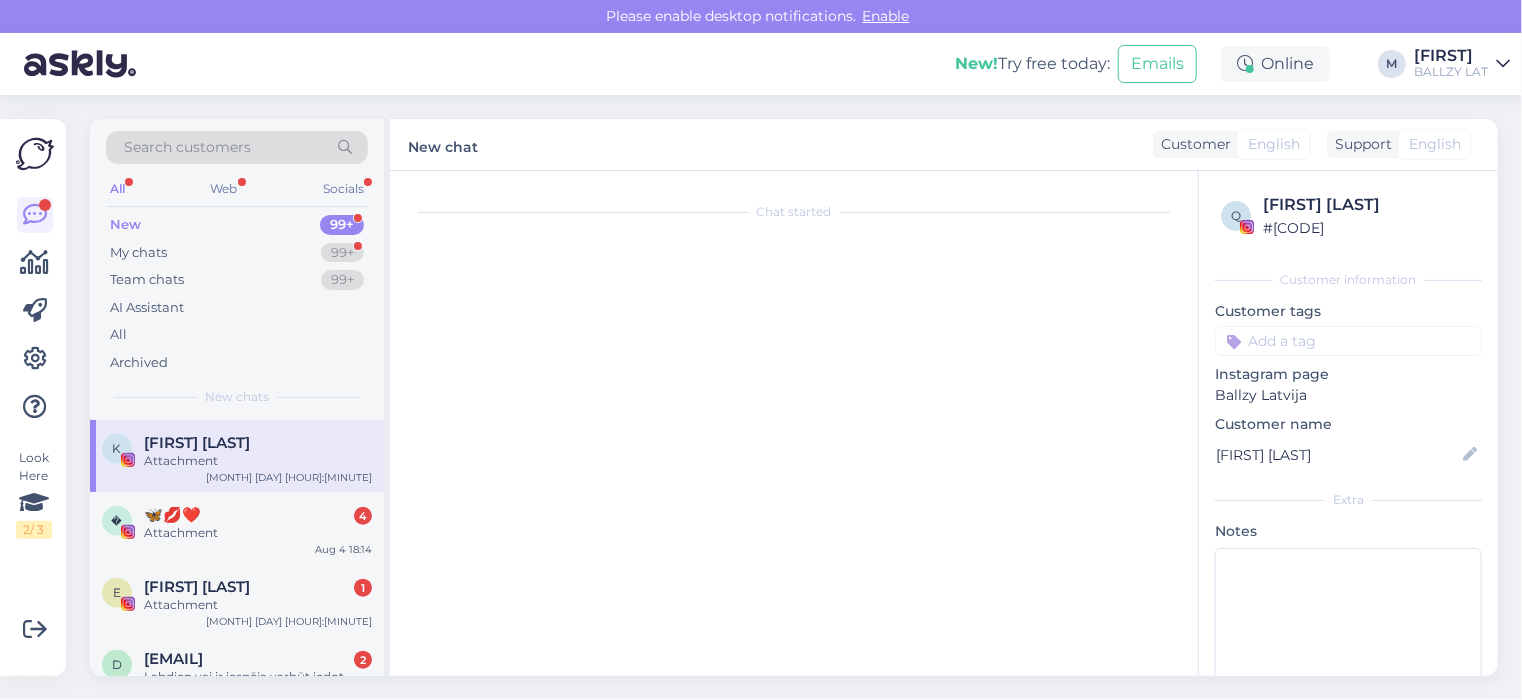 scroll, scrollTop: 410, scrollLeft: 0, axis: vertical 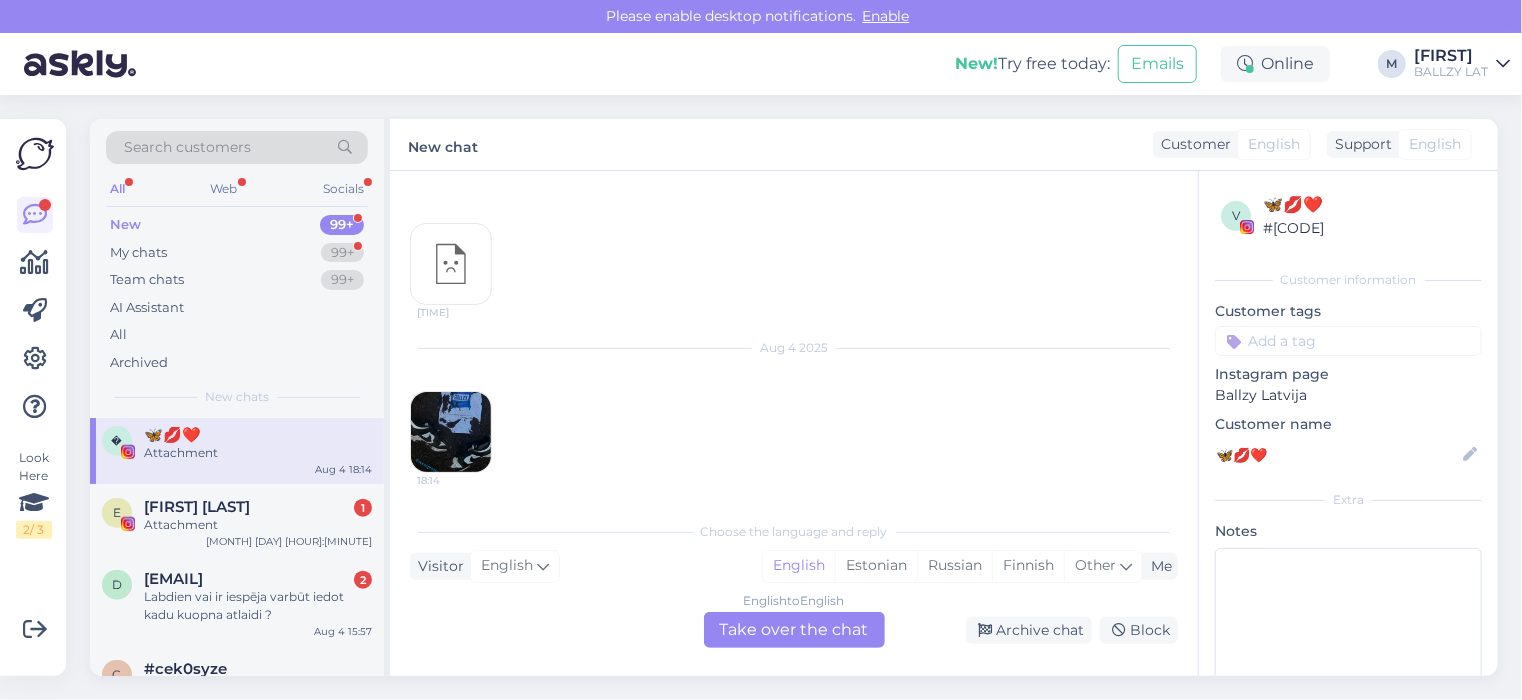 click on "[FIRST] [LAST] [MONTH] [DAY] [TIME]" at bounding box center (237, 520) 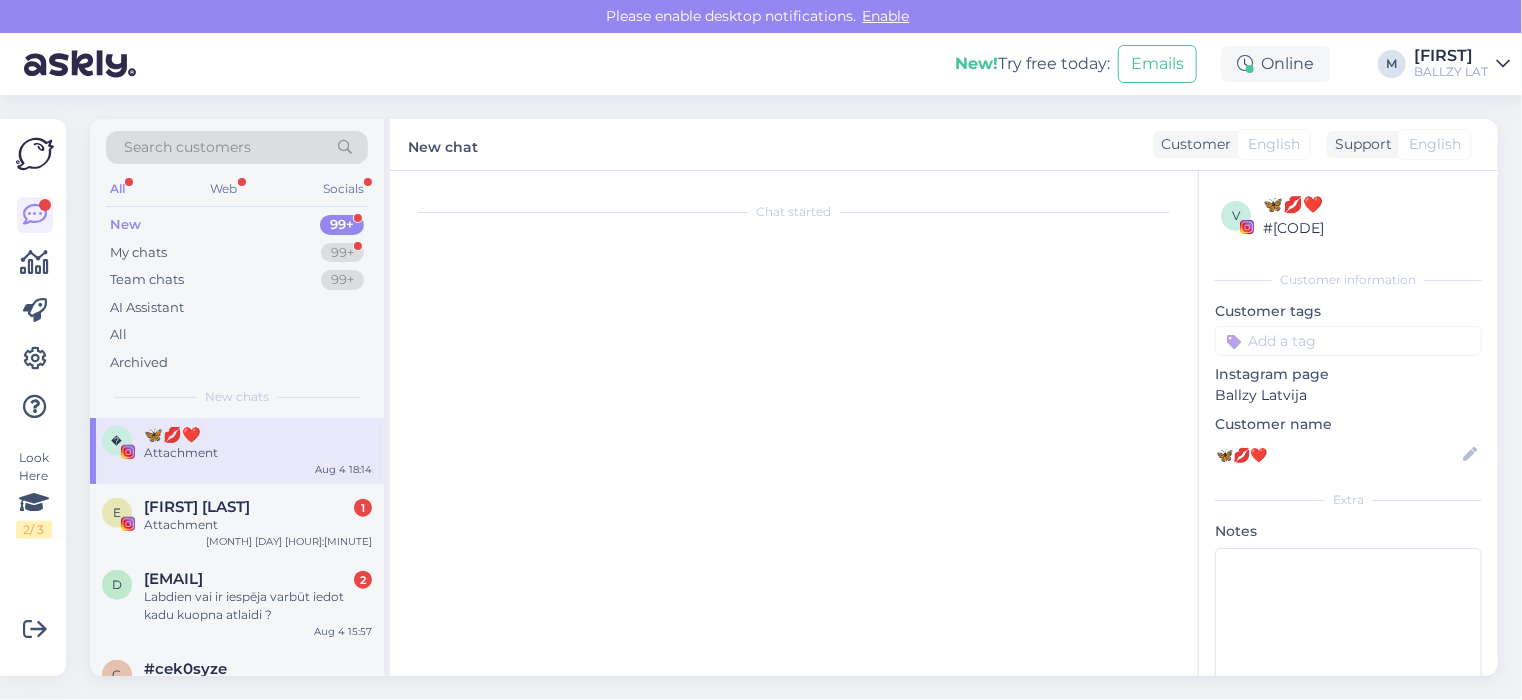 scroll, scrollTop: 55, scrollLeft: 0, axis: vertical 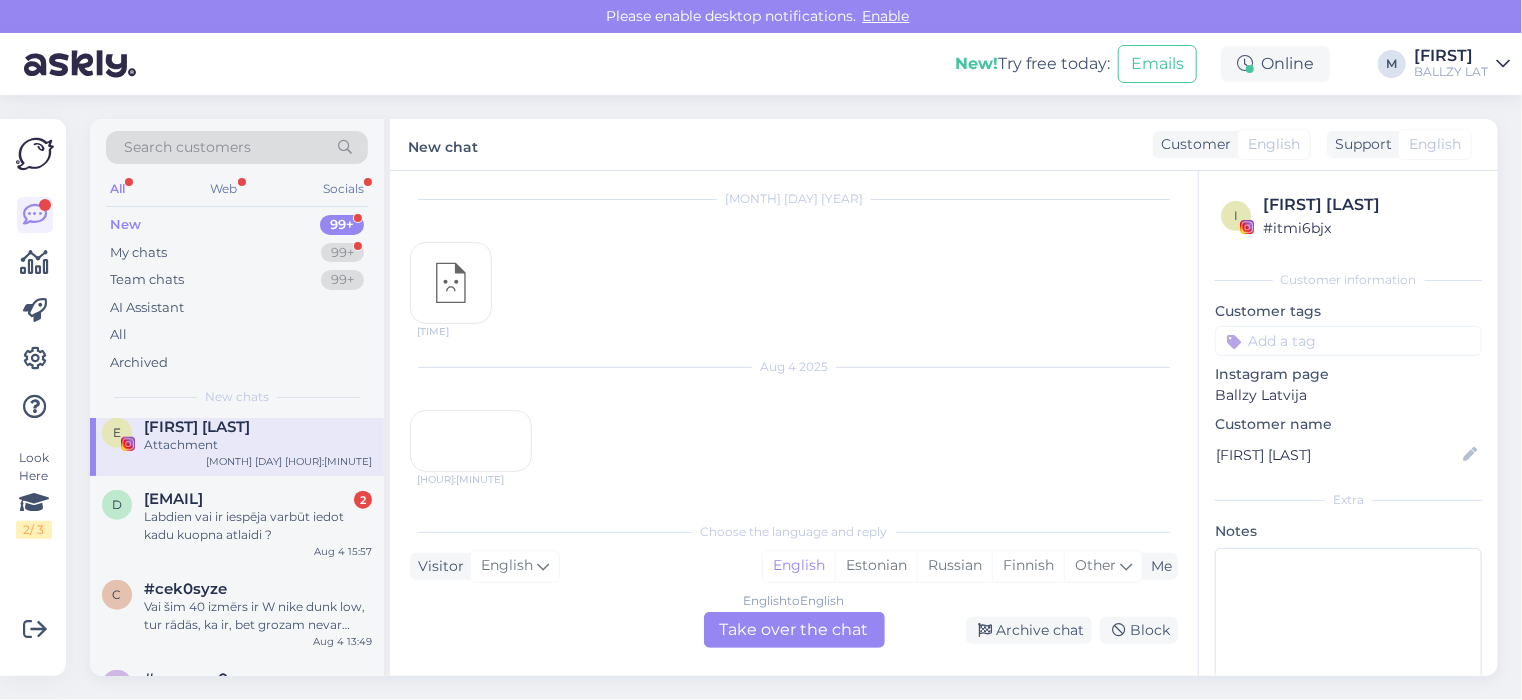 click on "[USERNAME]@[DOMAIN].com [NUMBER] Labdien vai ir iespēja varbūt iedot kadu kuopna atlaidi ? [MONTH] [DAY] [TIME]" at bounding box center (237, 521) 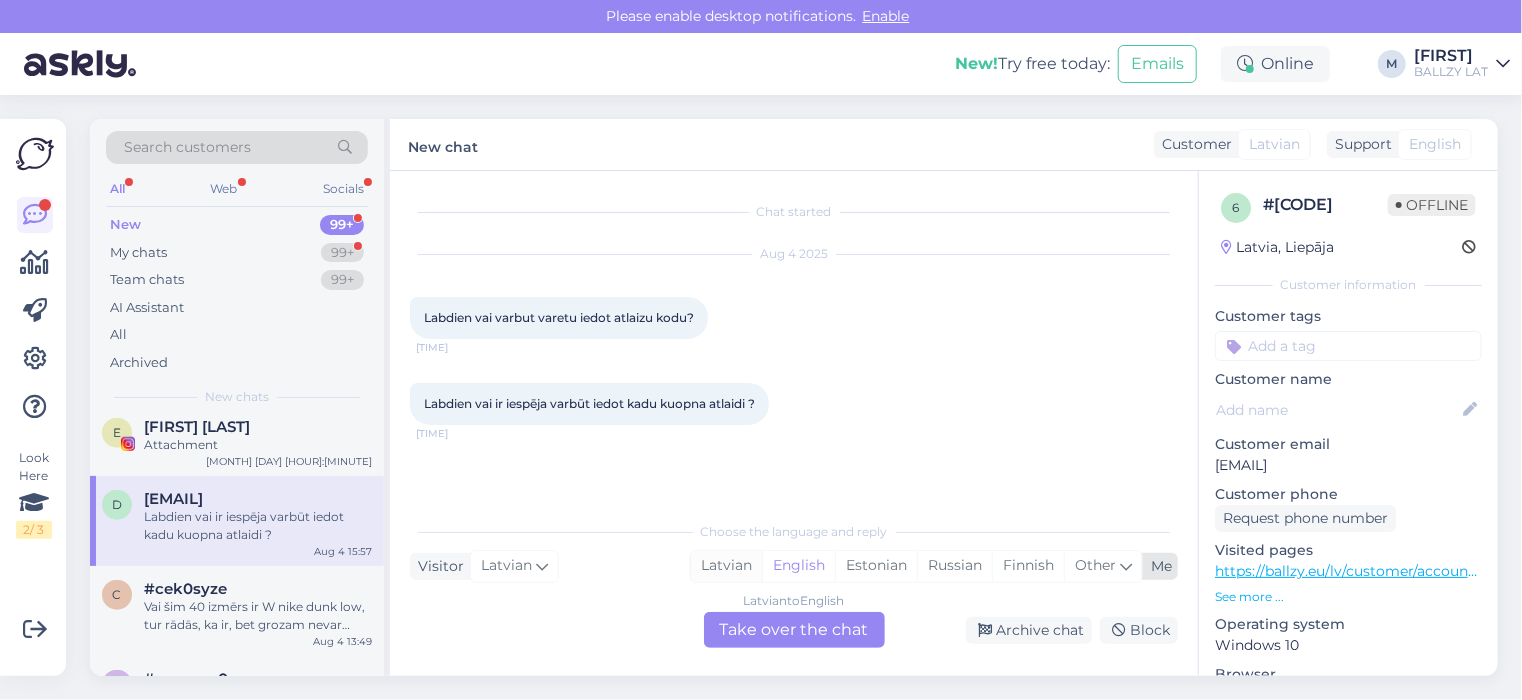 click on "Latvian" at bounding box center (726, 566) 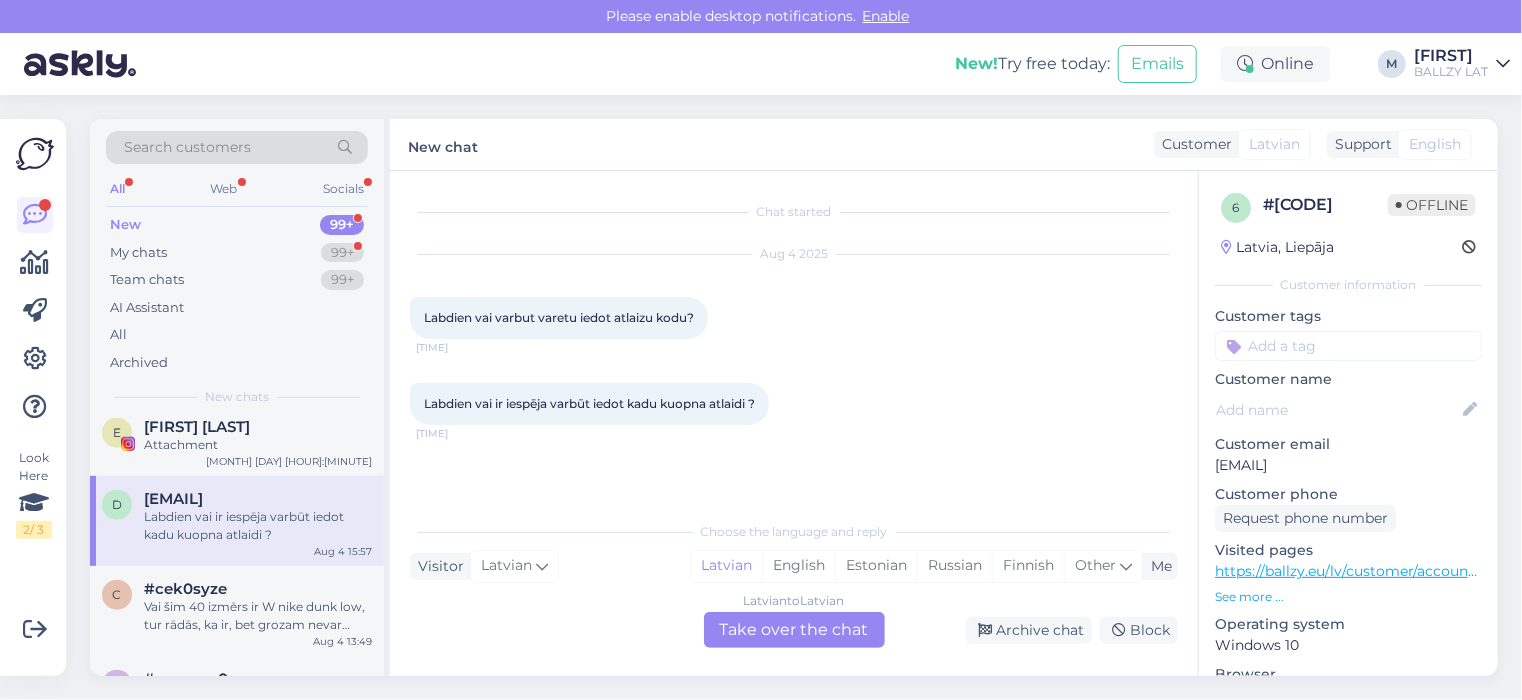click on "Latvian  to  Latvian Take over the chat" at bounding box center (794, 630) 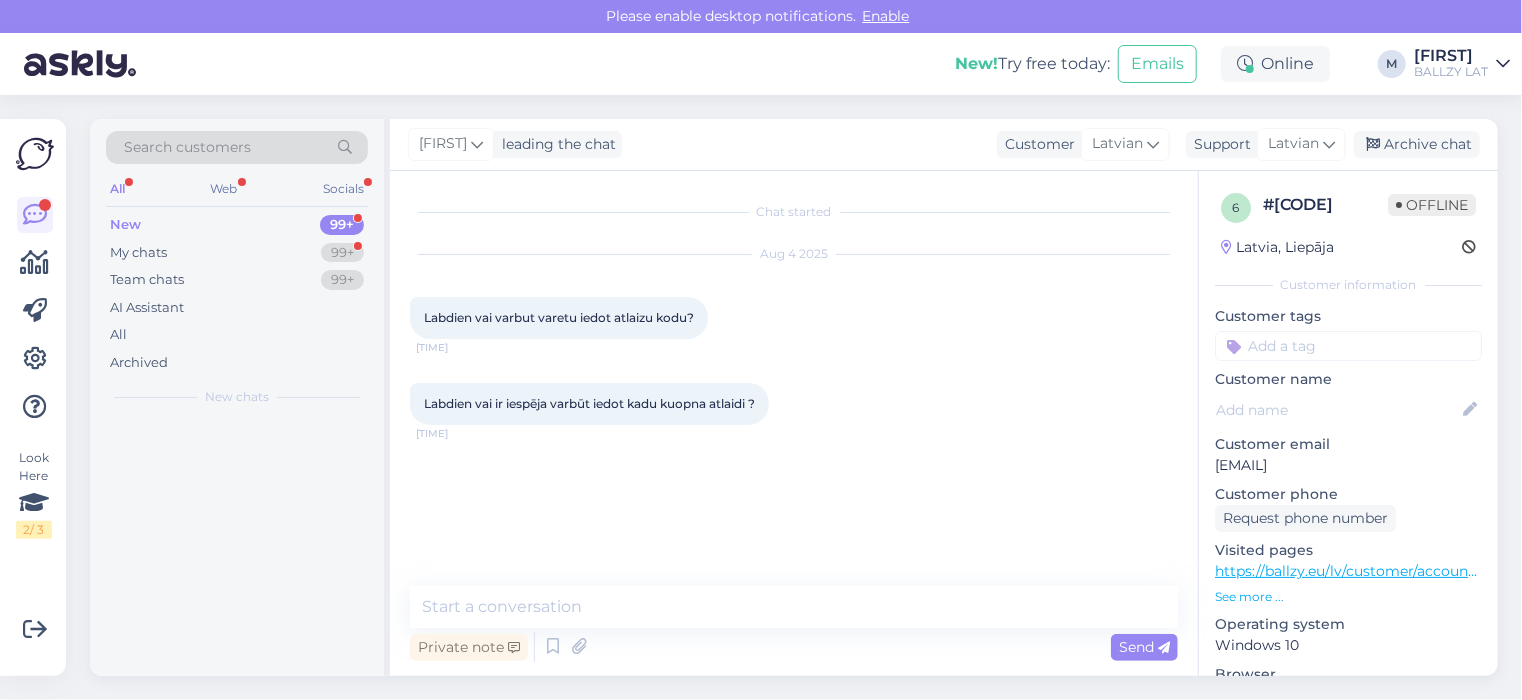 scroll, scrollTop: 0, scrollLeft: 0, axis: both 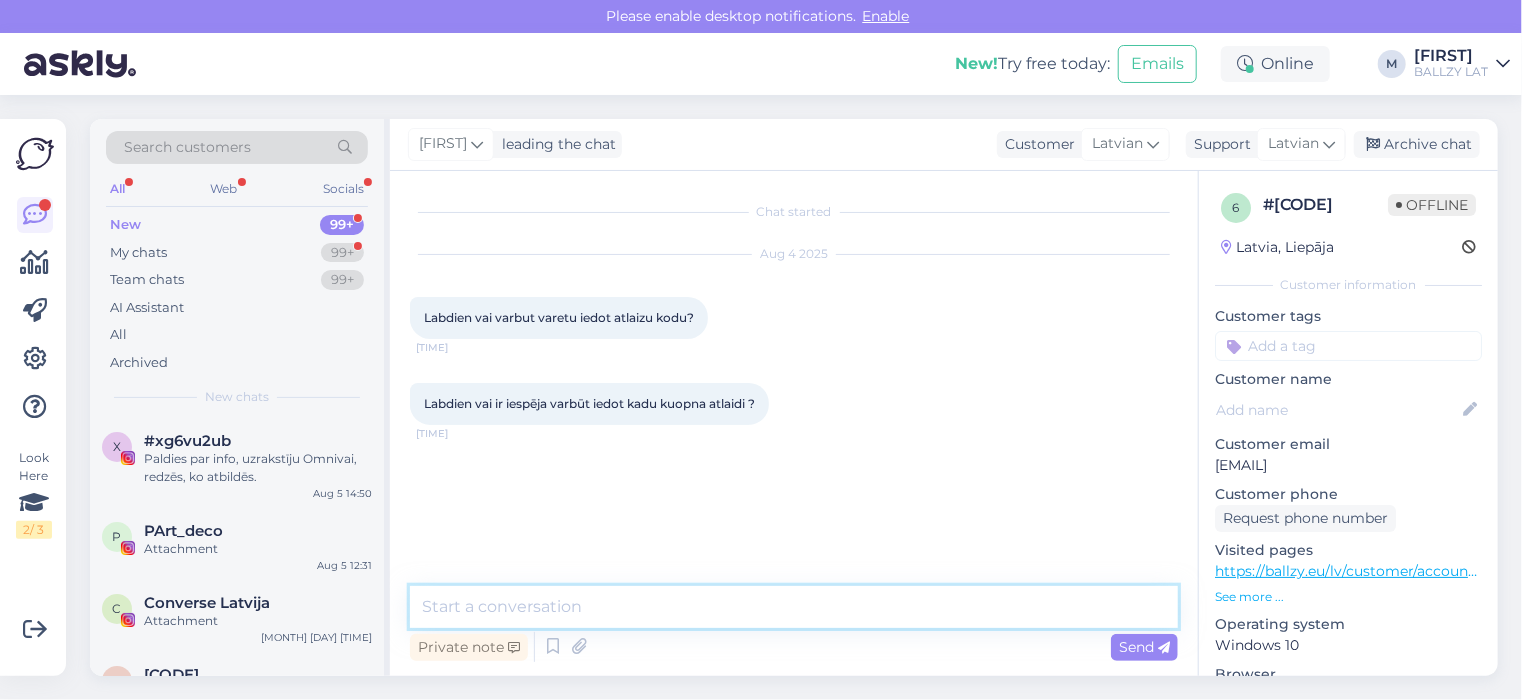 click at bounding box center [794, 607] 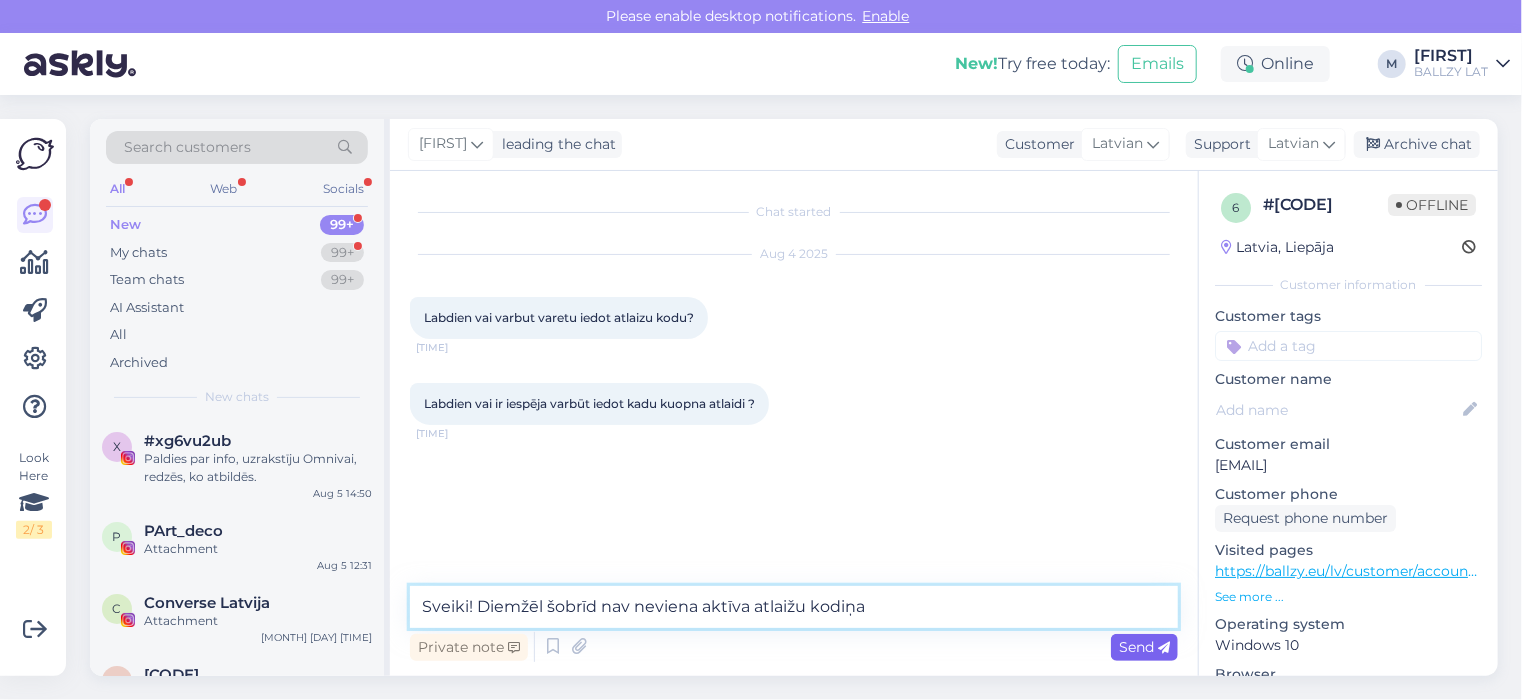 type on "Sveiki! Diemžēl šobrīd nav neviena aktīva atlaižu kodiņa" 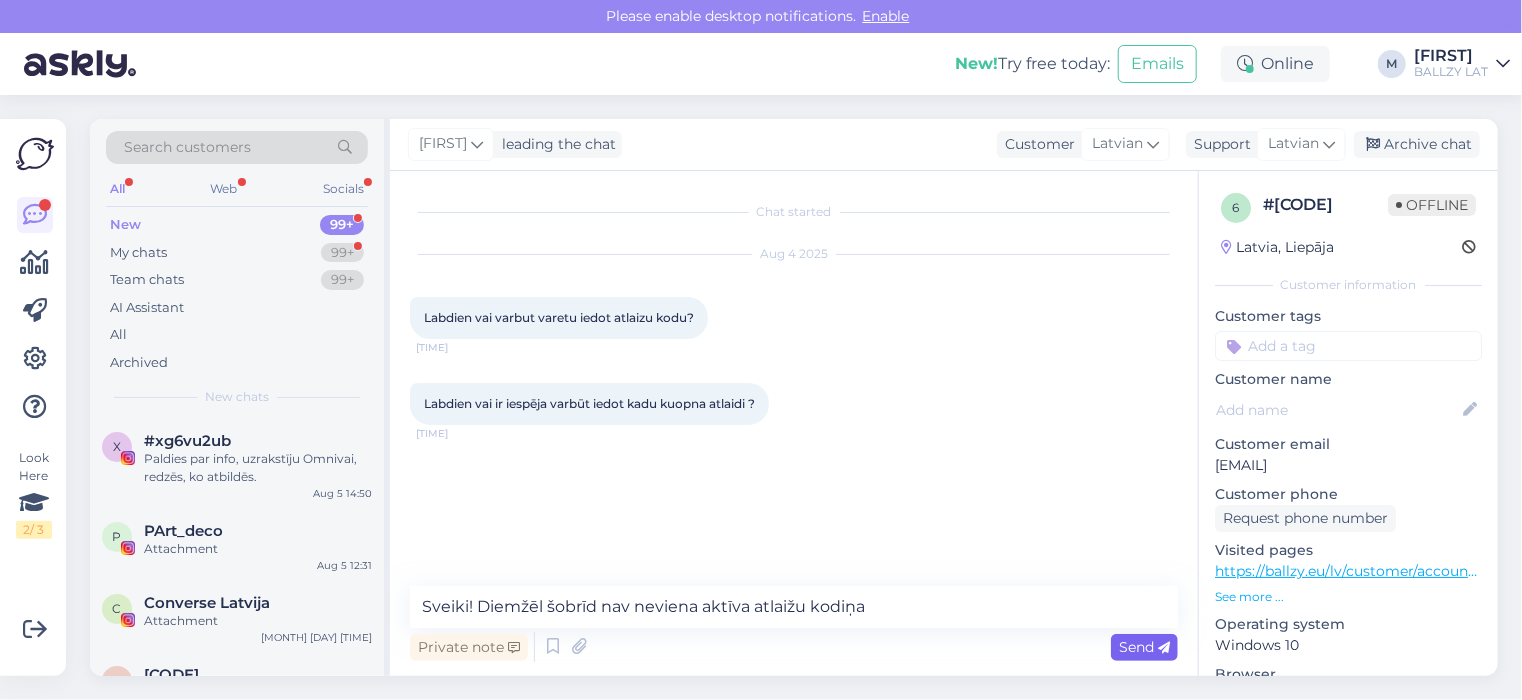 click on "Send" at bounding box center (1144, 647) 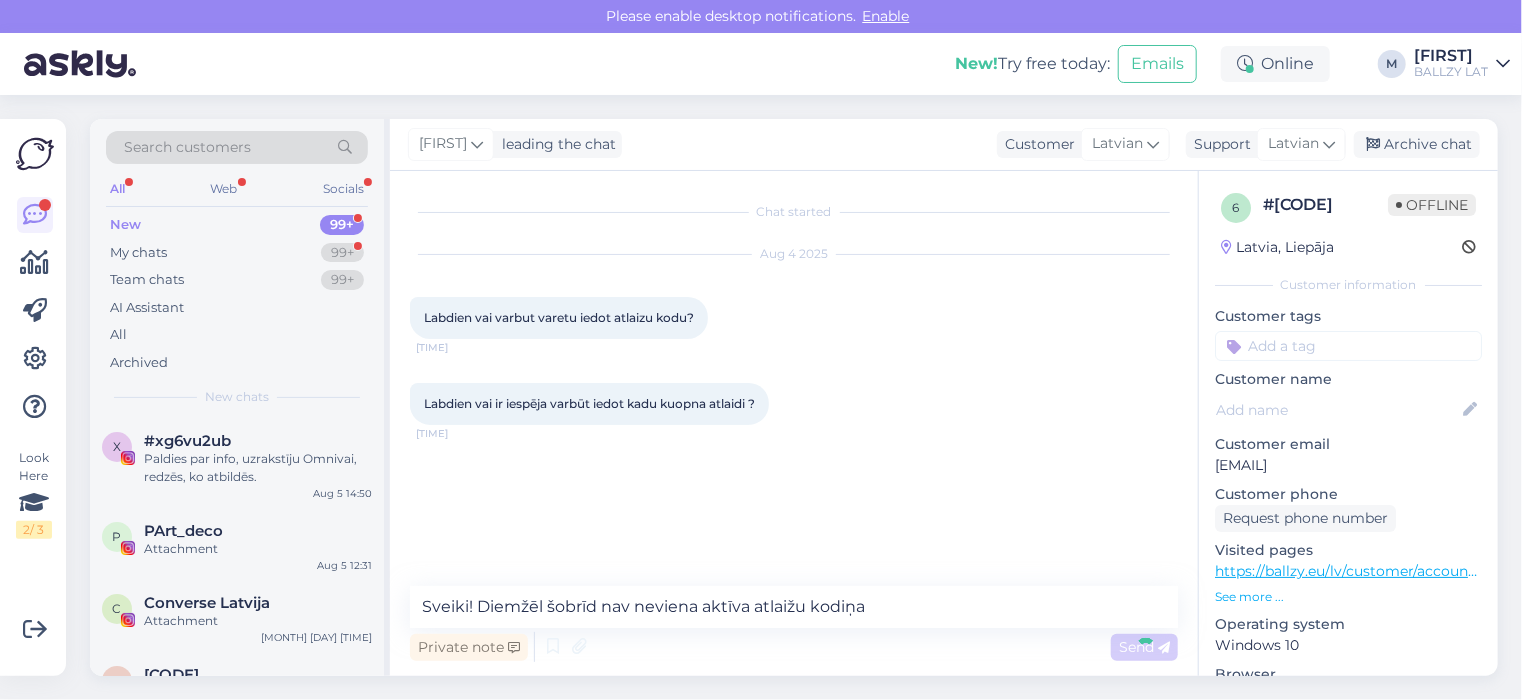 type 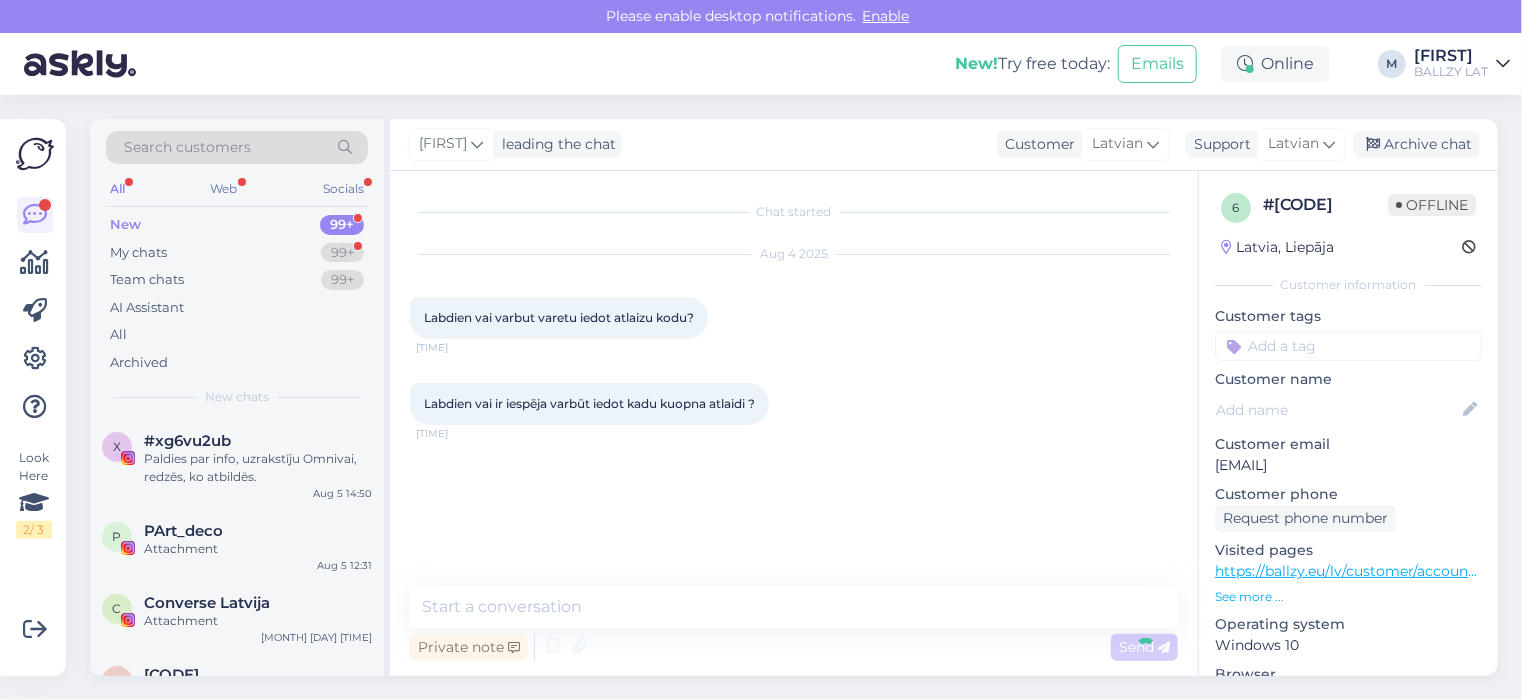 scroll, scrollTop: 7, scrollLeft: 0, axis: vertical 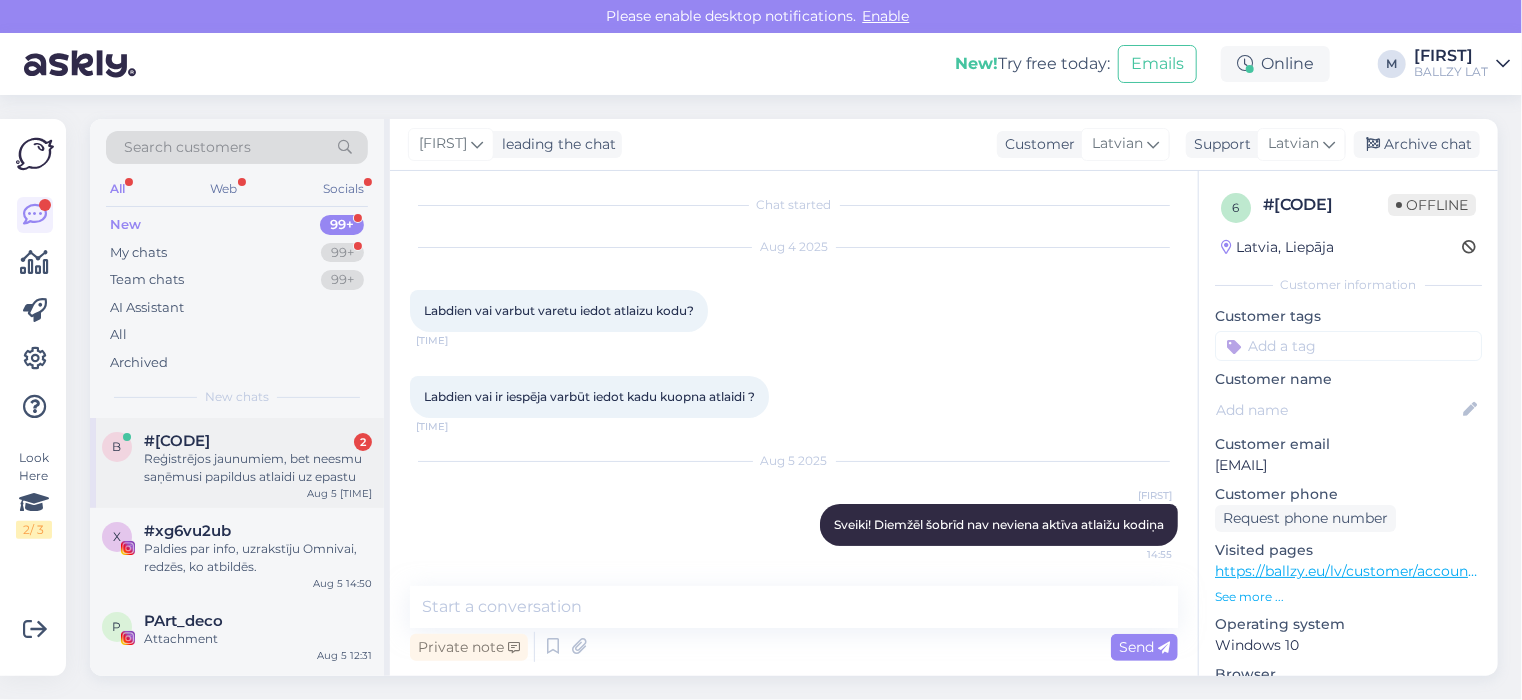 click on "Reģistrējos jaunumiem, bet neesmu saņēmusi papildus atlaidi uz epastu" at bounding box center (258, 468) 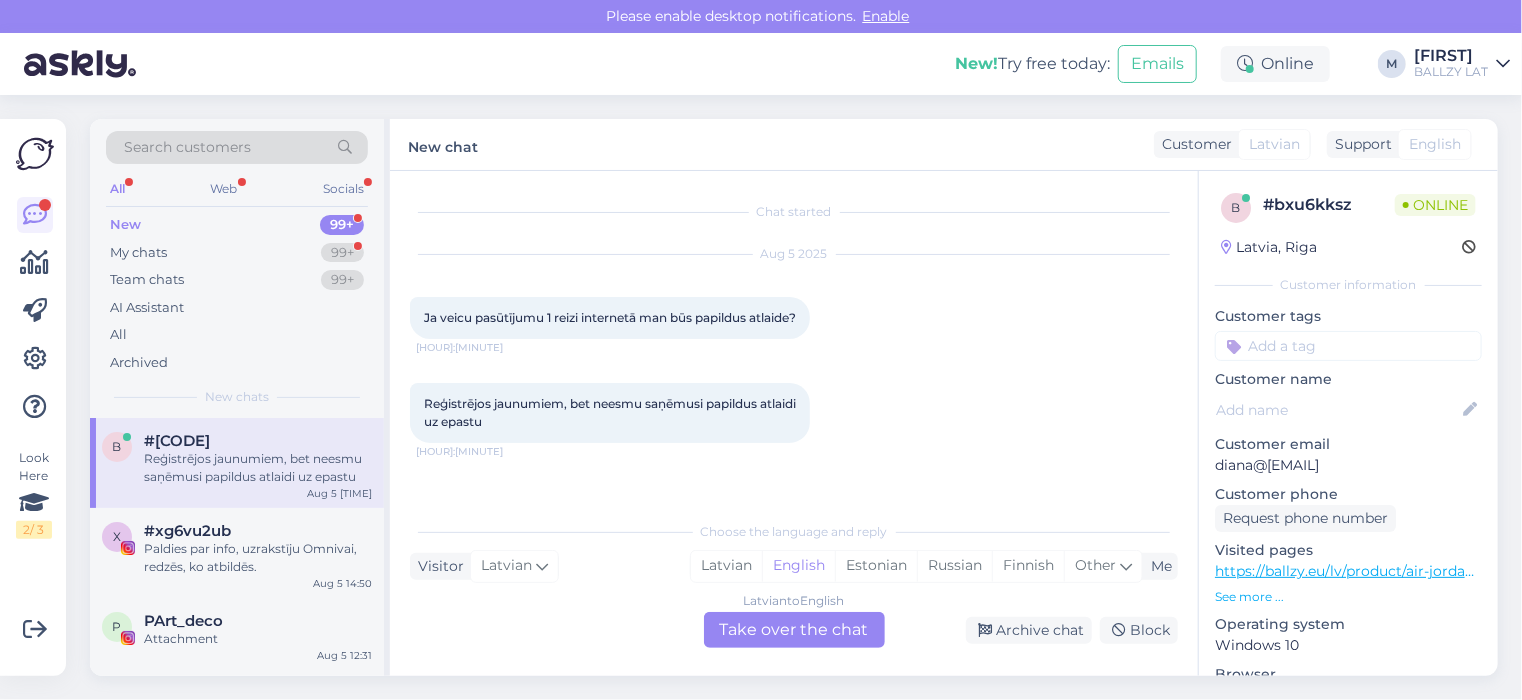 scroll, scrollTop: 0, scrollLeft: 0, axis: both 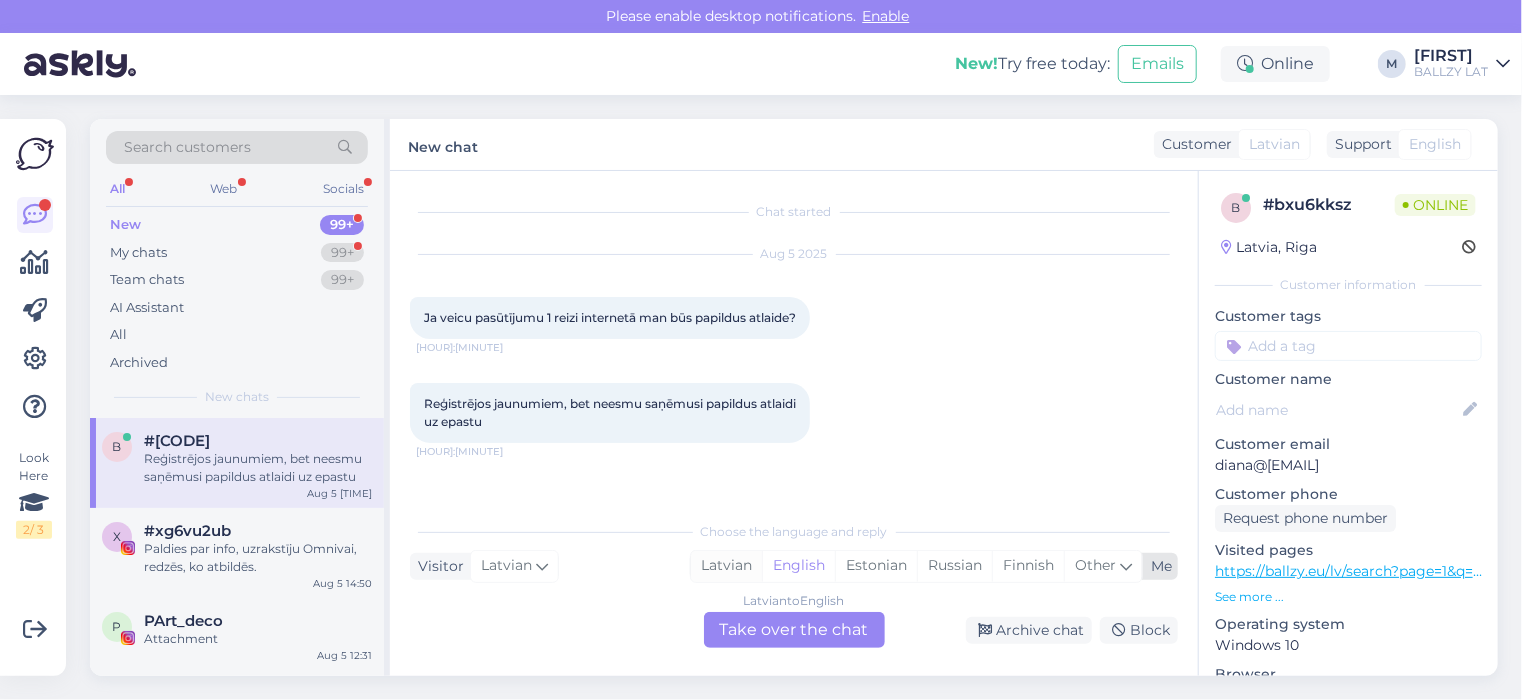 click on "Latvian" at bounding box center (726, 566) 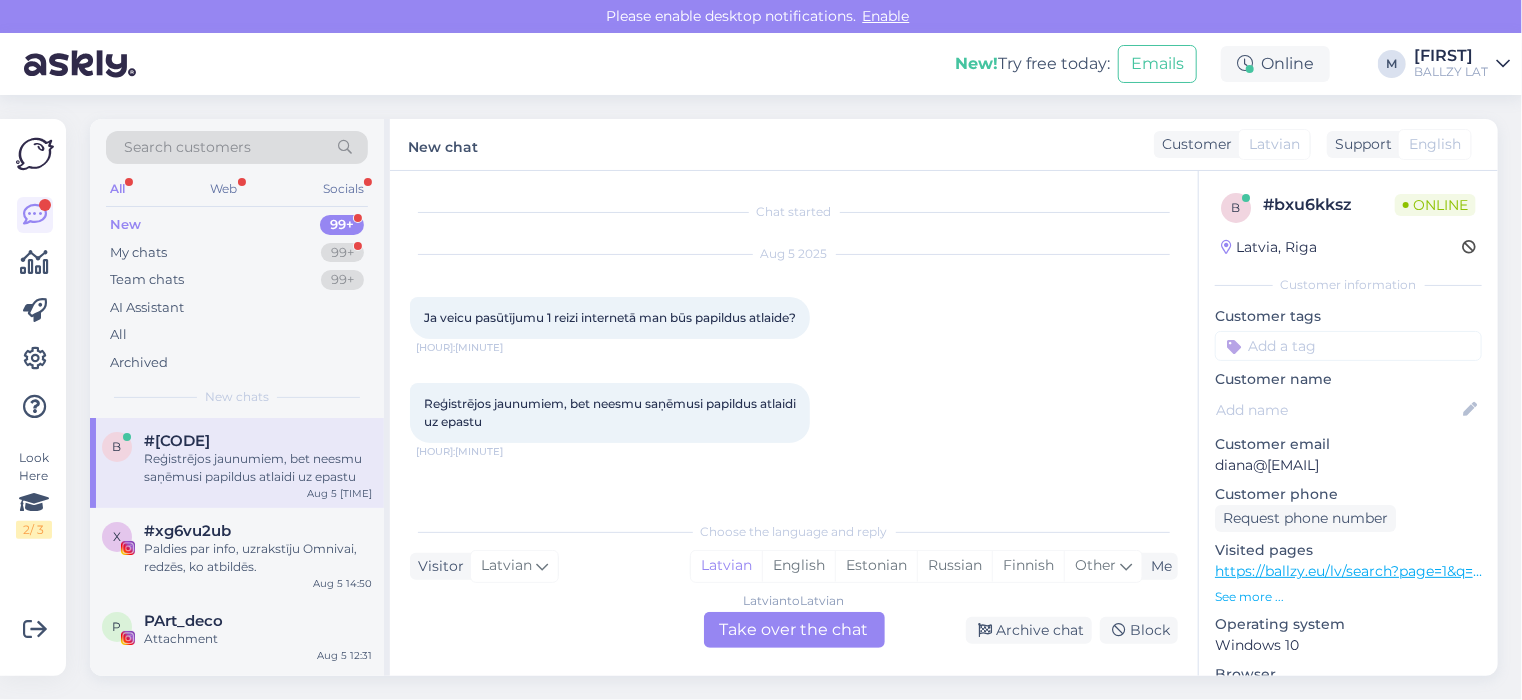 click on "Latvian  to  Latvian Take over the chat" at bounding box center (794, 630) 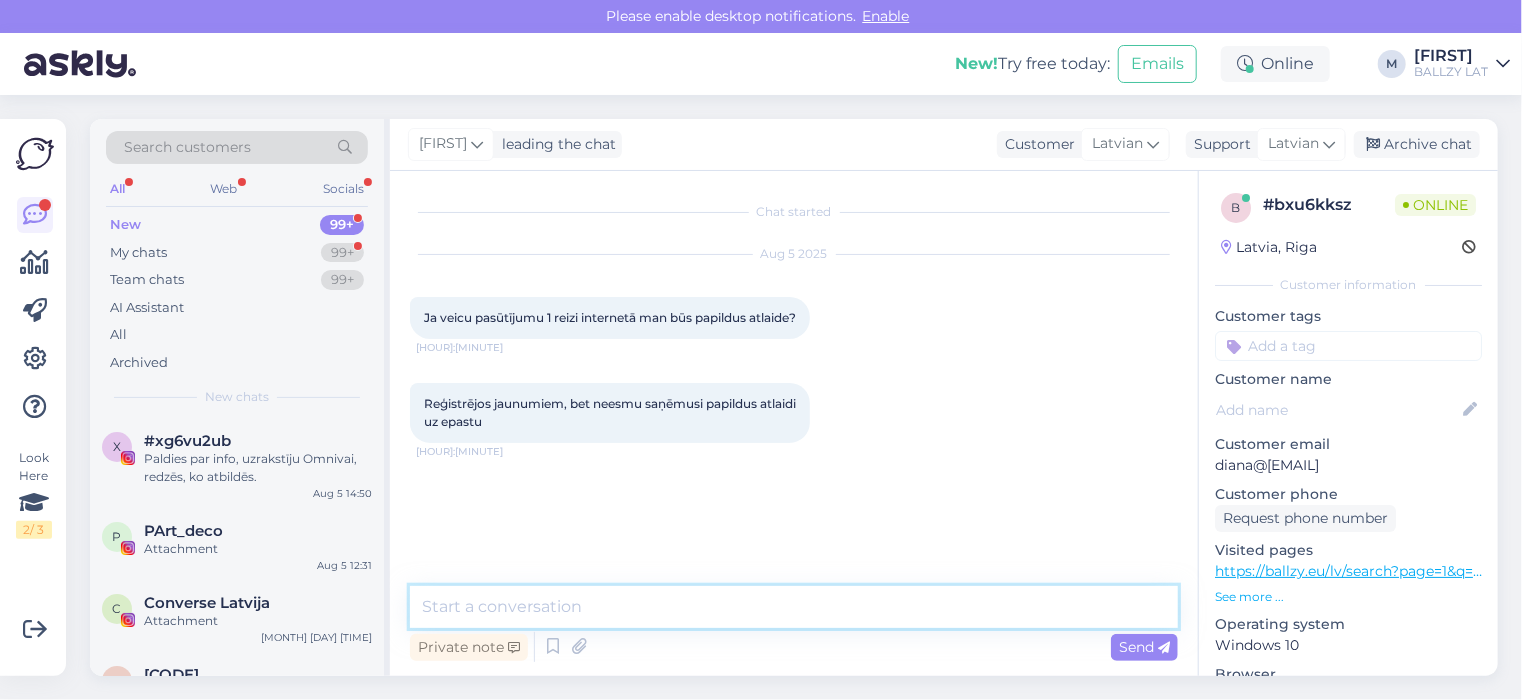 click at bounding box center (794, 607) 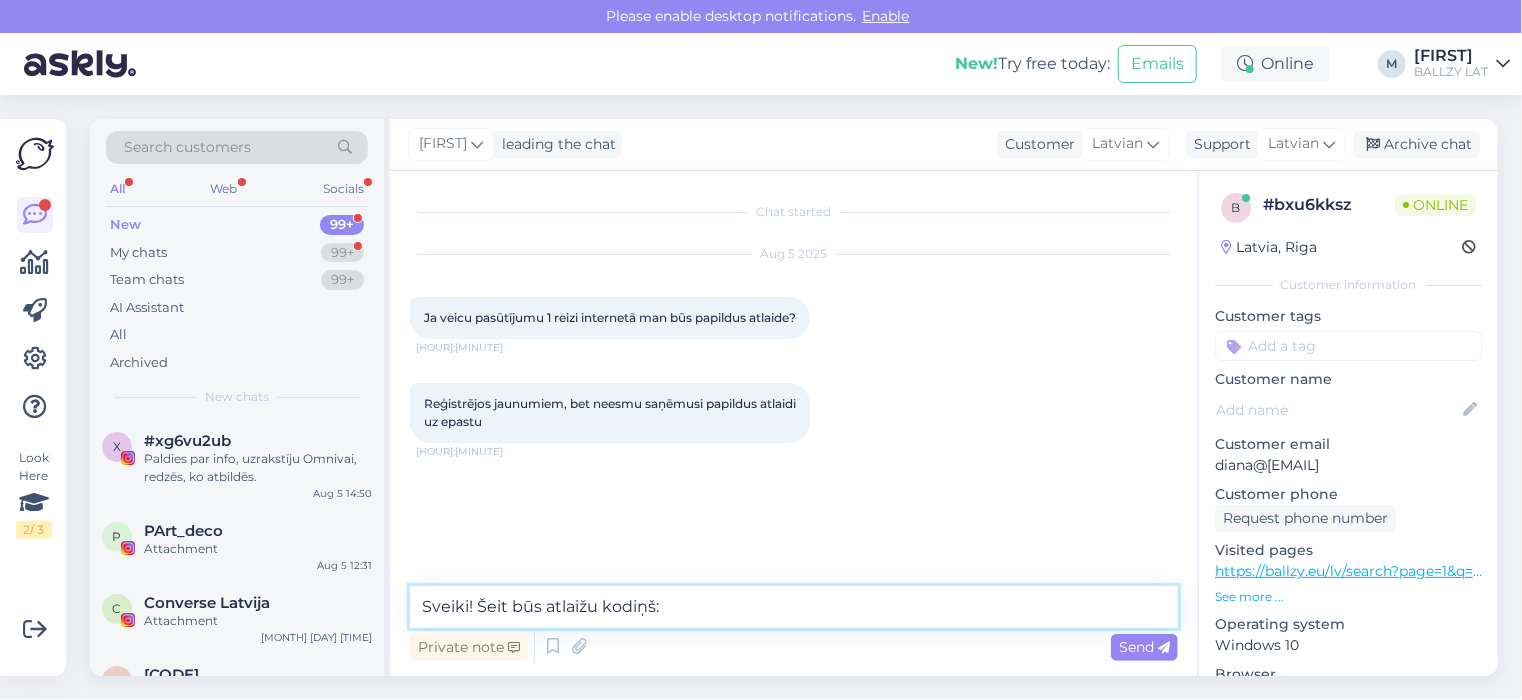 paste on "[COUPON_CODE]" 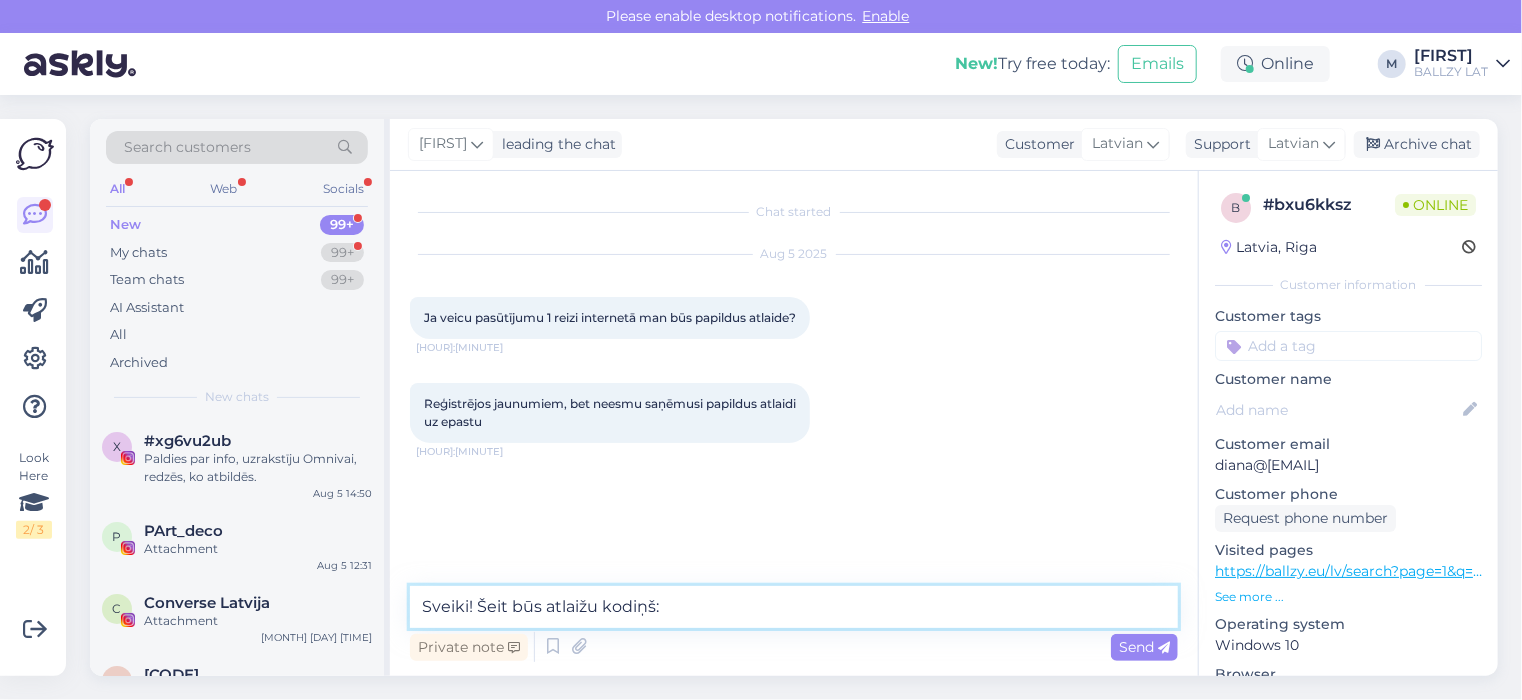 type on "Sveiki! Šeit būs atlaižu kodiņš: [DISCOUNT_CODE]" 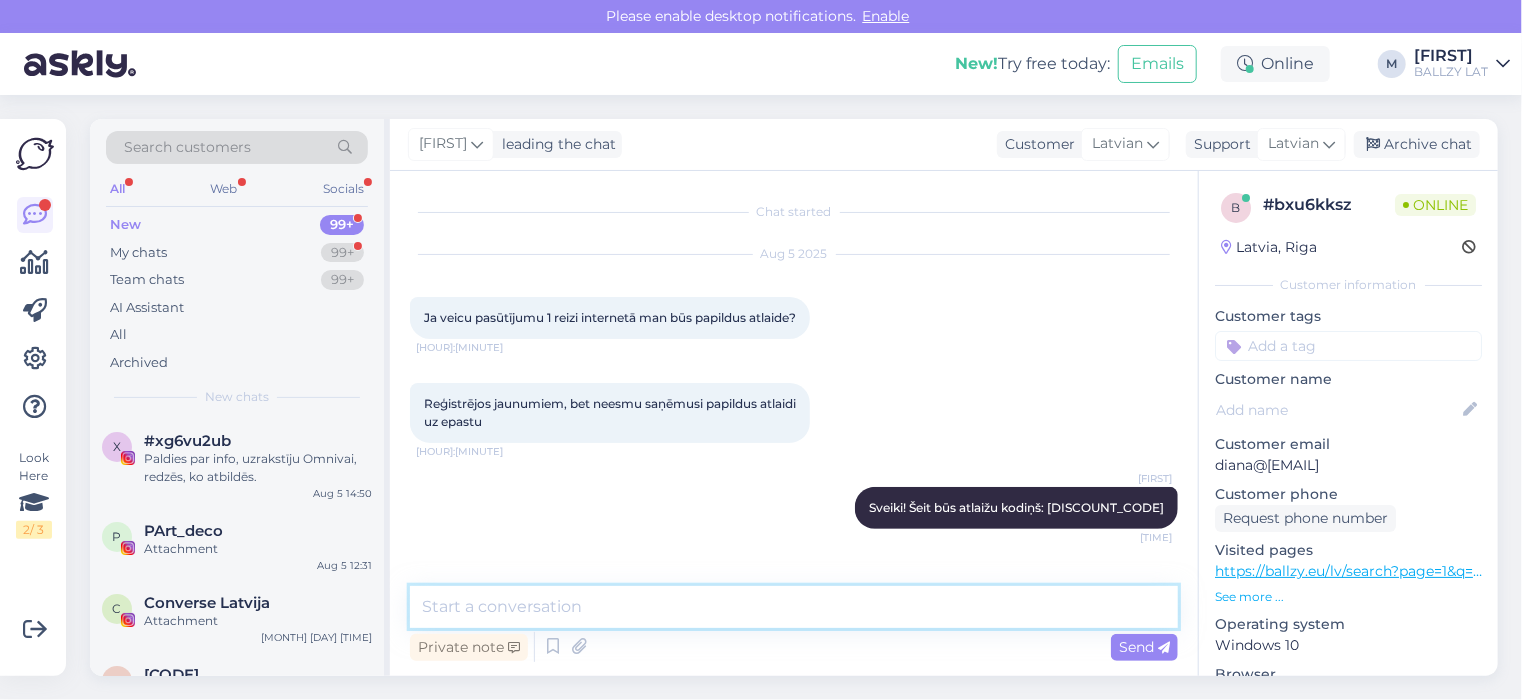 scroll, scrollTop: 1, scrollLeft: 0, axis: vertical 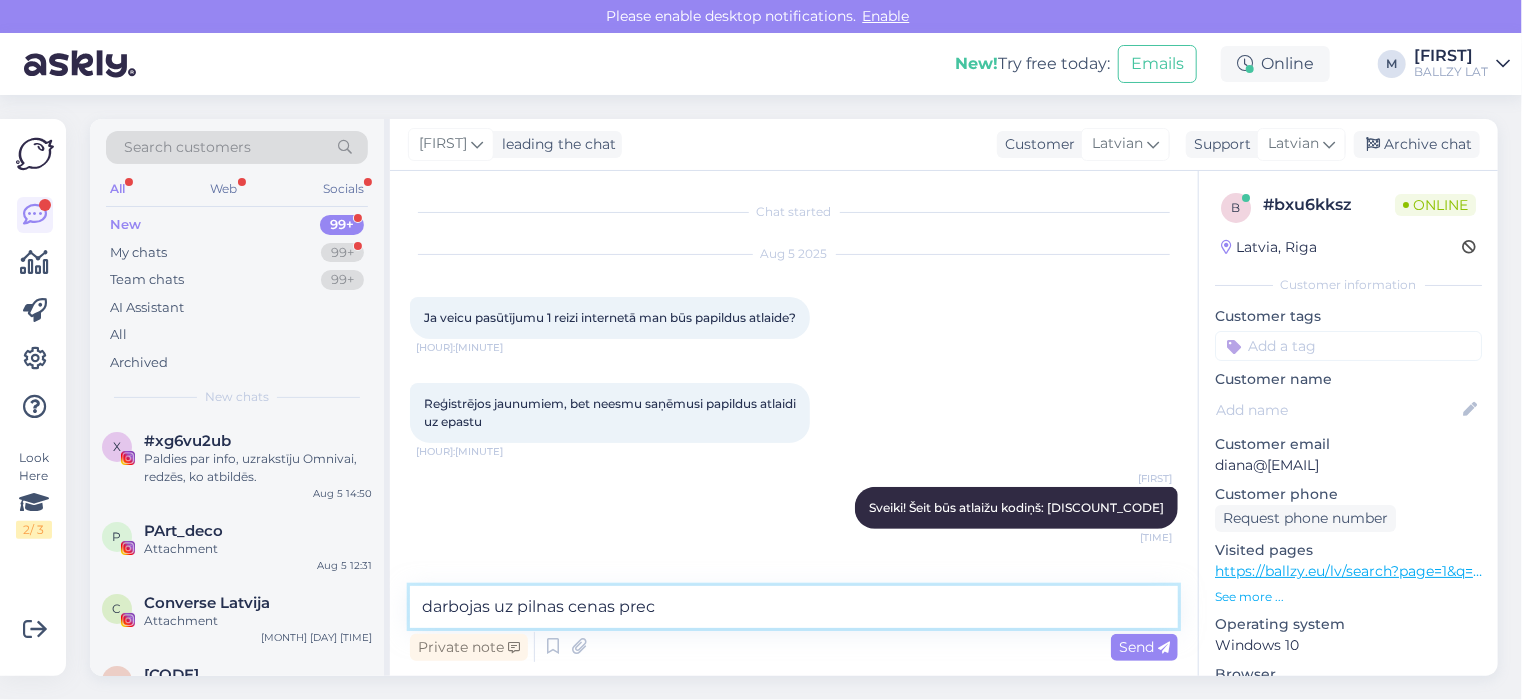 type on "darbojas uz pilnas cenas preci" 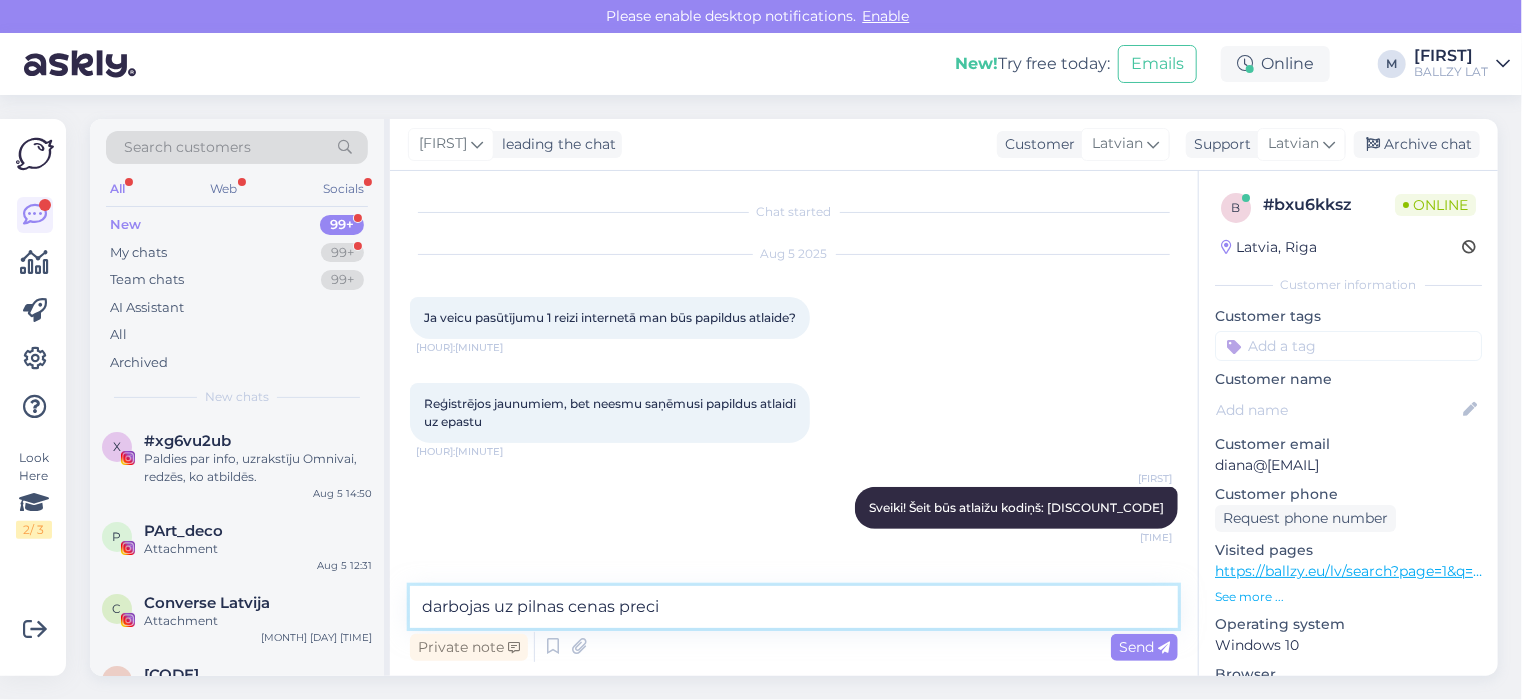 type 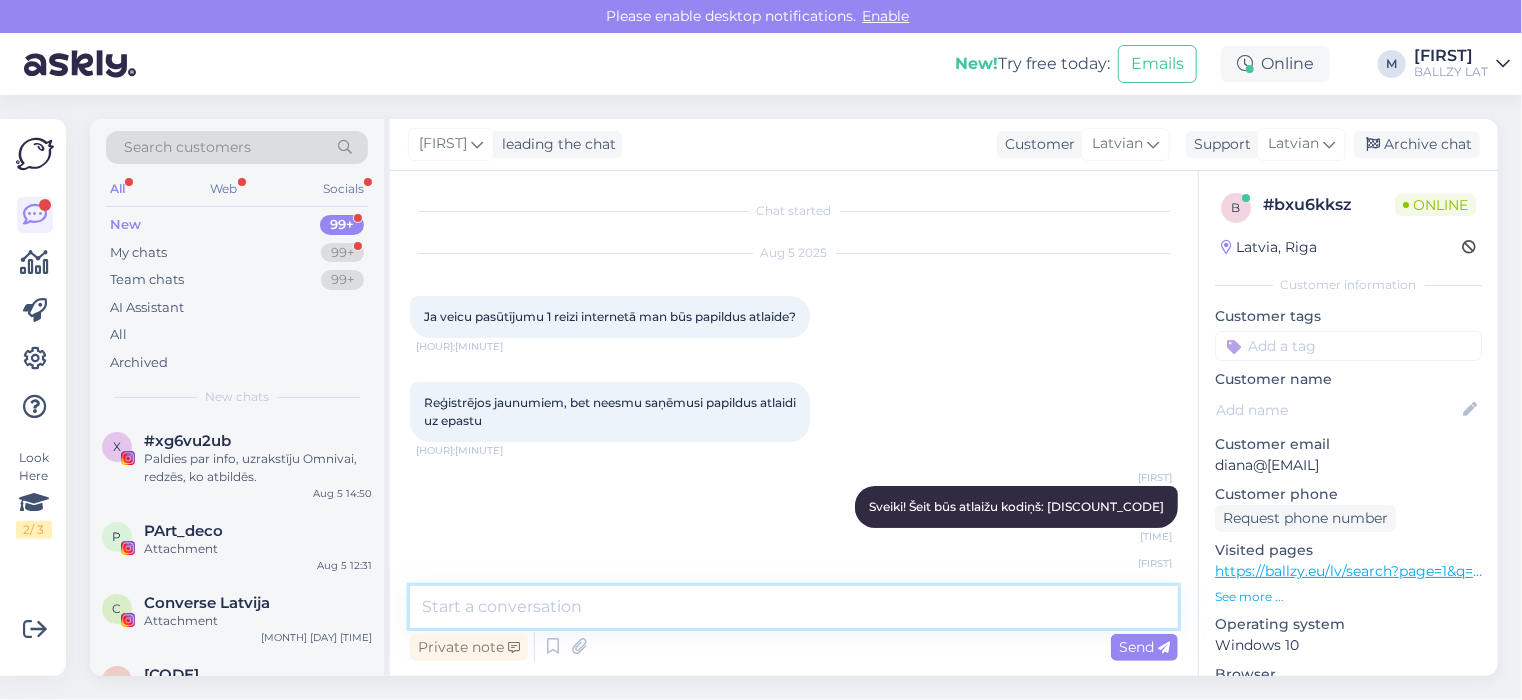 scroll, scrollTop: 87, scrollLeft: 0, axis: vertical 